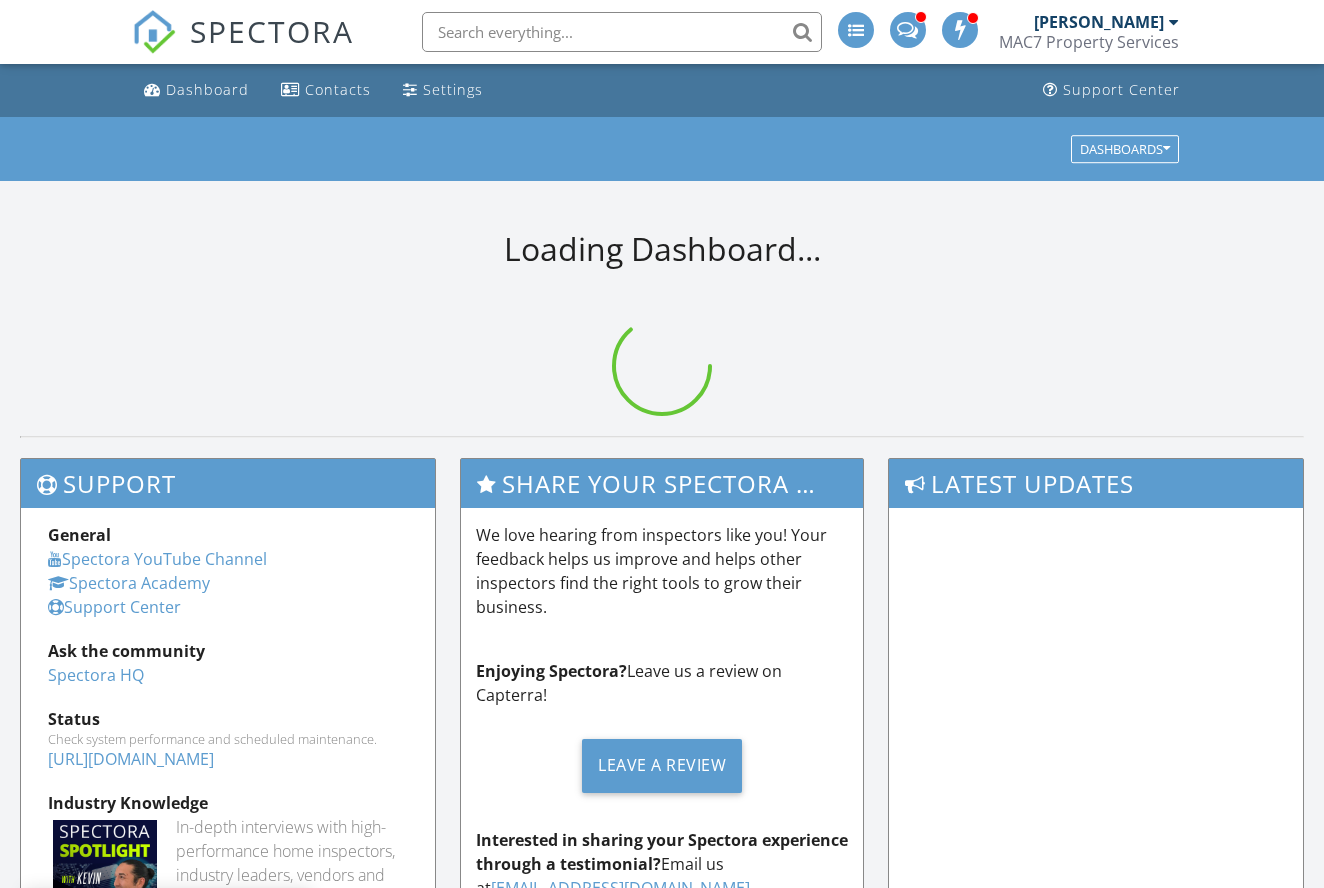 scroll, scrollTop: 0, scrollLeft: 0, axis: both 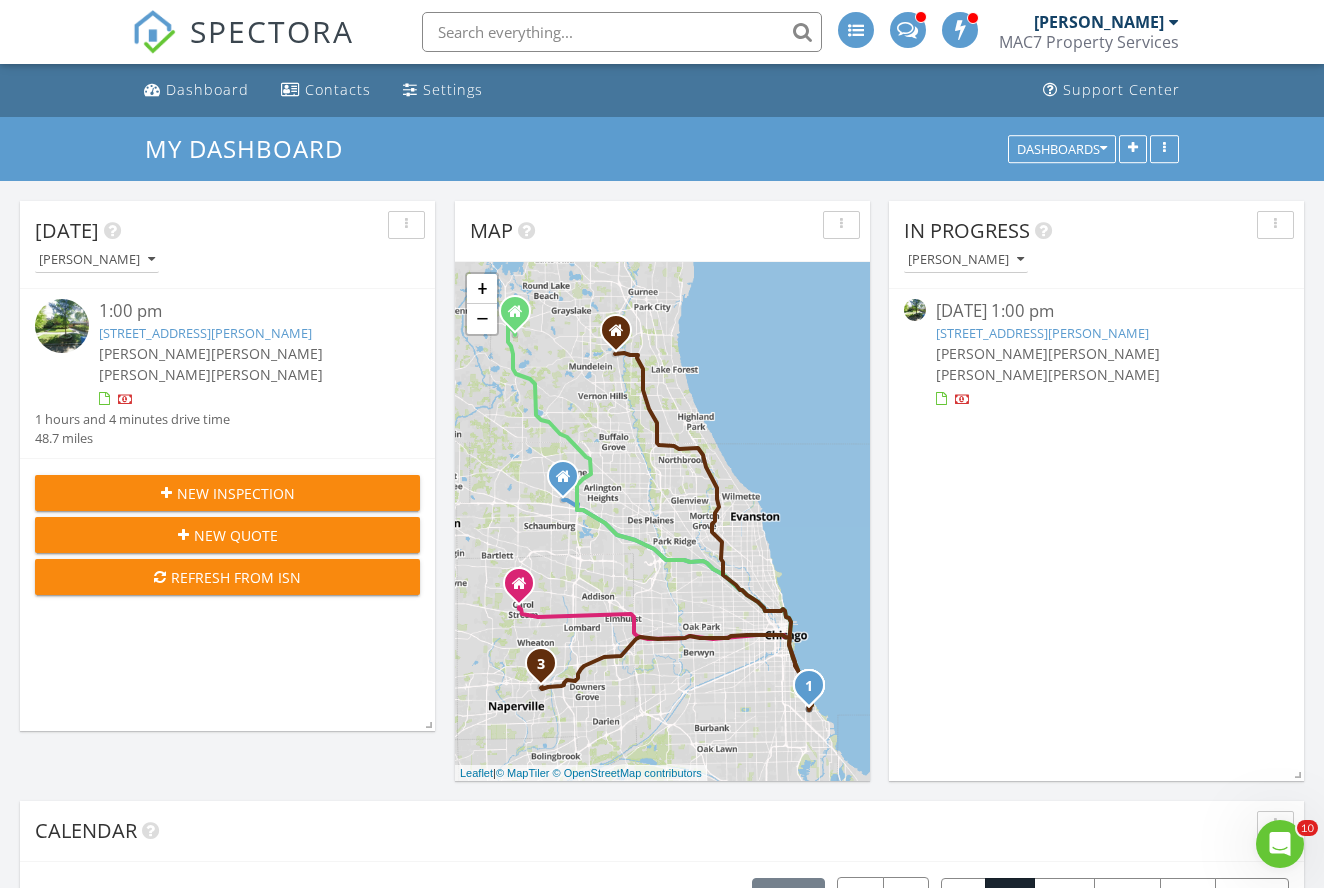 click on "6907 S Constance Ave, Chicago, IL 60649" at bounding box center (205, 333) 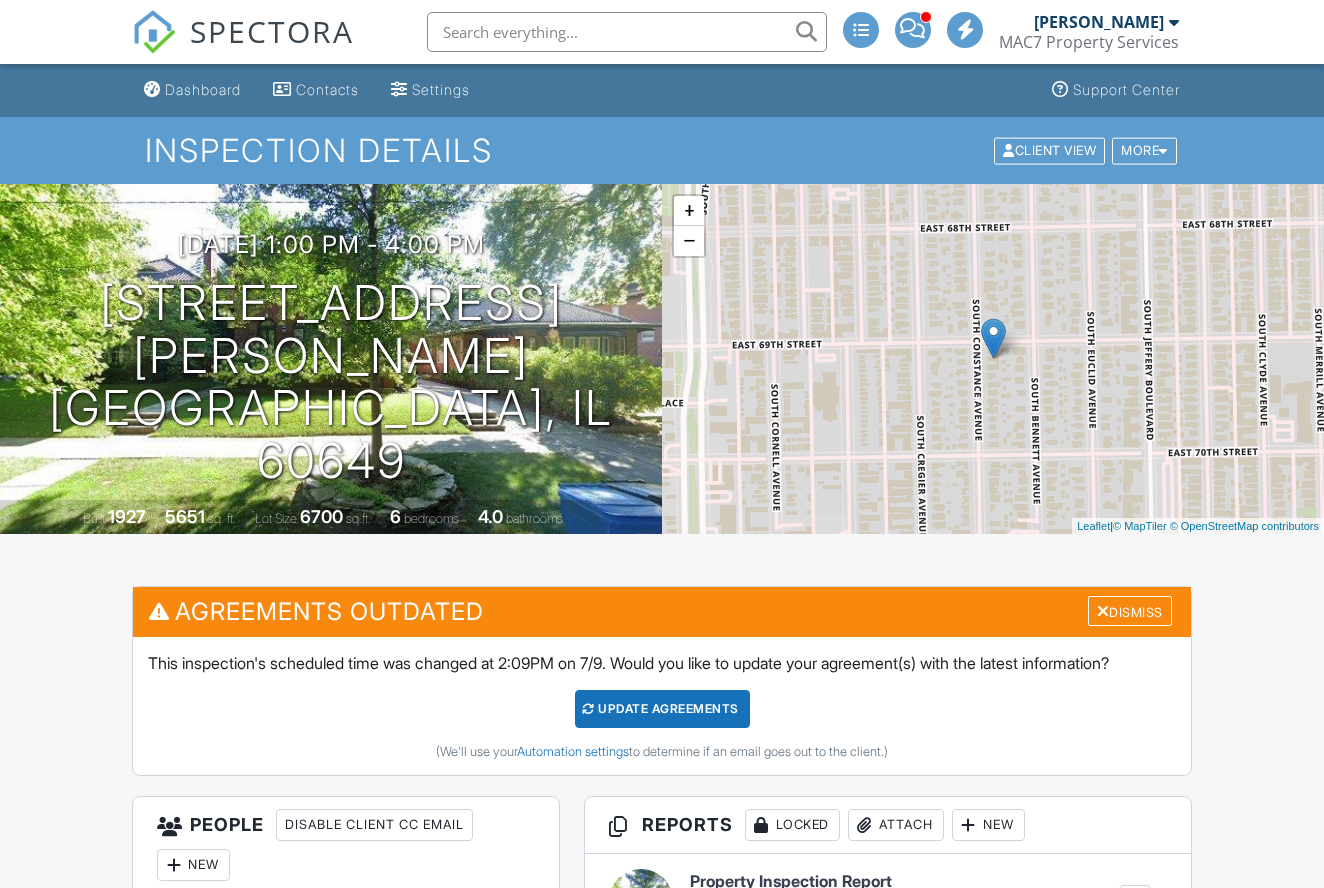 scroll, scrollTop: -2, scrollLeft: 0, axis: vertical 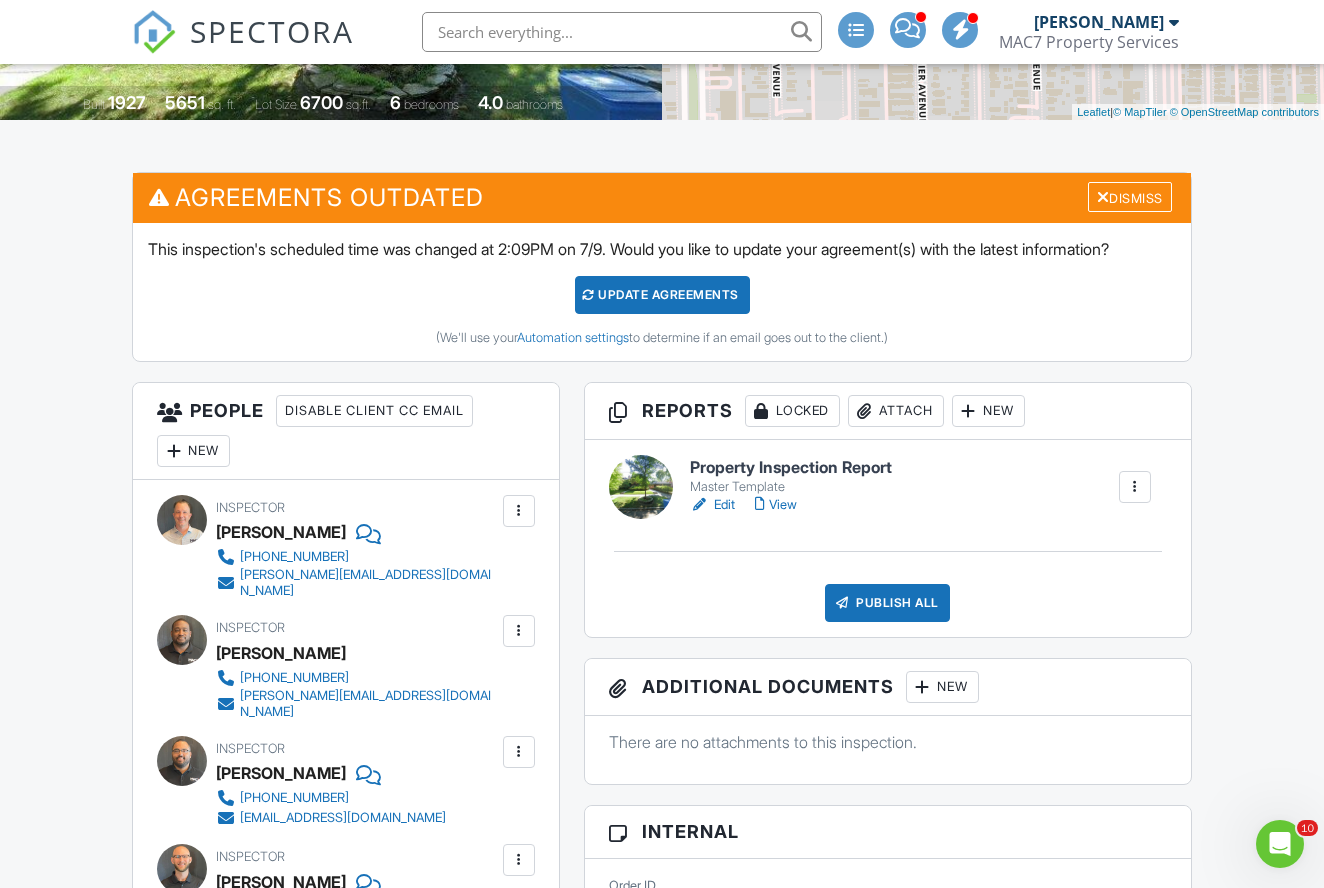 click on "Edit" at bounding box center [712, 505] 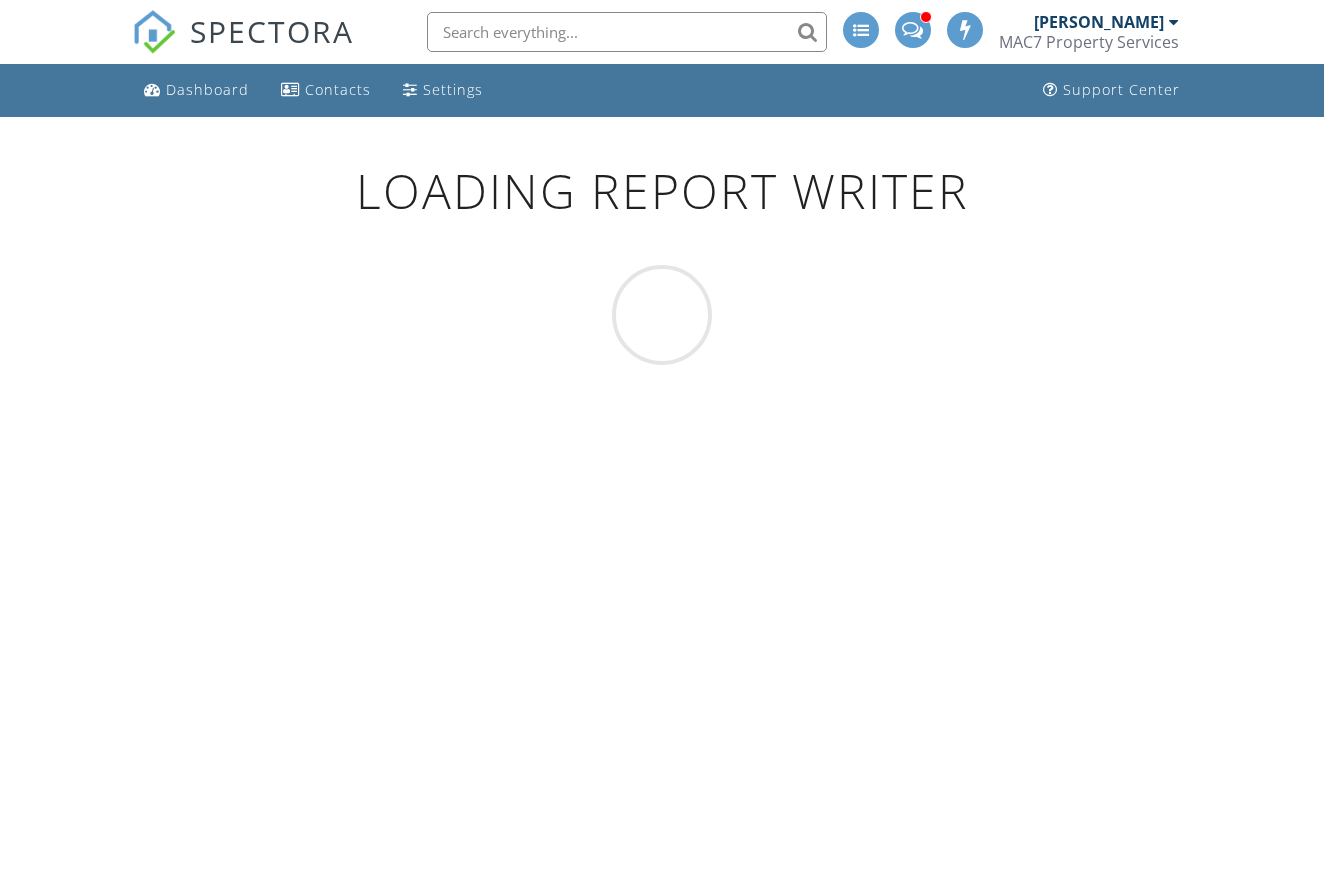 scroll, scrollTop: 0, scrollLeft: 0, axis: both 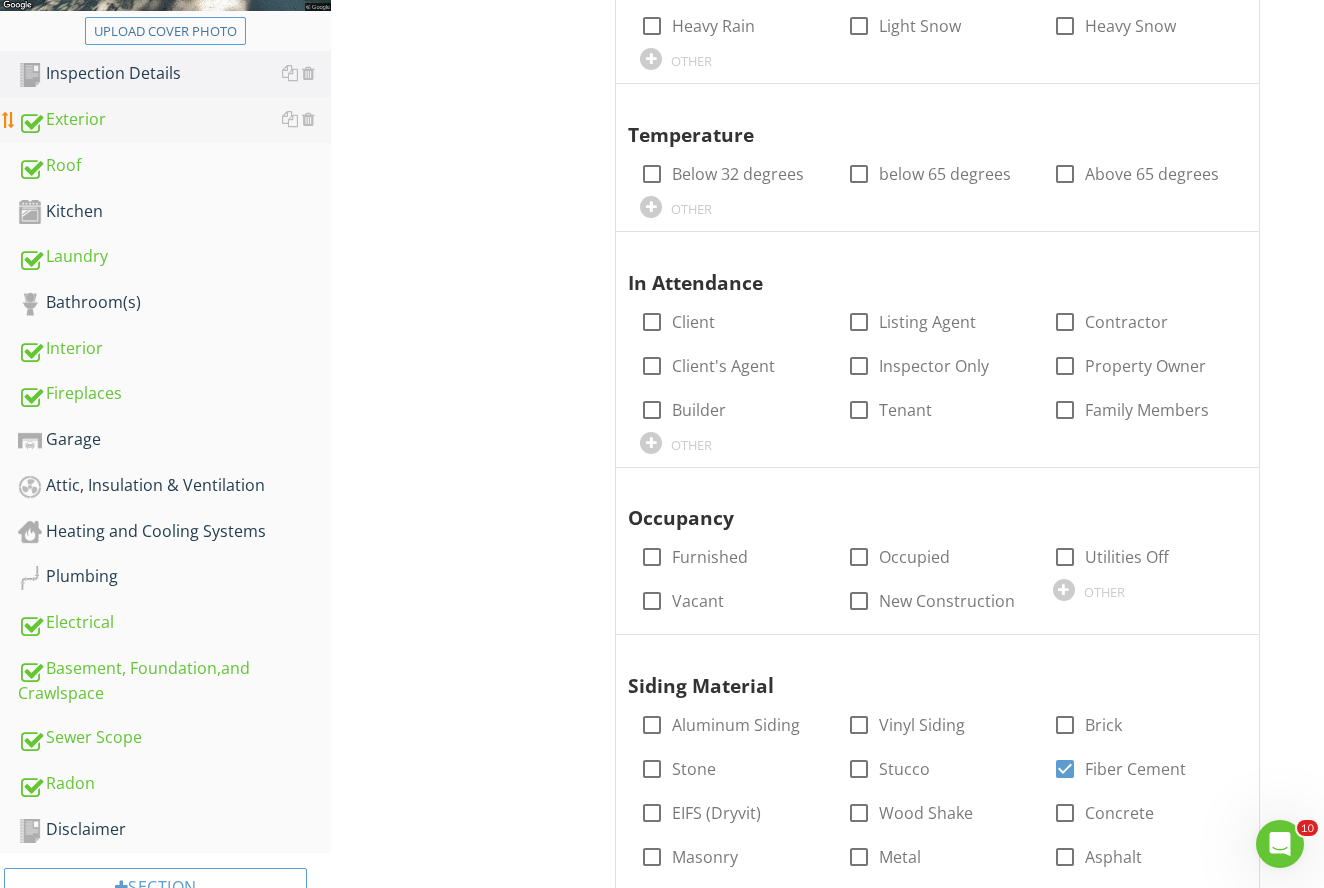 click on "Exterior" at bounding box center [174, 120] 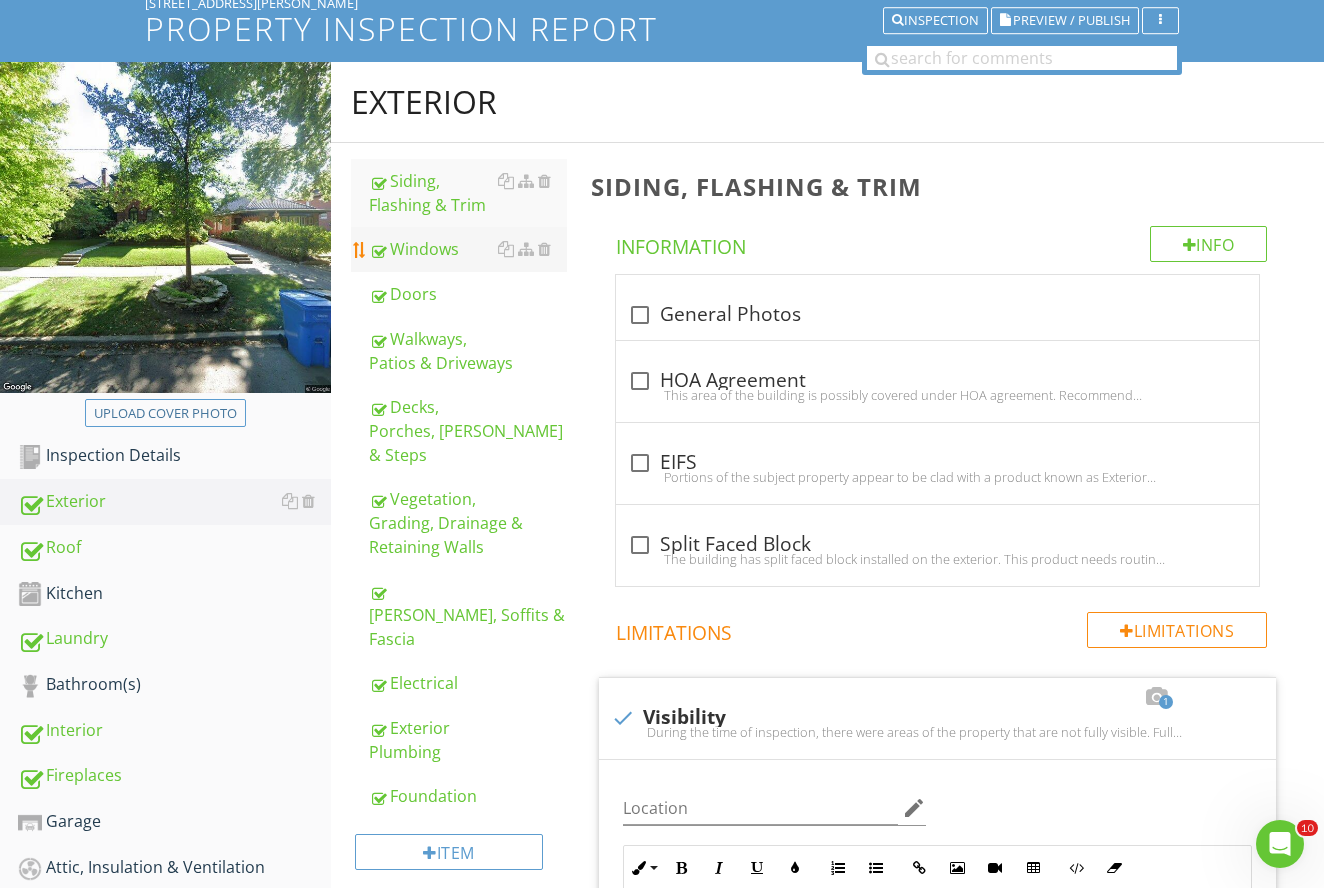 scroll, scrollTop: 137, scrollLeft: 0, axis: vertical 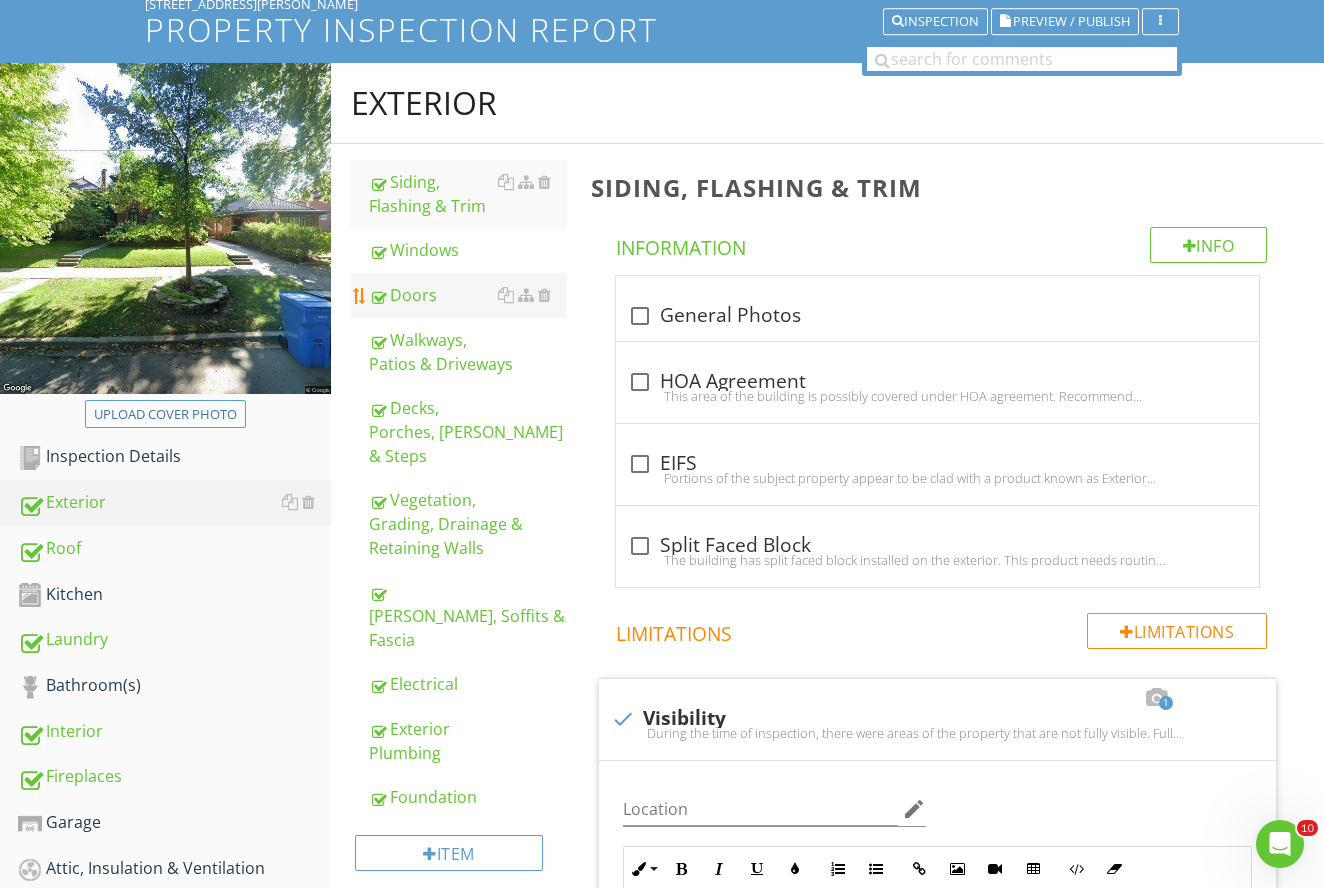 click on "Doors" at bounding box center [468, 295] 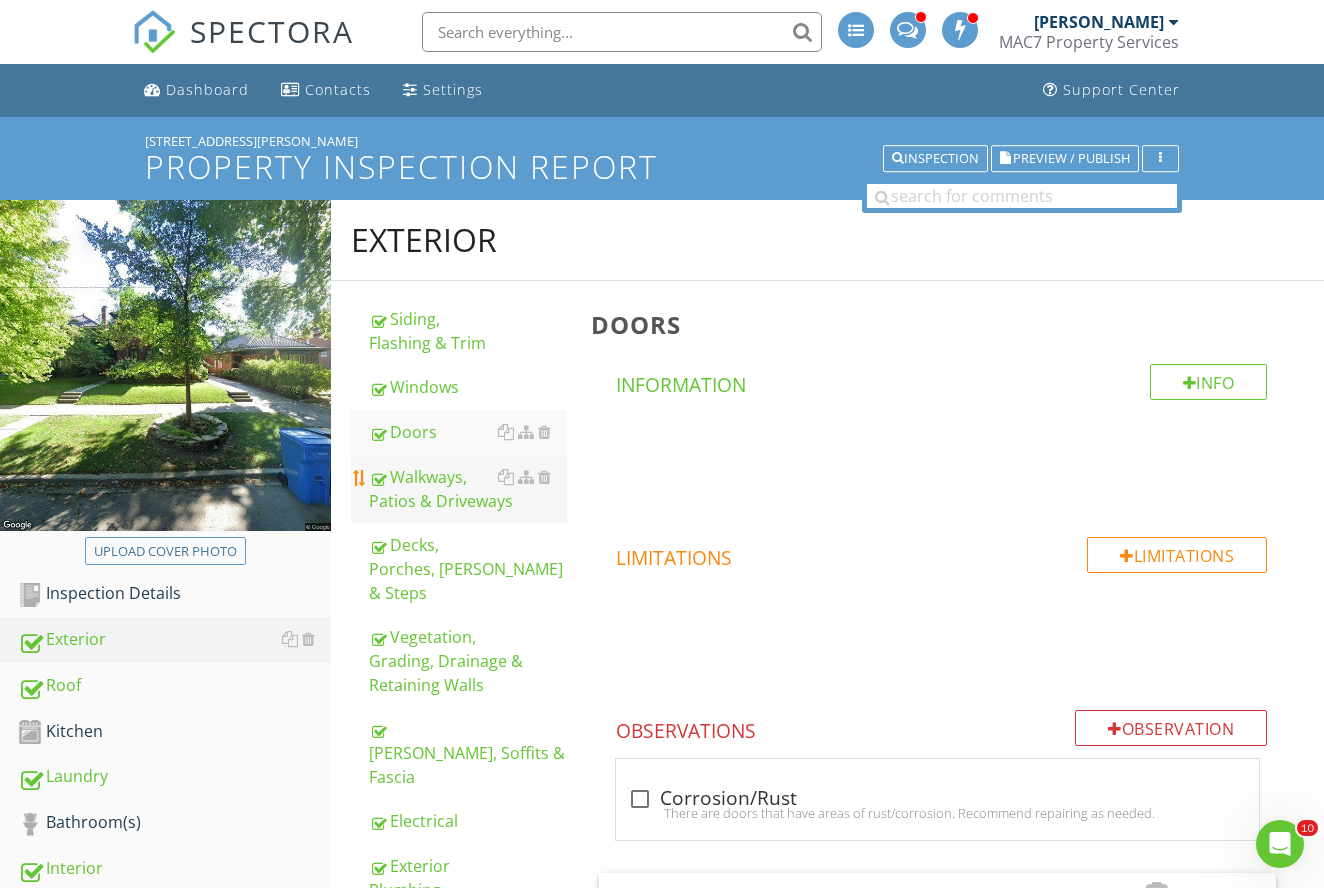 scroll, scrollTop: 0, scrollLeft: 0, axis: both 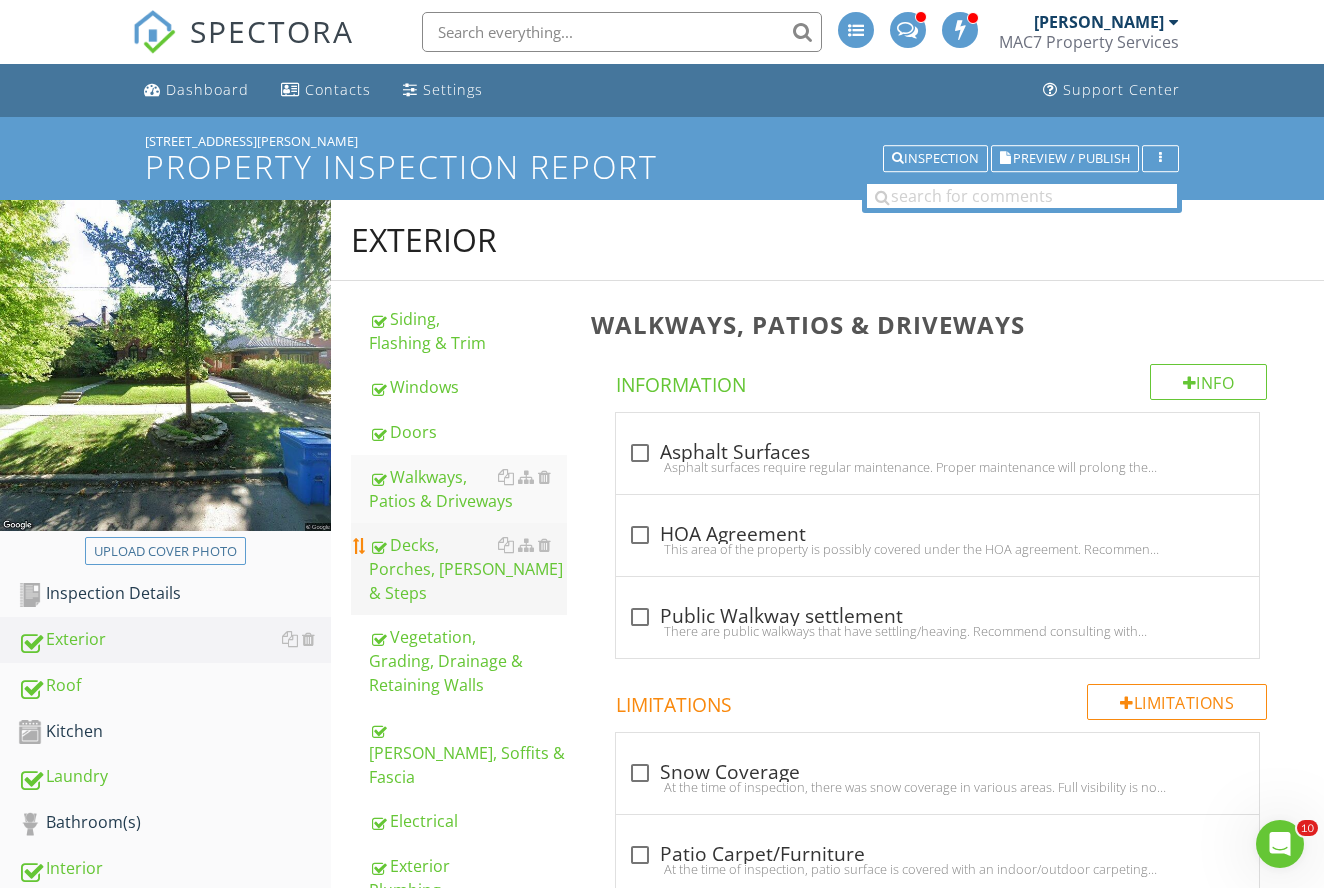 click on "Decks, Porches, Stoops & Steps" at bounding box center (468, 569) 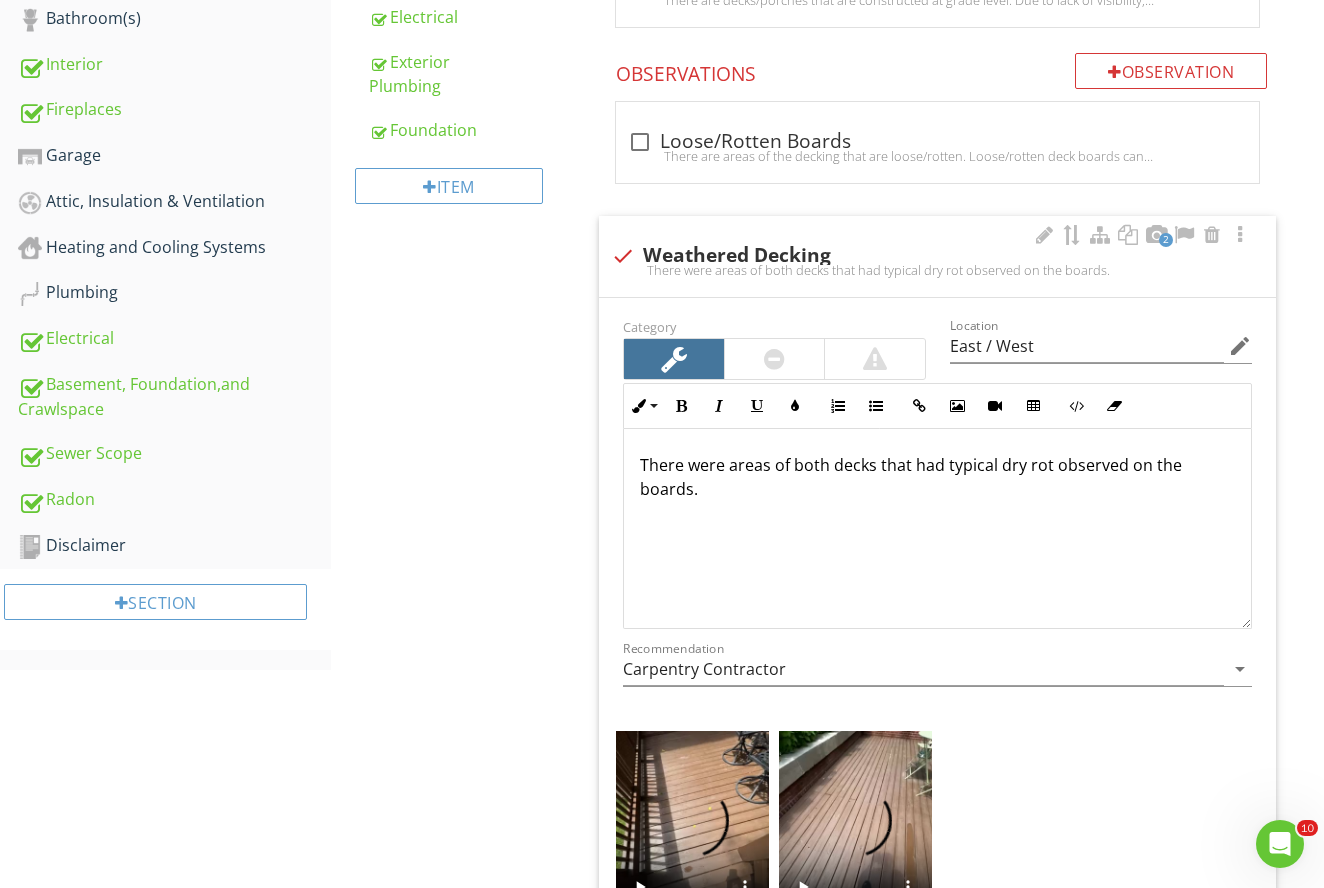 scroll, scrollTop: 809, scrollLeft: 0, axis: vertical 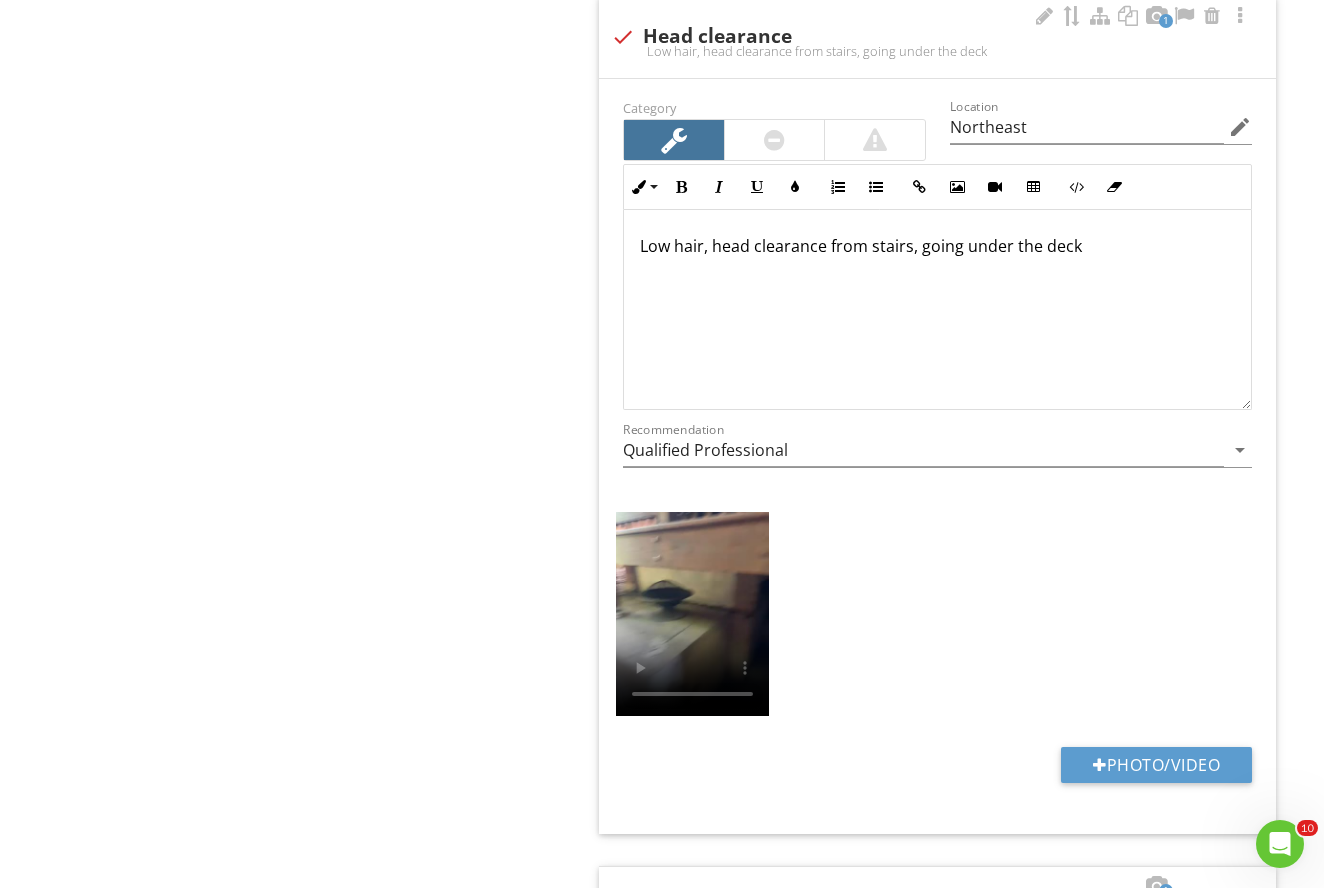 click on "Low hair, head clearance from stairs, going under the deck" at bounding box center [937, 246] 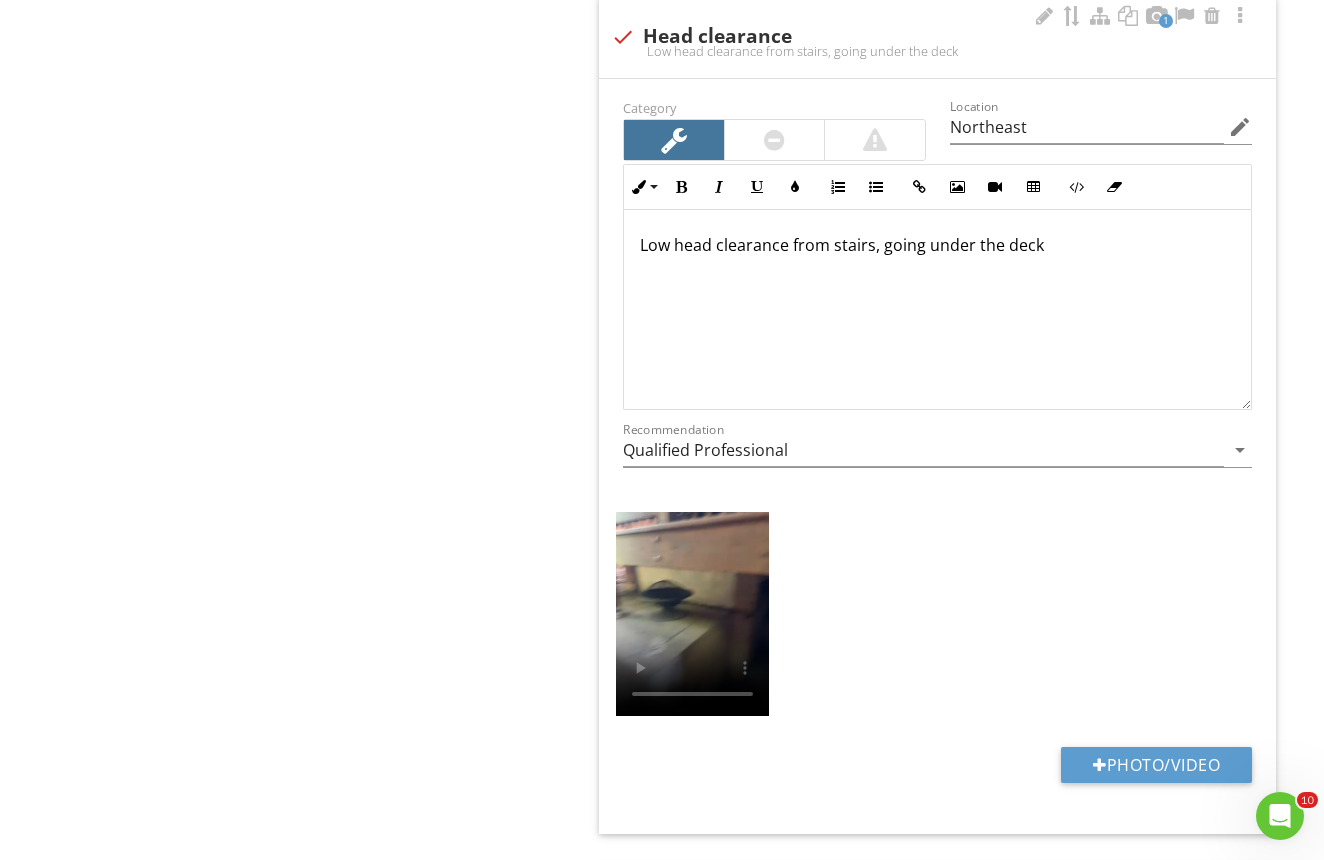 scroll, scrollTop: 1, scrollLeft: 0, axis: vertical 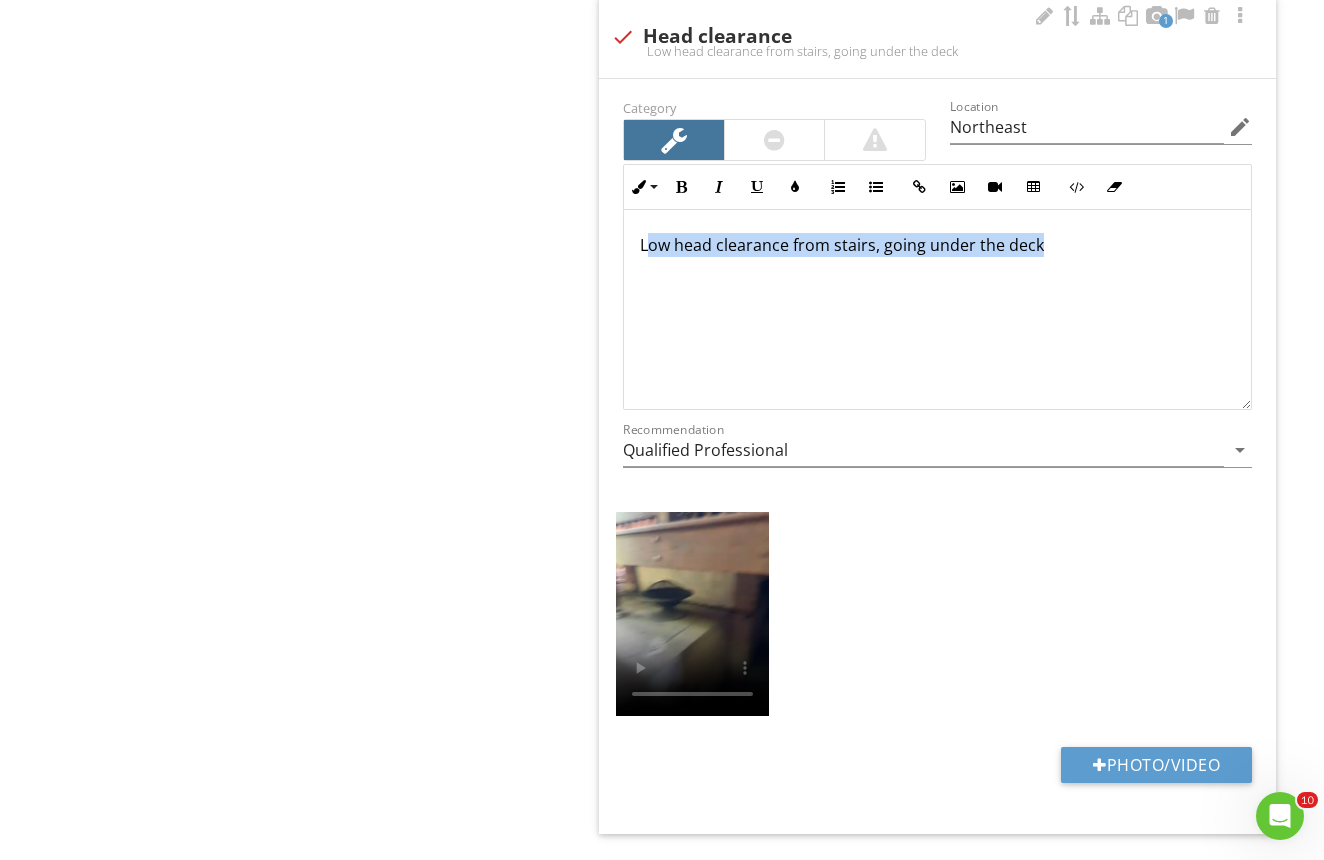 drag, startPoint x: 1043, startPoint y: 245, endPoint x: 647, endPoint y: 243, distance: 396.00504 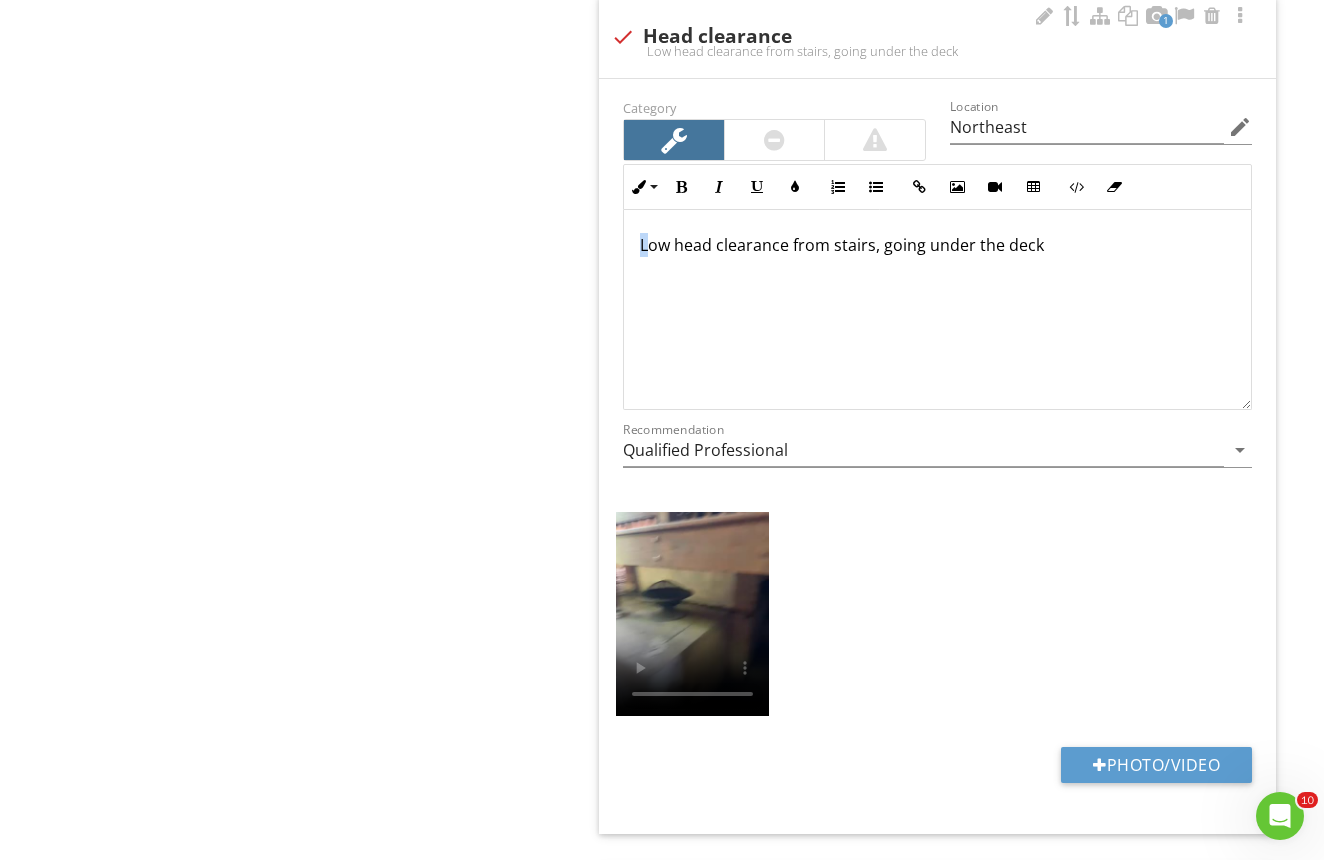 click on "Low head clearance from stairs, going under the deck" at bounding box center [937, 245] 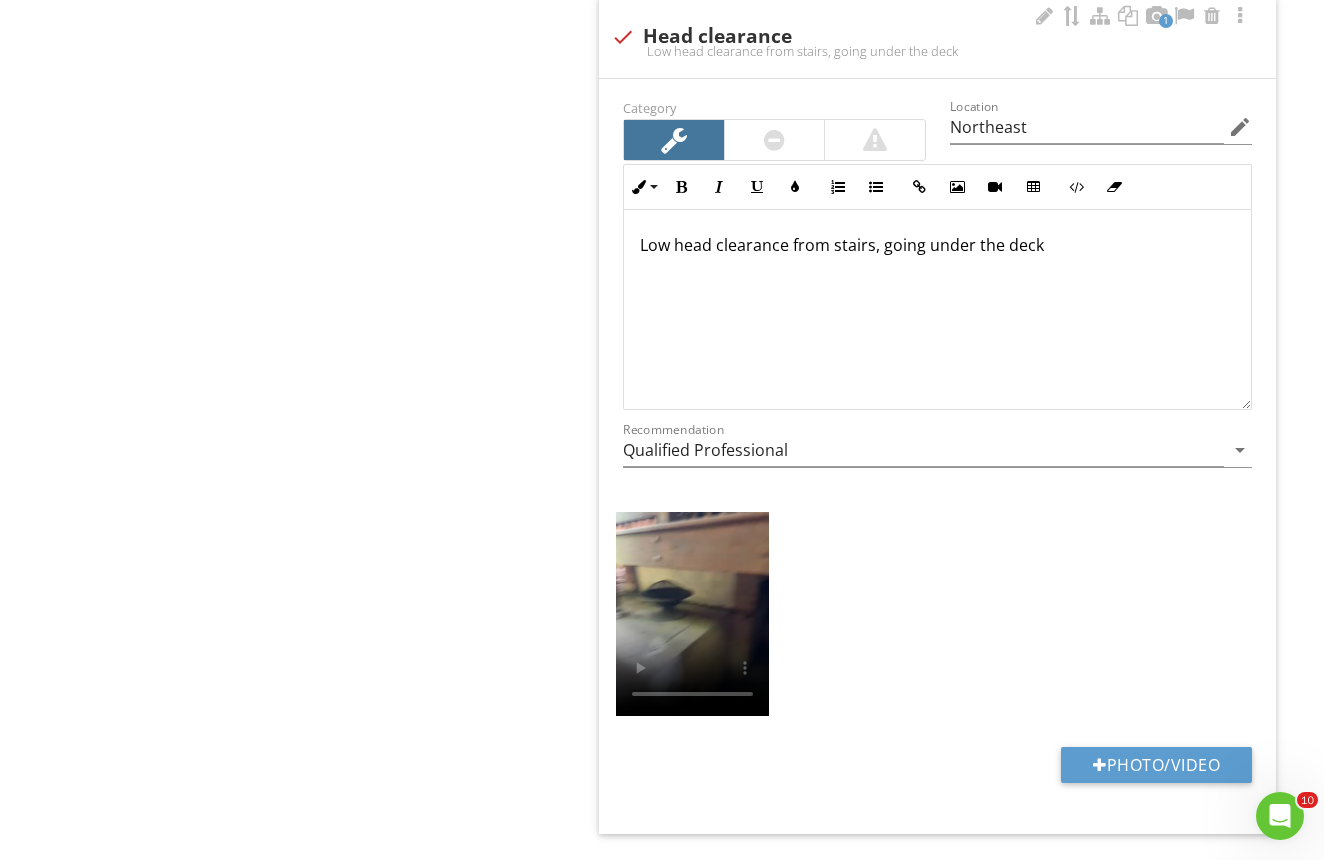 drag, startPoint x: 651, startPoint y: 272, endPoint x: 640, endPoint y: 258, distance: 17.804493 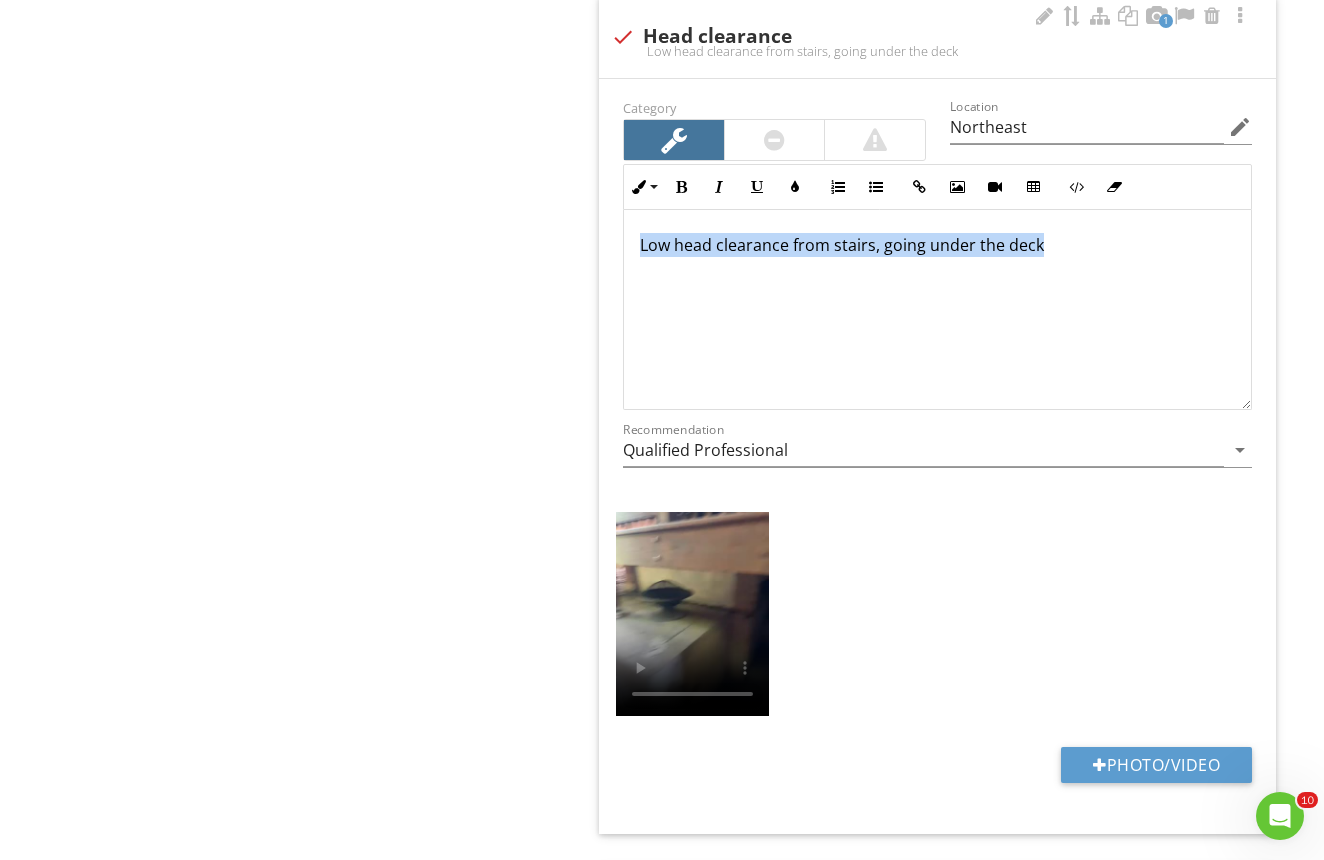 drag, startPoint x: 640, startPoint y: 245, endPoint x: 1047, endPoint y: 250, distance: 407.0307 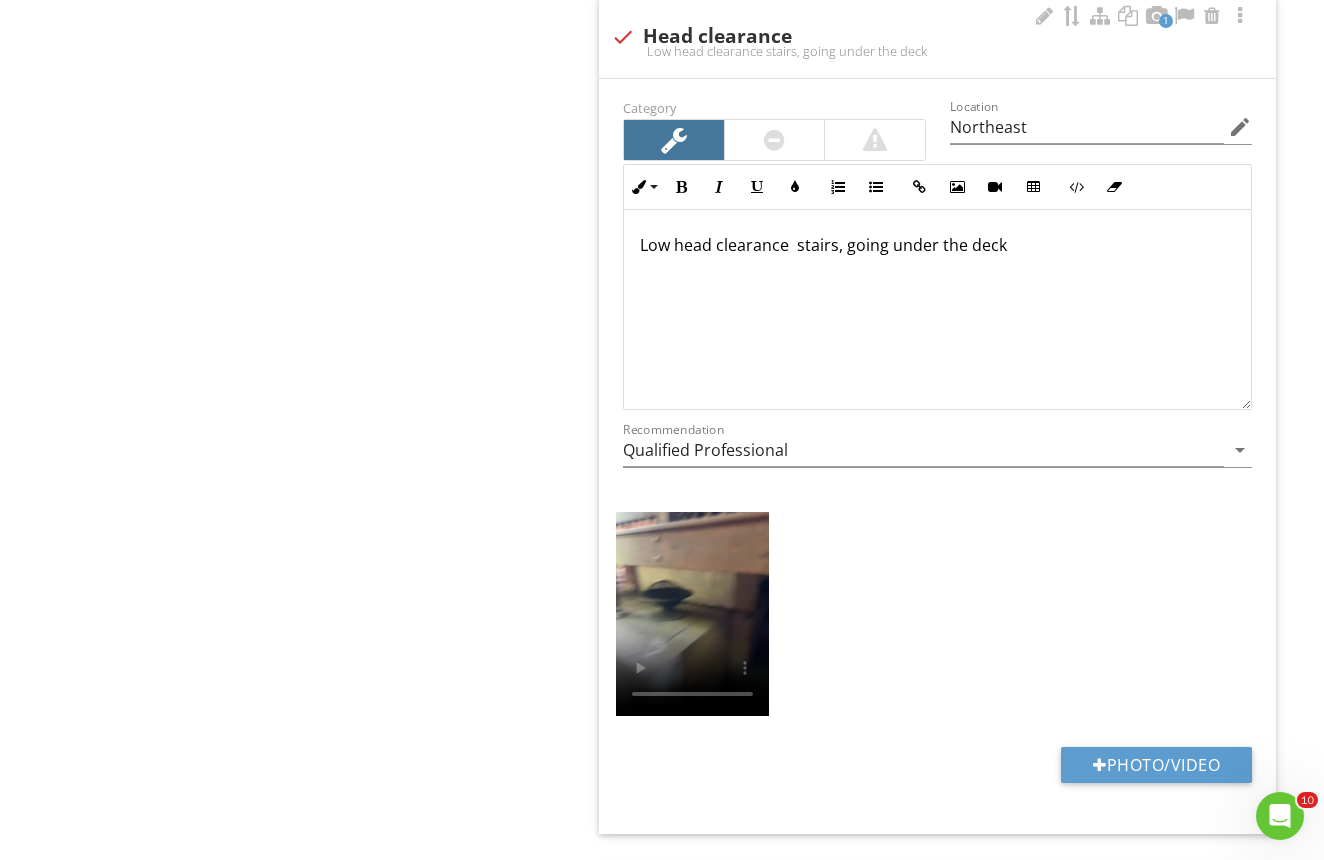 type 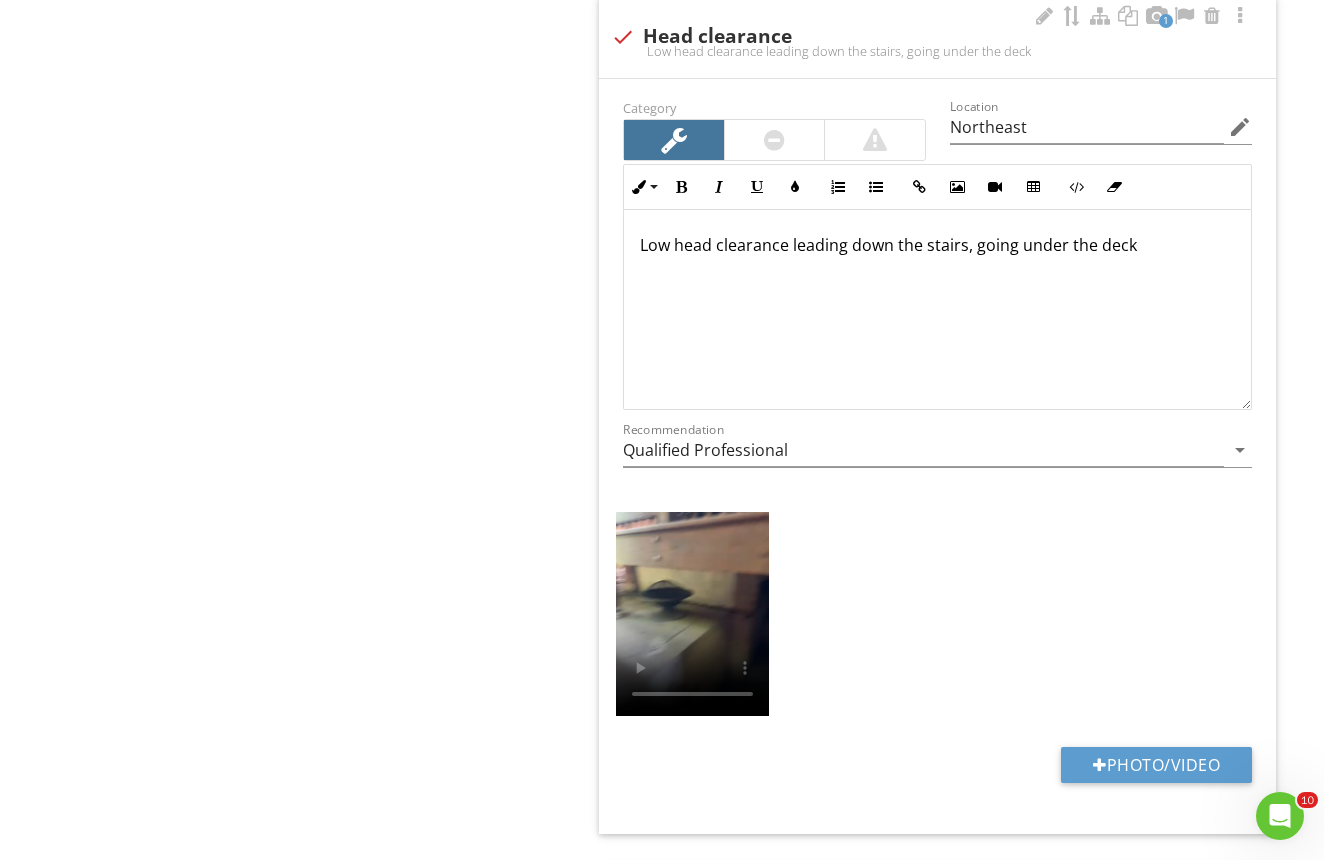 click at bounding box center (937, 617) 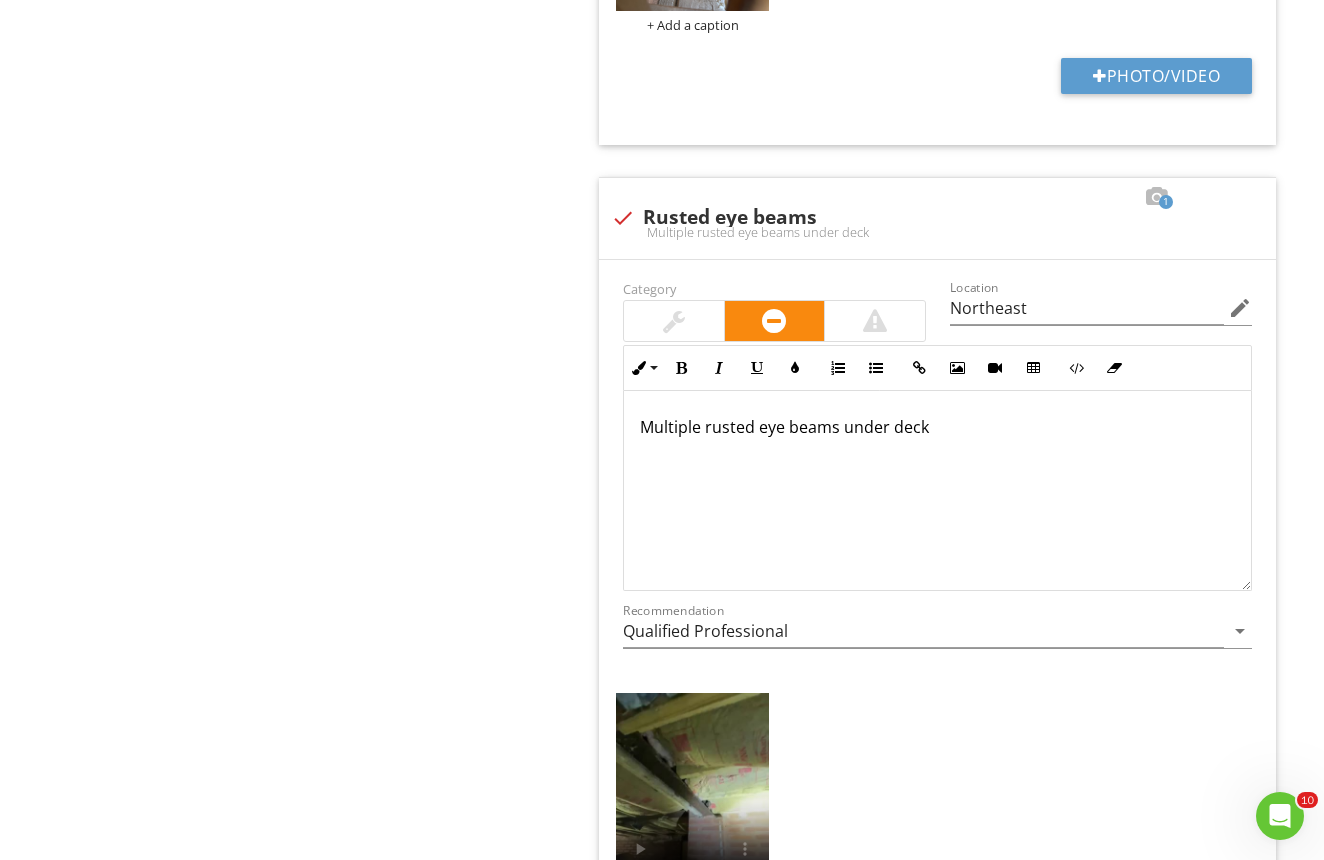 scroll, scrollTop: 6223, scrollLeft: 0, axis: vertical 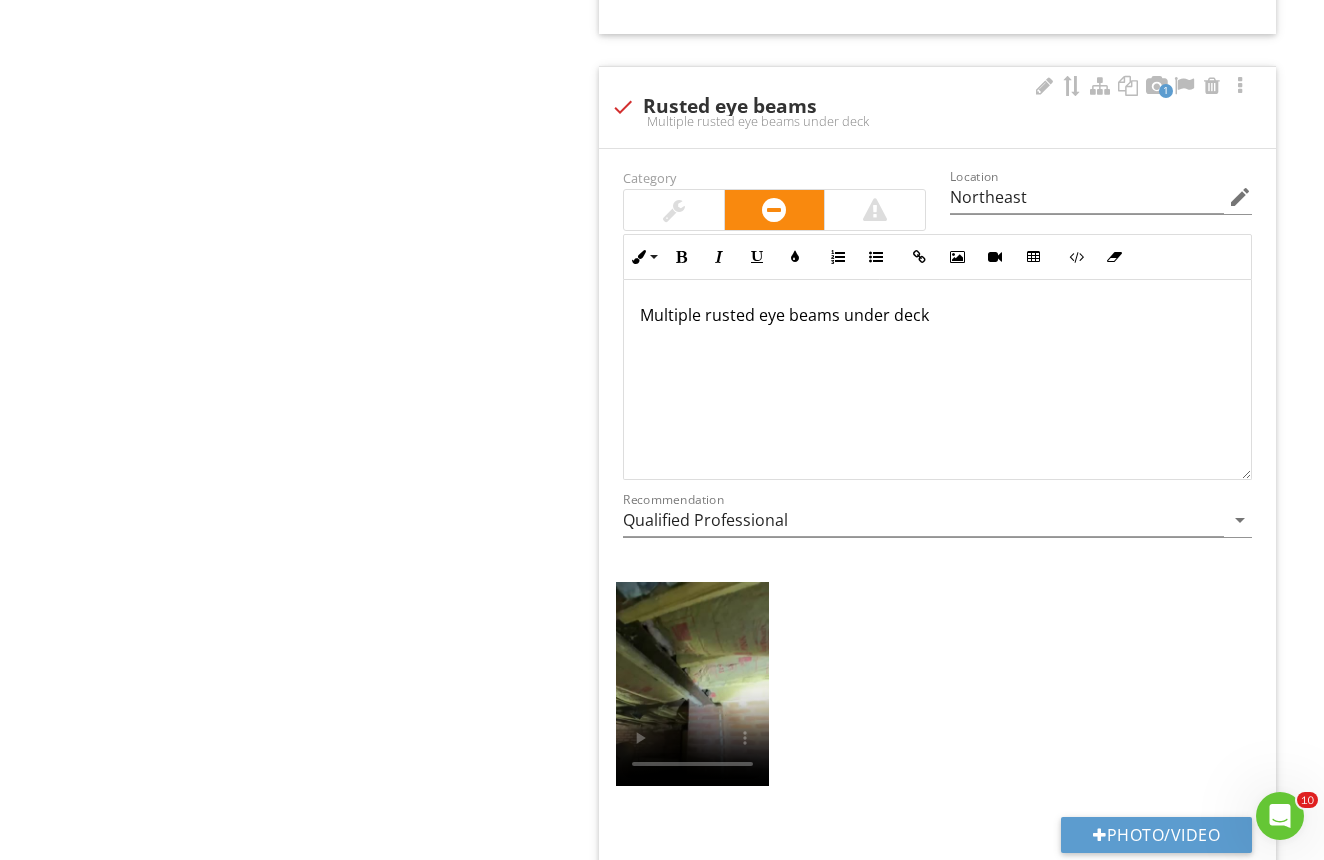 click on "check
Rusted eye beams" at bounding box center [937, 107] 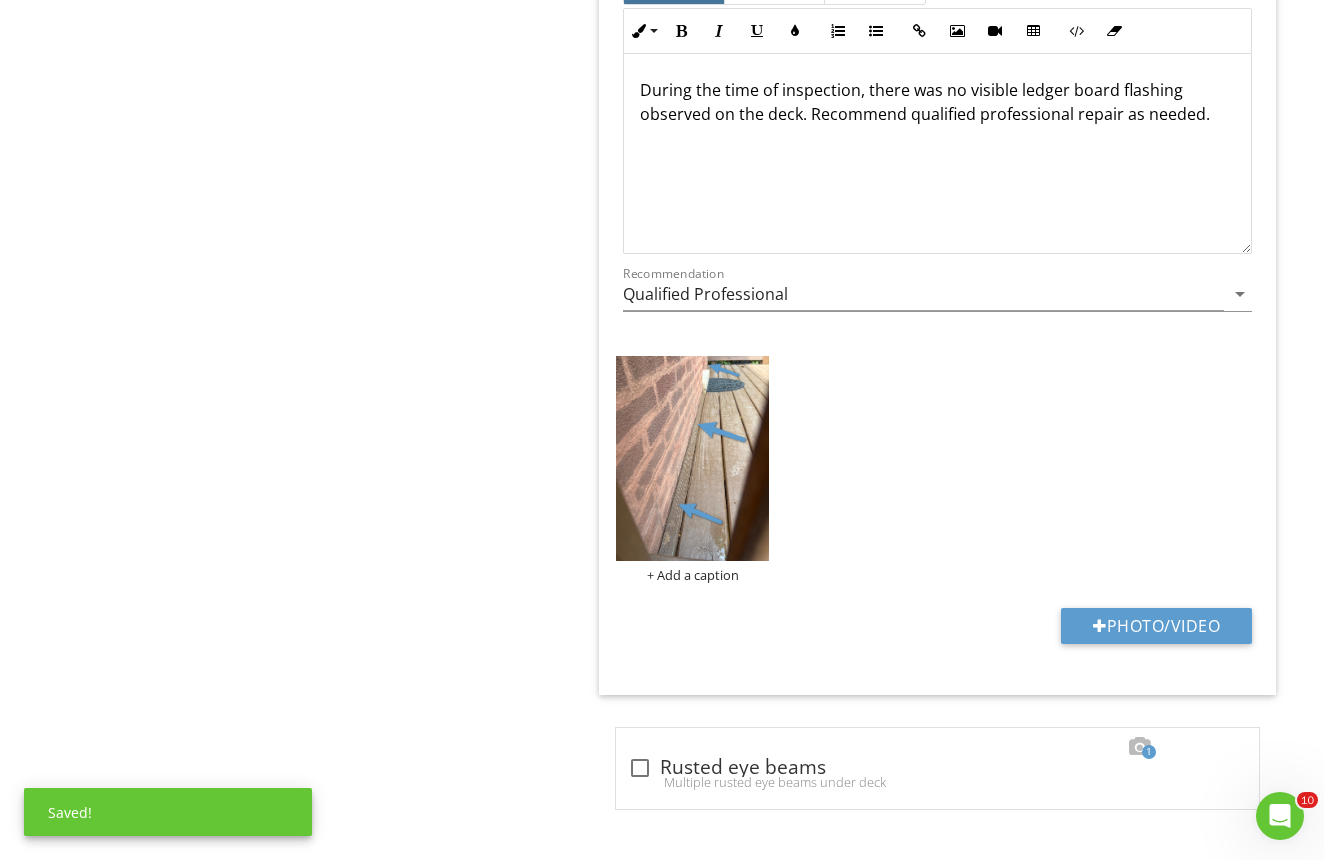 scroll, scrollTop: 5559, scrollLeft: 0, axis: vertical 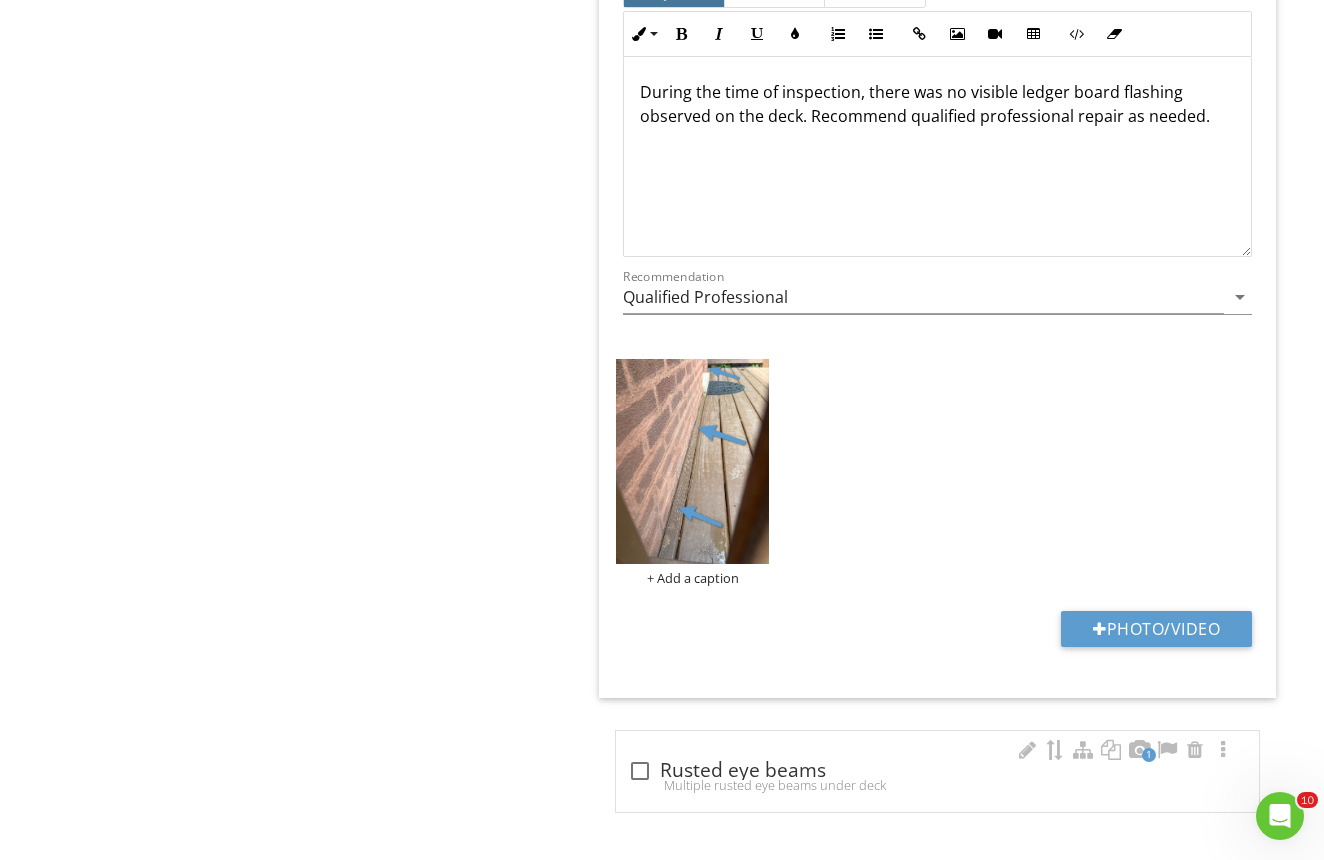 click on "Multiple rusted eye beams under deck" at bounding box center (937, 785) 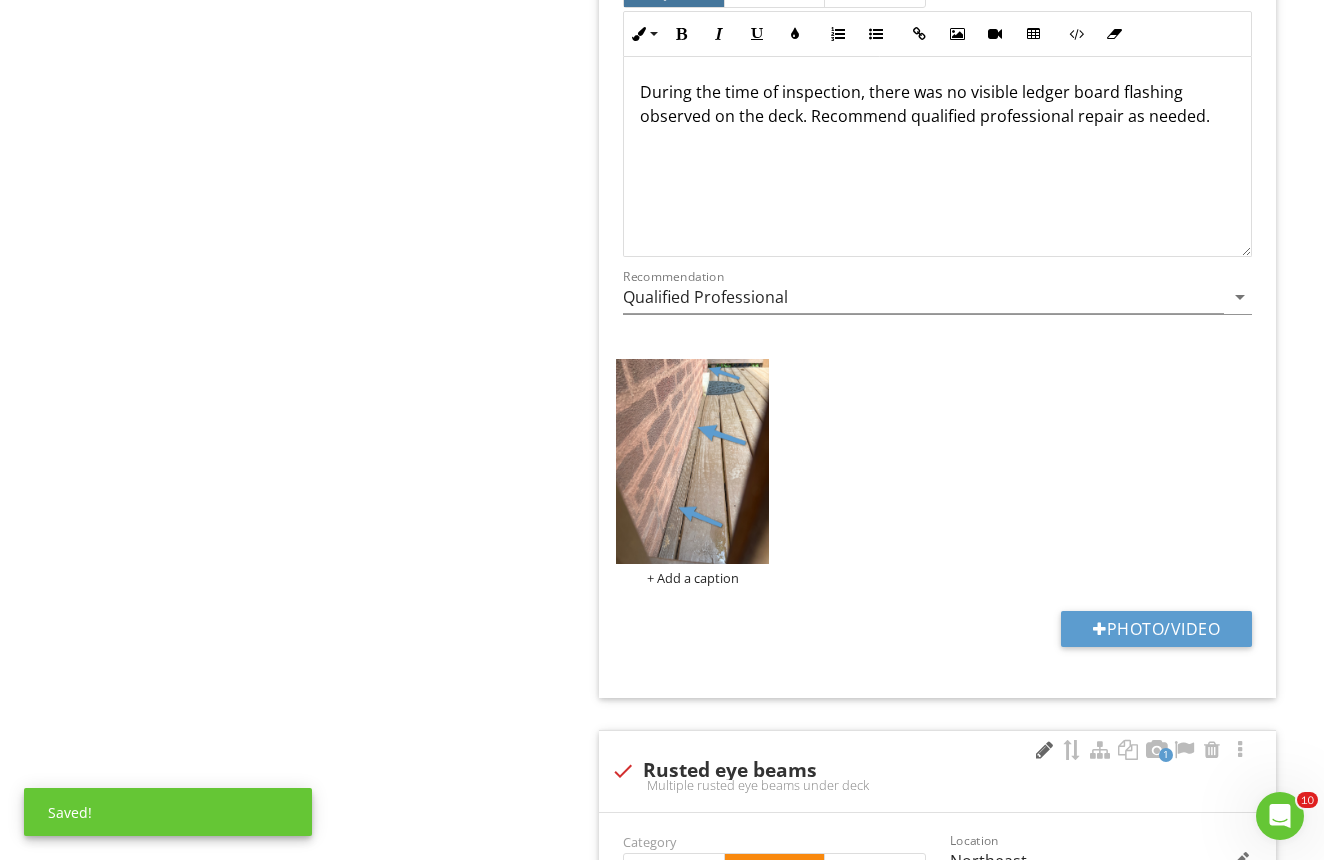click at bounding box center (1044, 750) 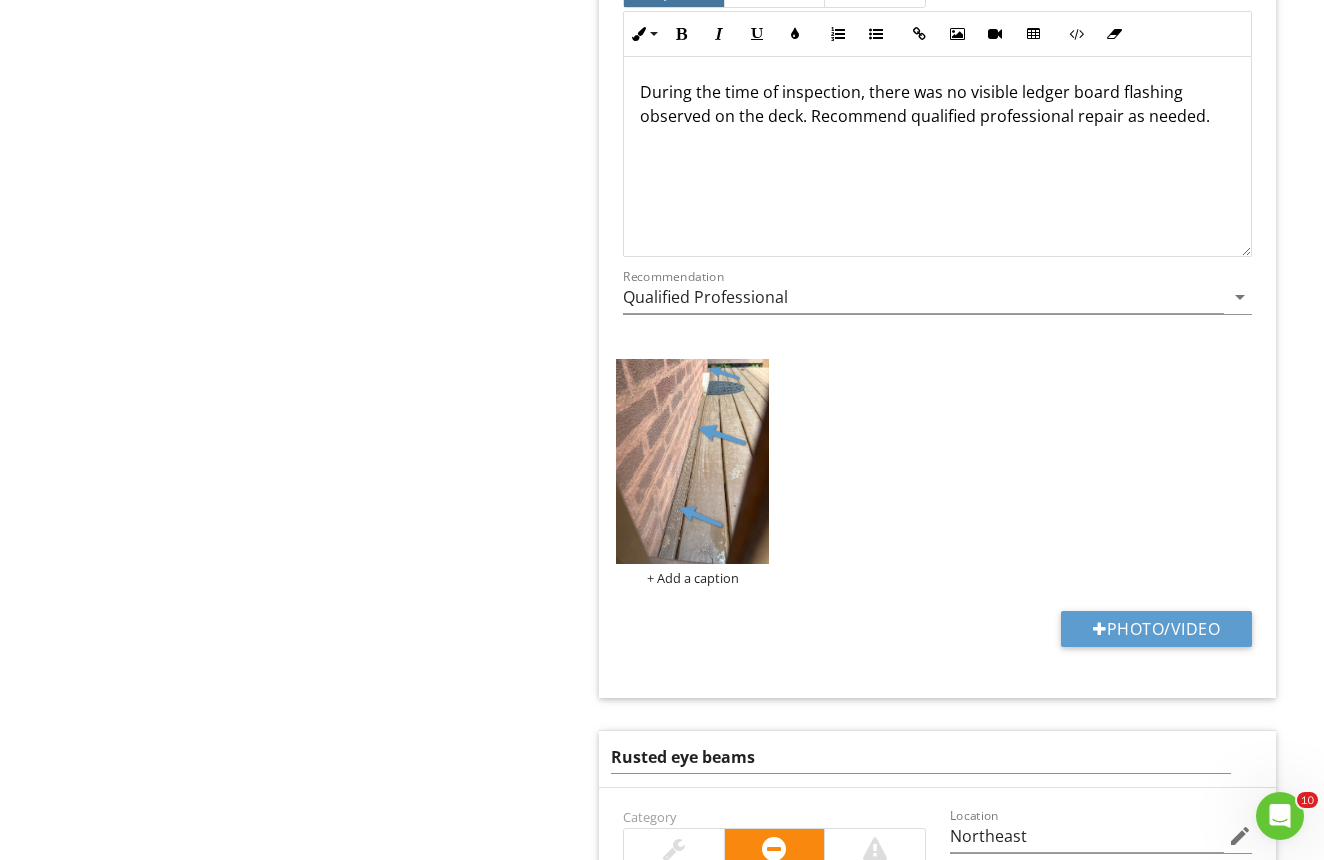 click on "Rusted eye beams" at bounding box center [921, 757] 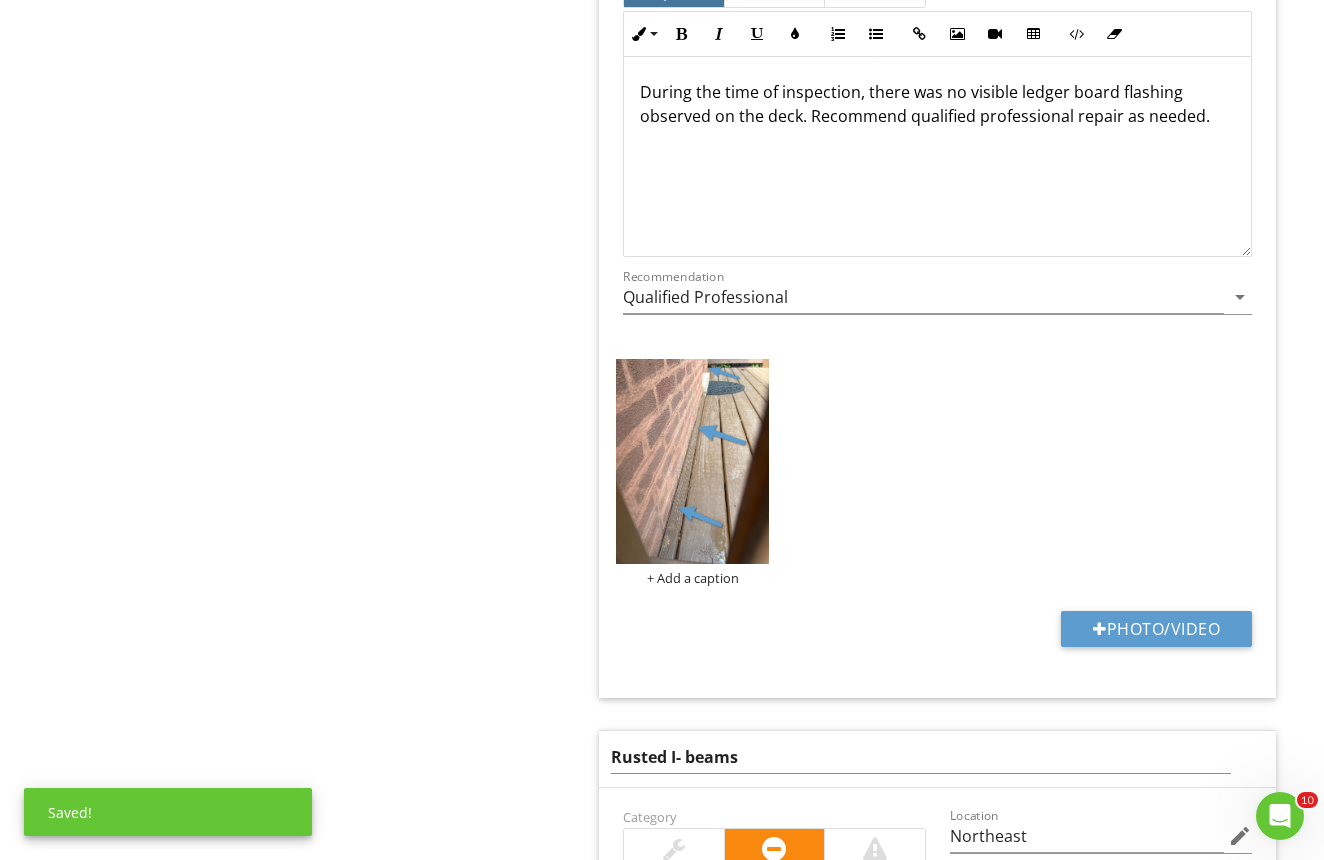 type on "Rusted I-beams" 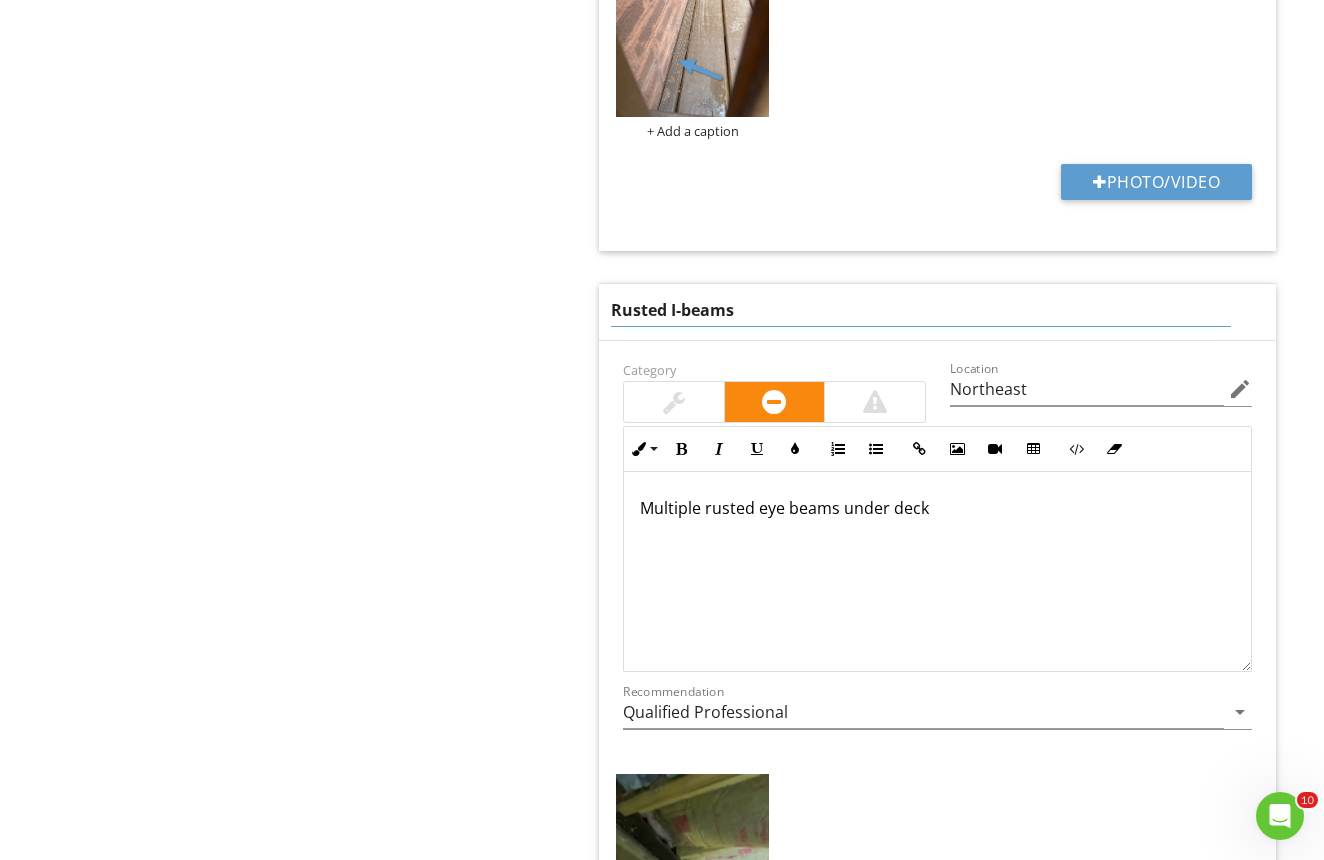 scroll, scrollTop: 6154, scrollLeft: 0, axis: vertical 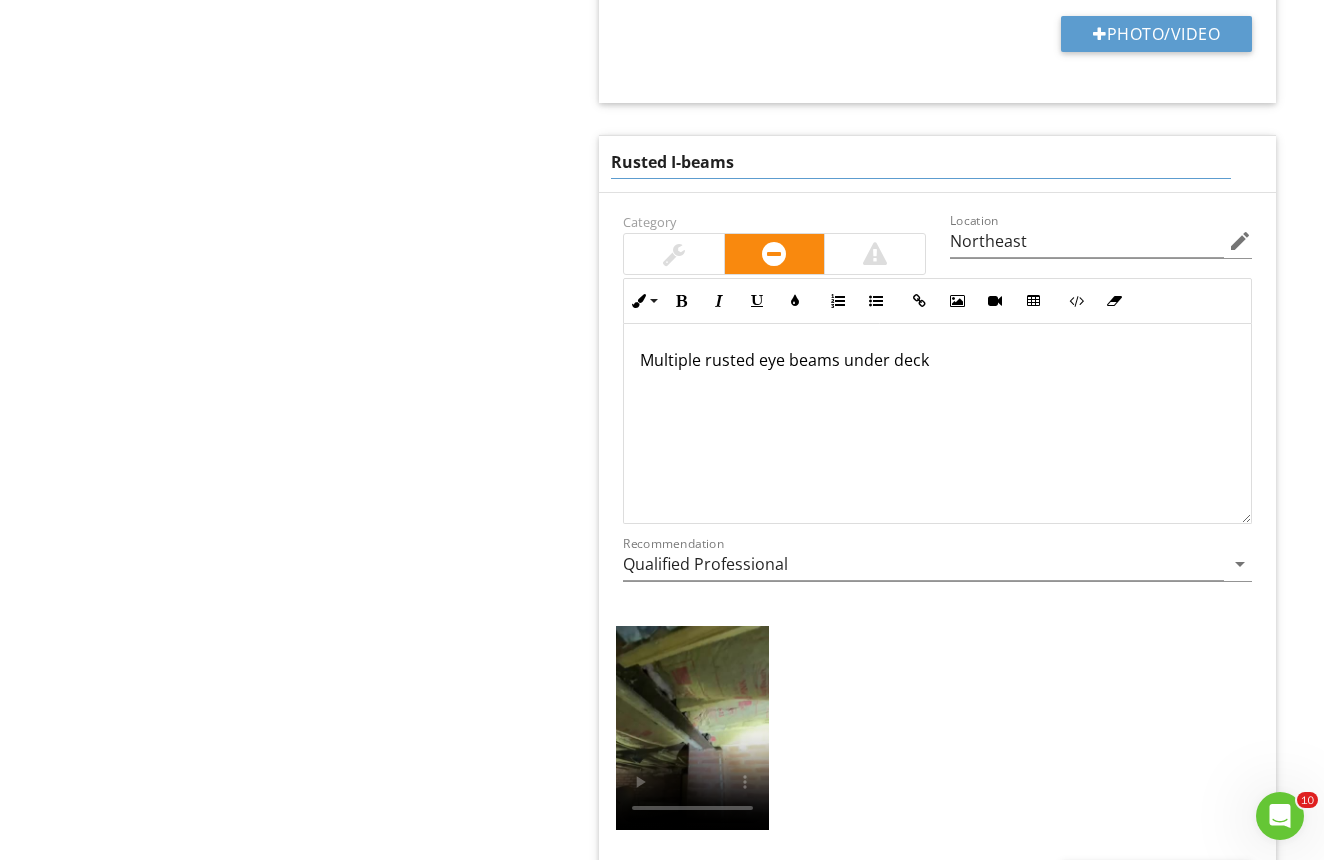 click on "Multiple rusted eye beams under deck" at bounding box center (937, 424) 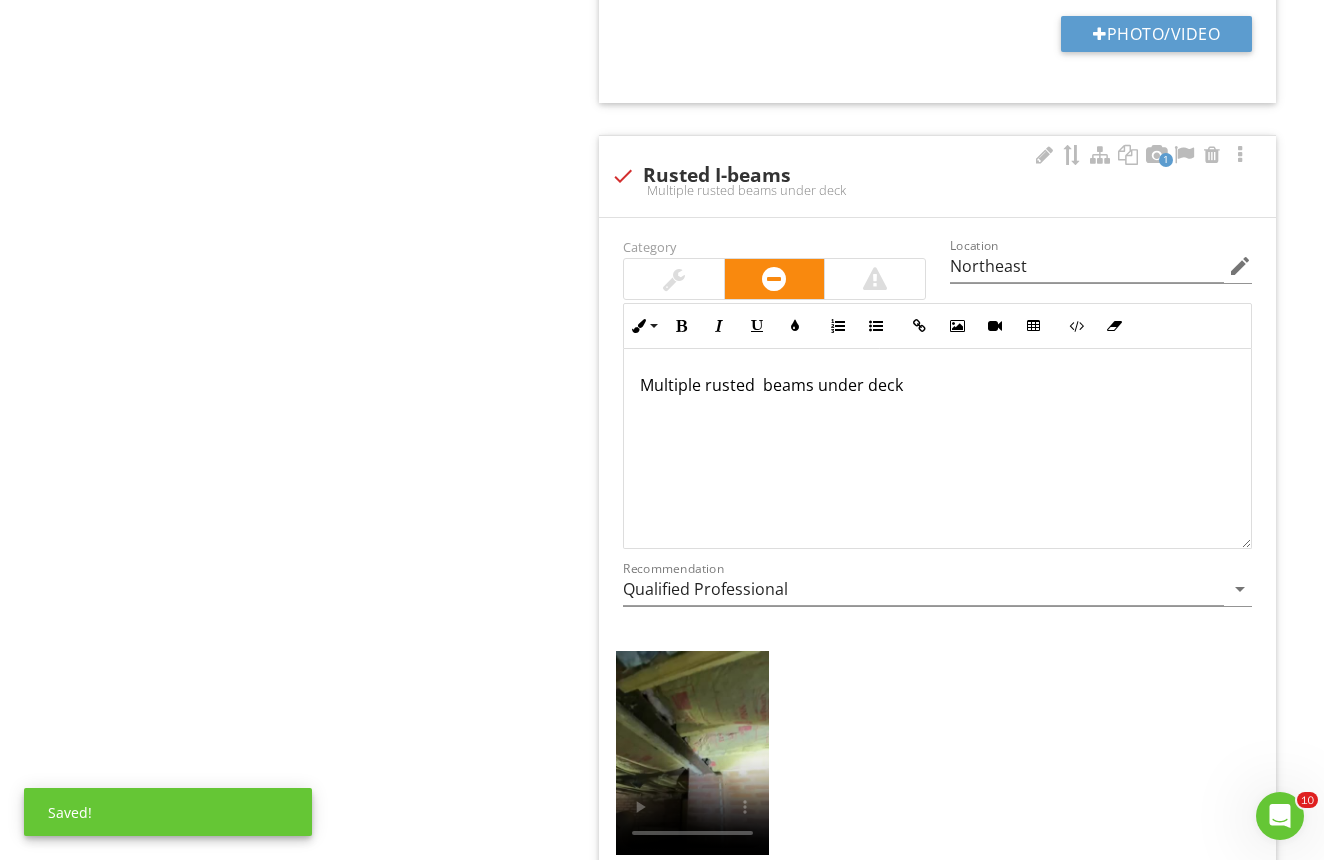 type 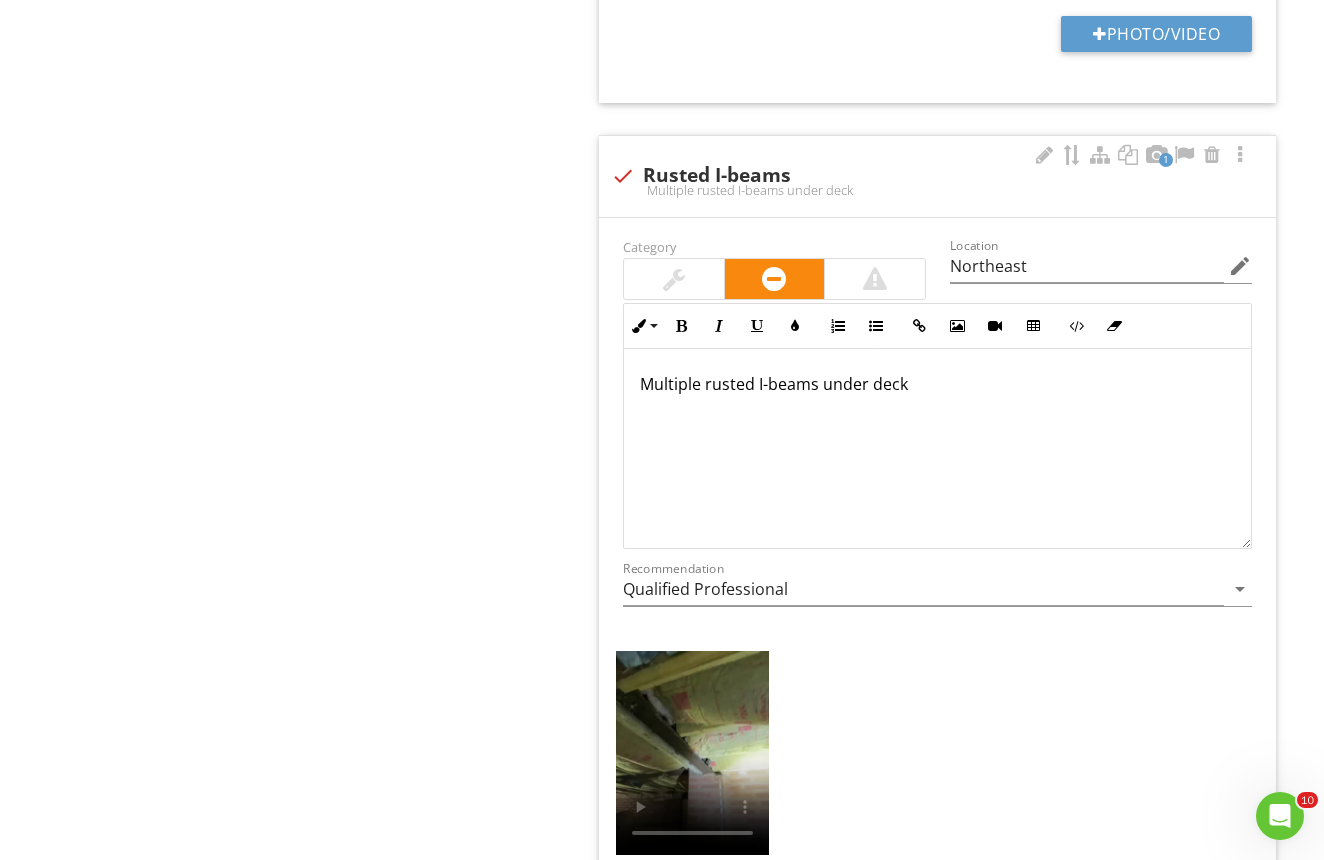 scroll, scrollTop: 1, scrollLeft: 0, axis: vertical 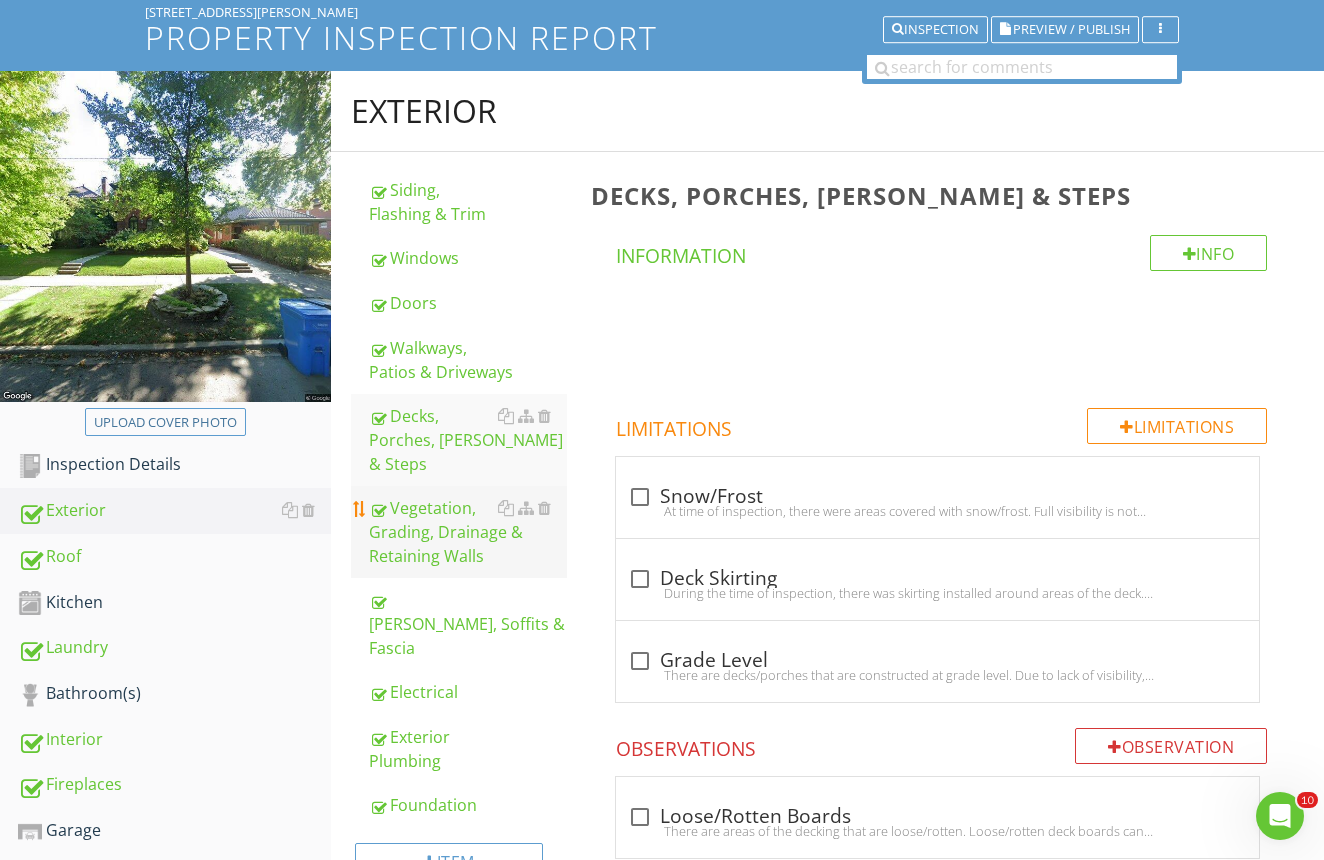 click on "Vegetation, Grading, Drainage & Retaining Walls" at bounding box center [468, 532] 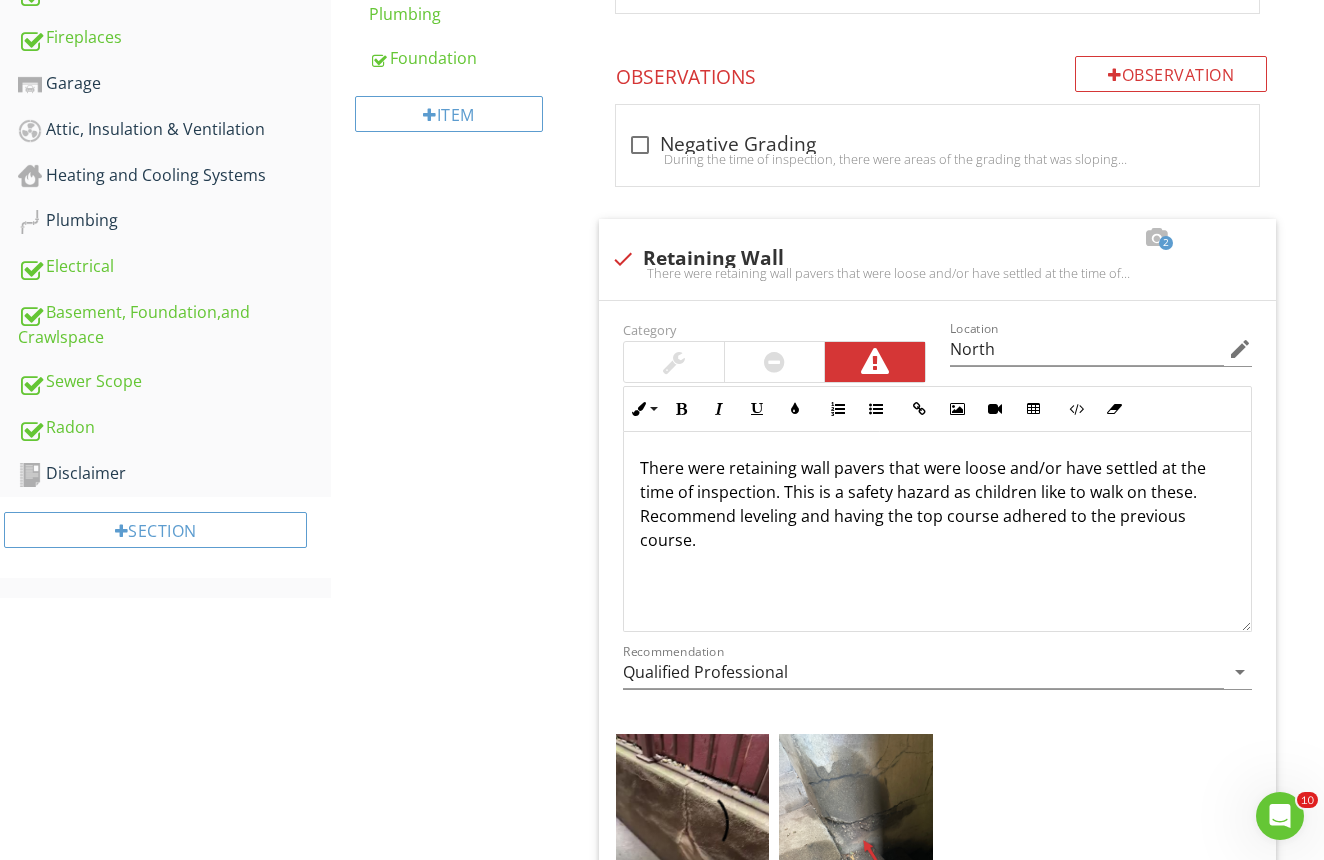 scroll, scrollTop: 900, scrollLeft: 0, axis: vertical 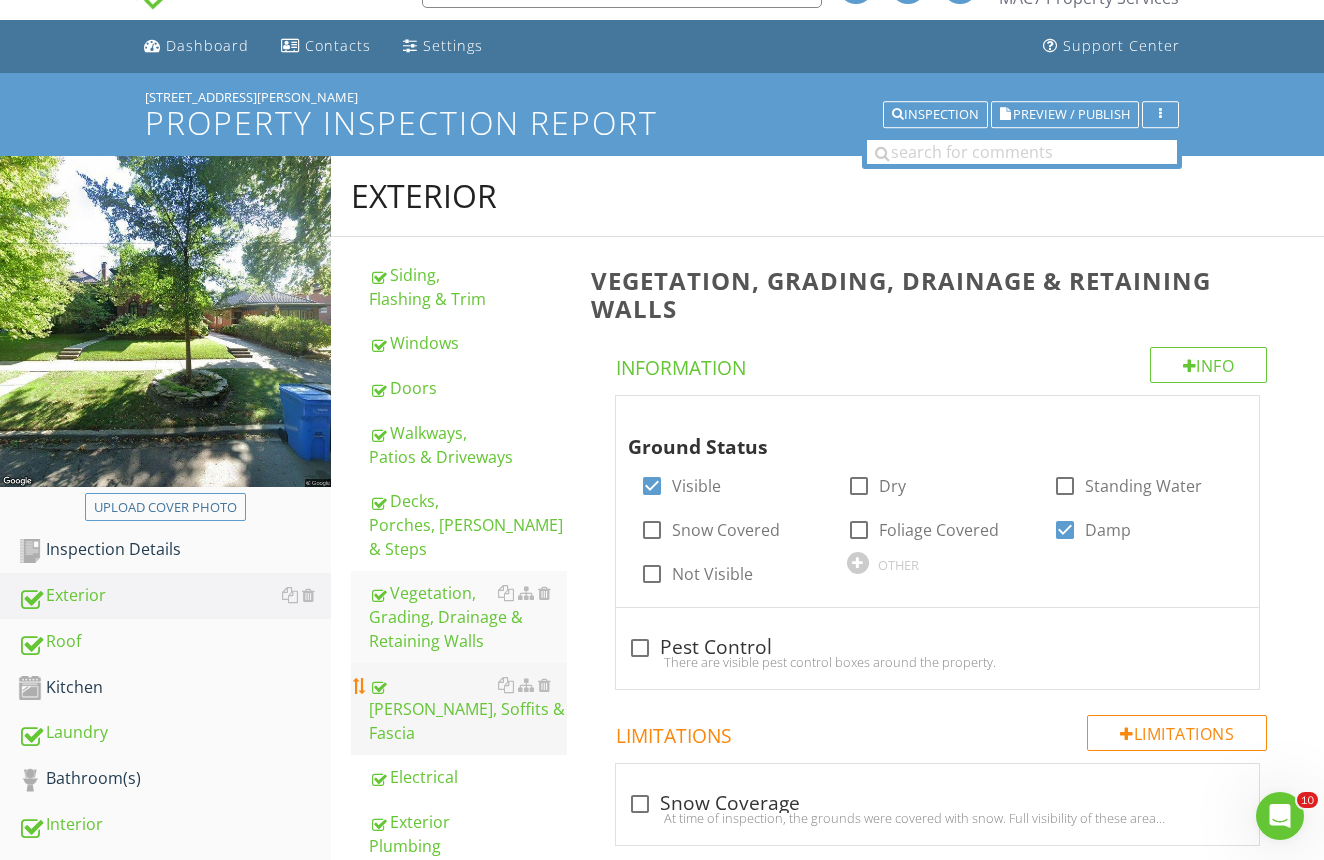 click on "Eaves, Soffits & Fascia" at bounding box center [468, 709] 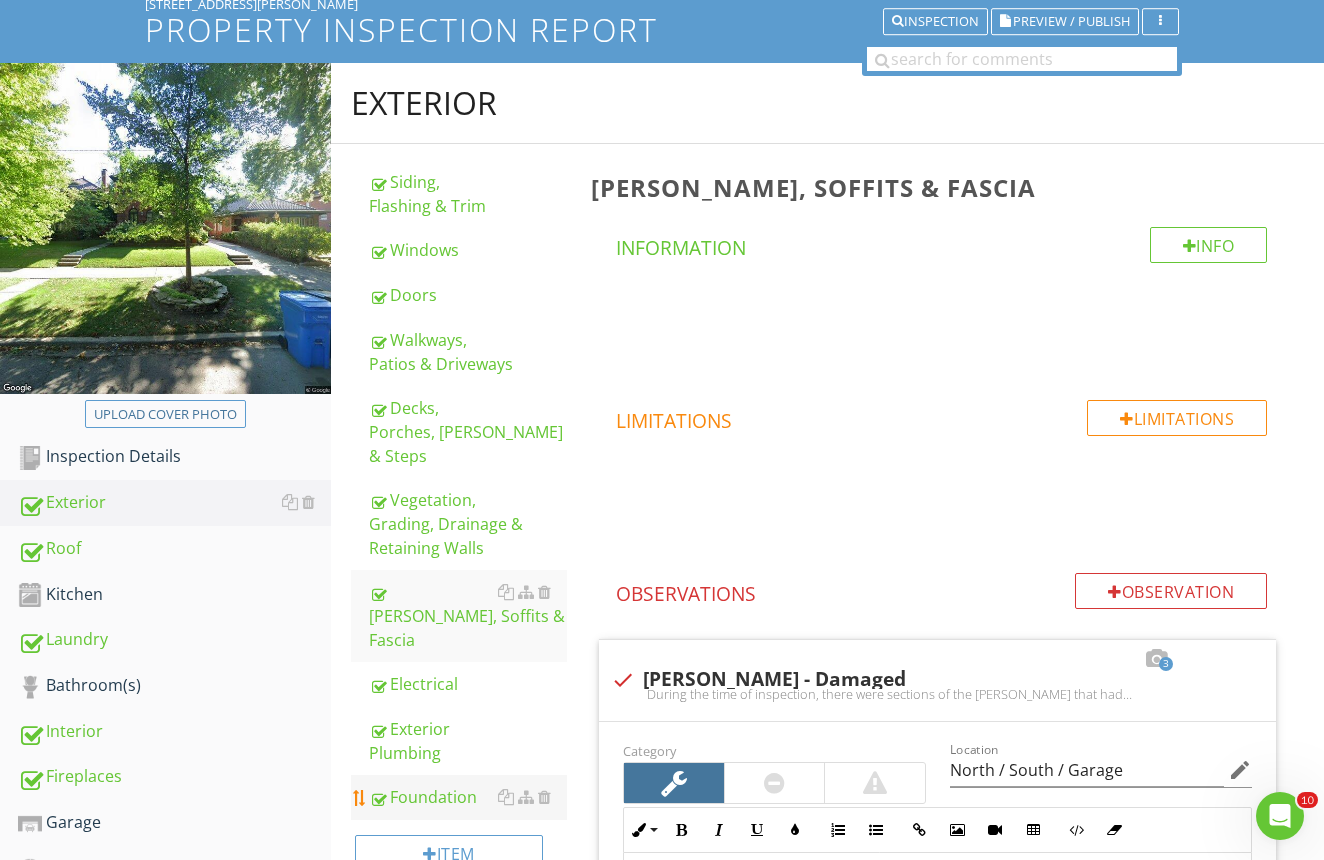 scroll, scrollTop: 49, scrollLeft: 0, axis: vertical 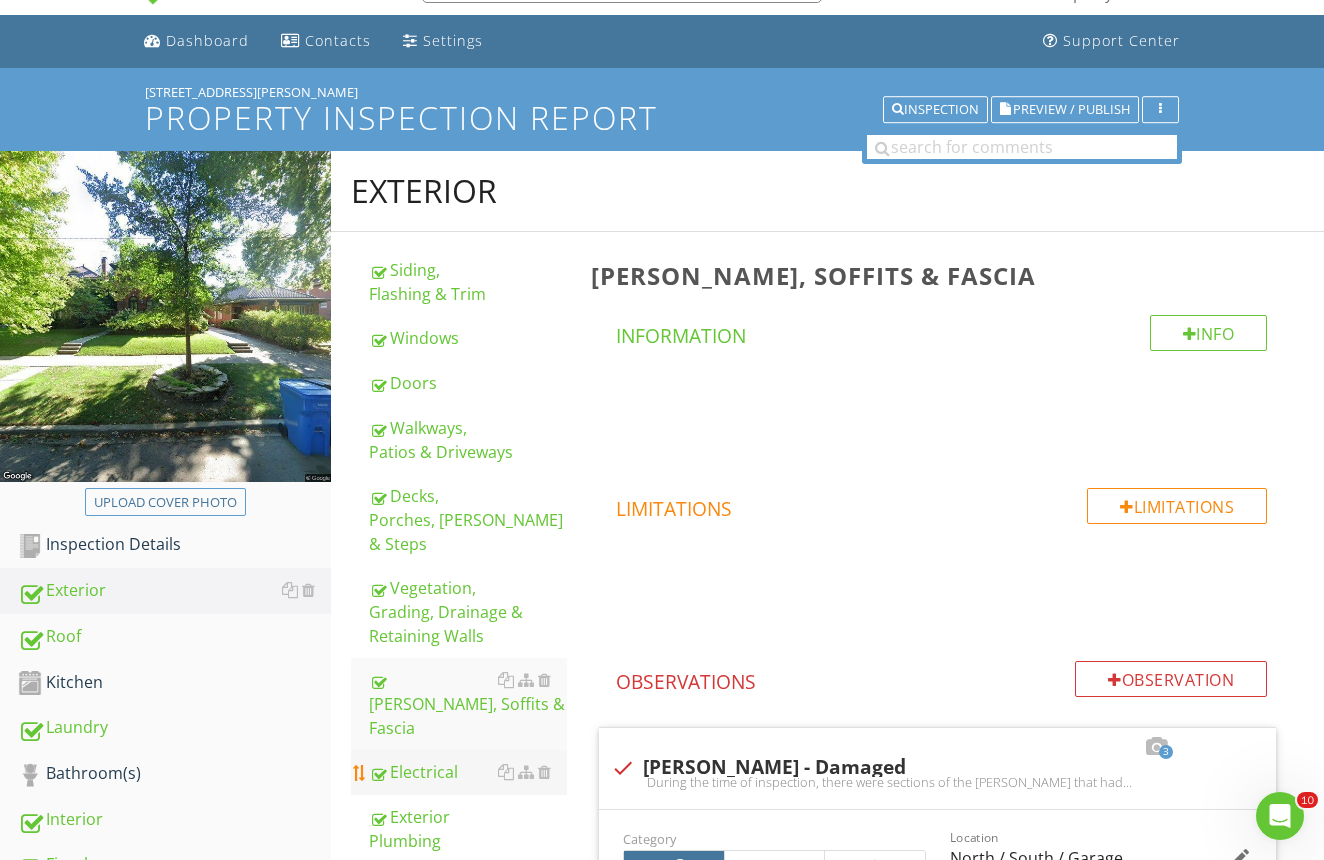 click on "Electrical" at bounding box center [468, 772] 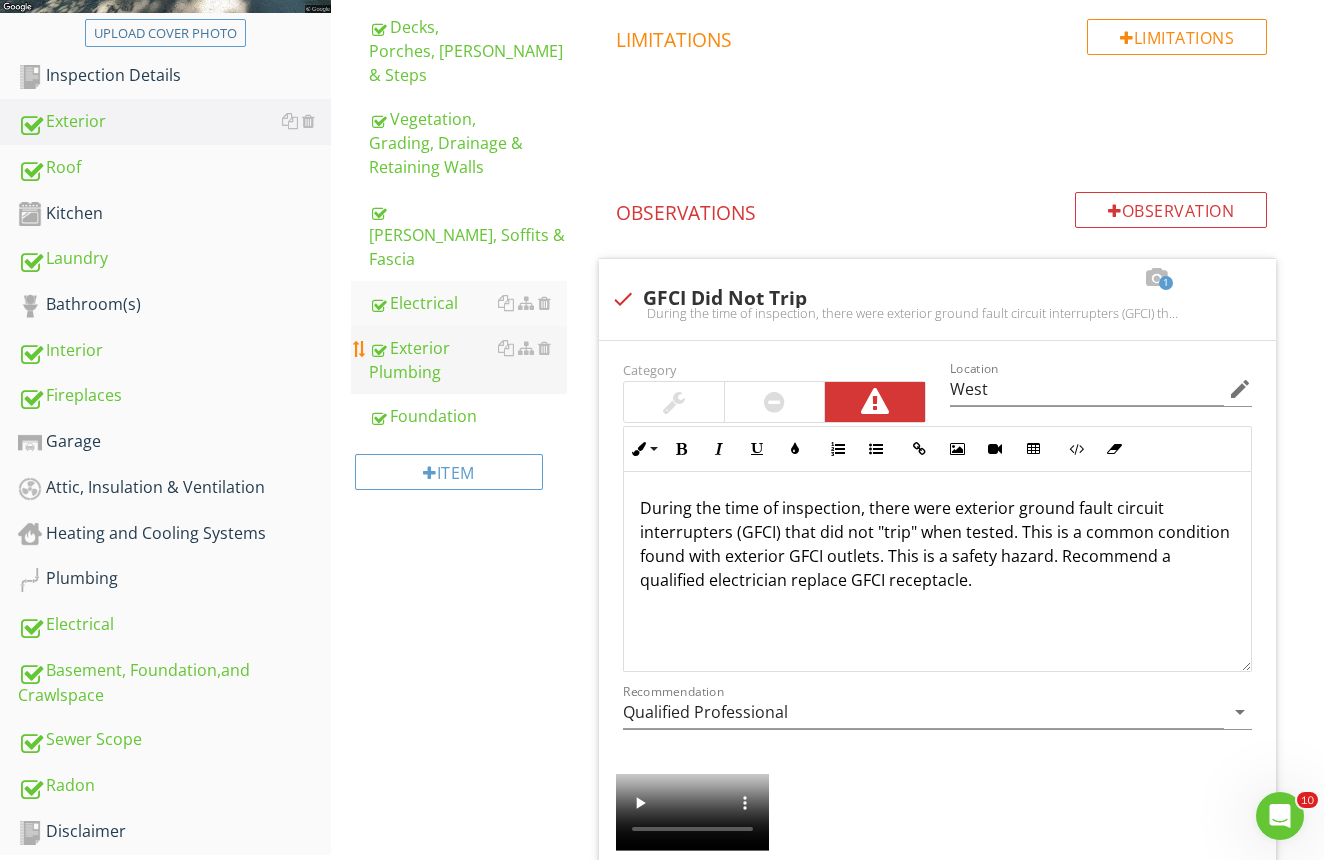 scroll, scrollTop: 519, scrollLeft: 0, axis: vertical 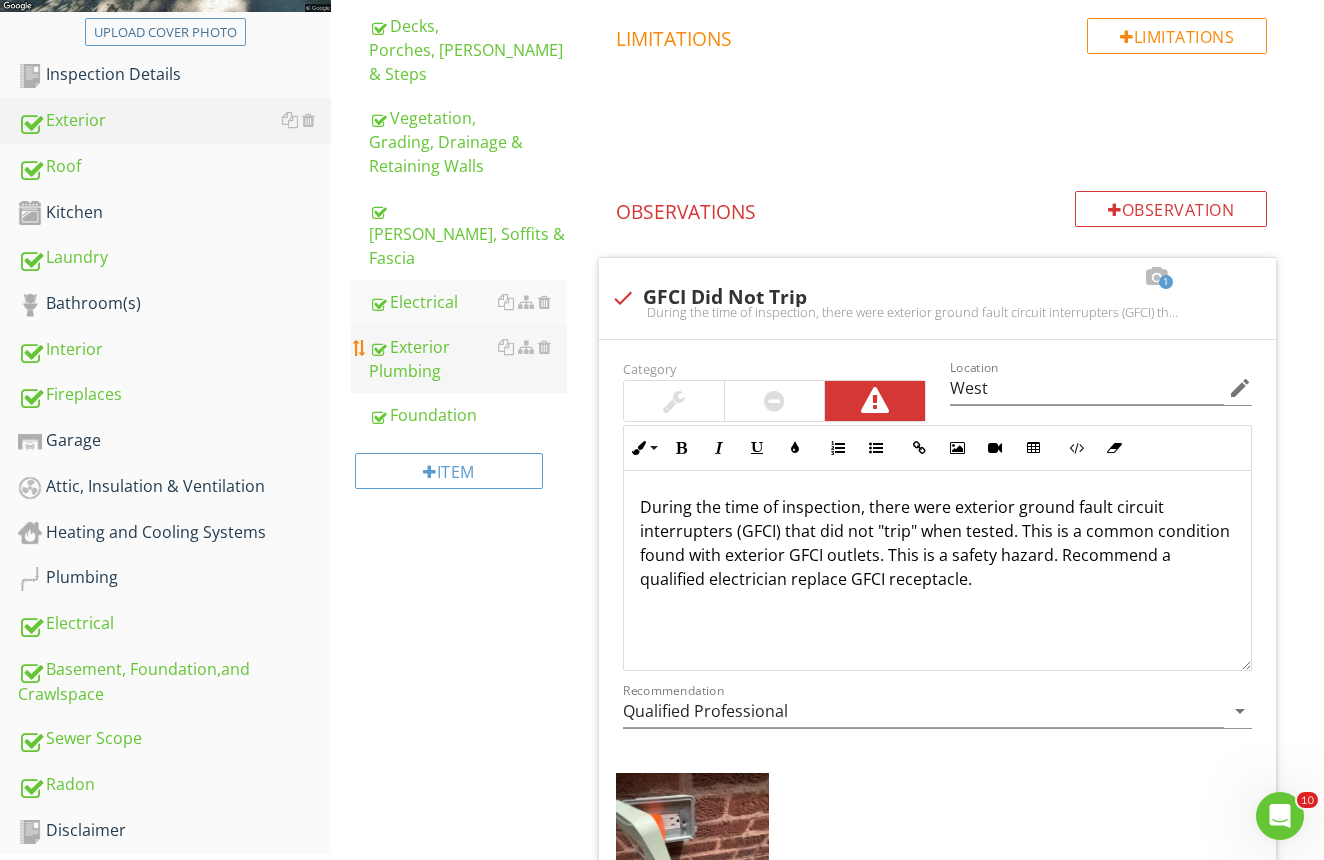 click on "Exterior Plumbing" at bounding box center (468, 359) 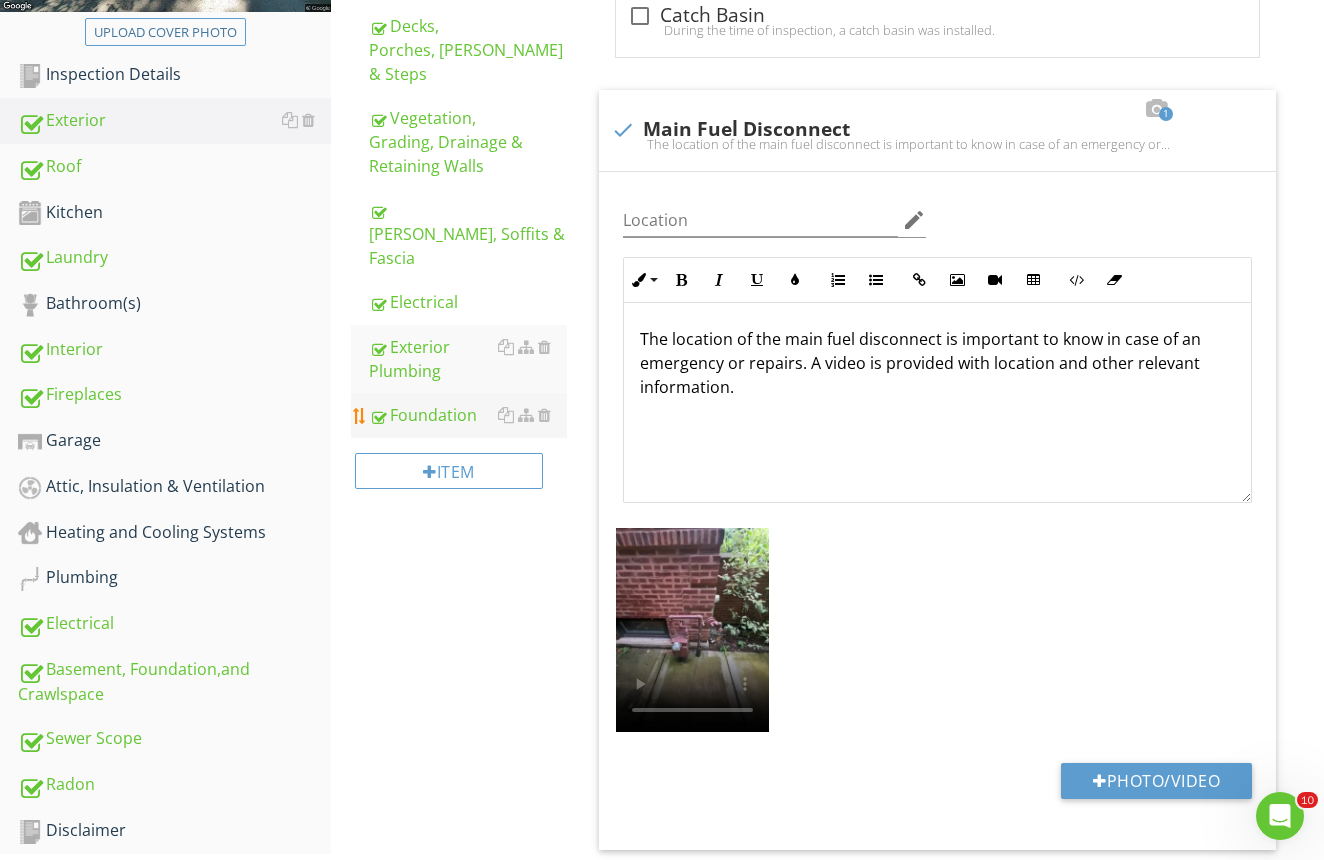 click on "Foundation" at bounding box center [468, 415] 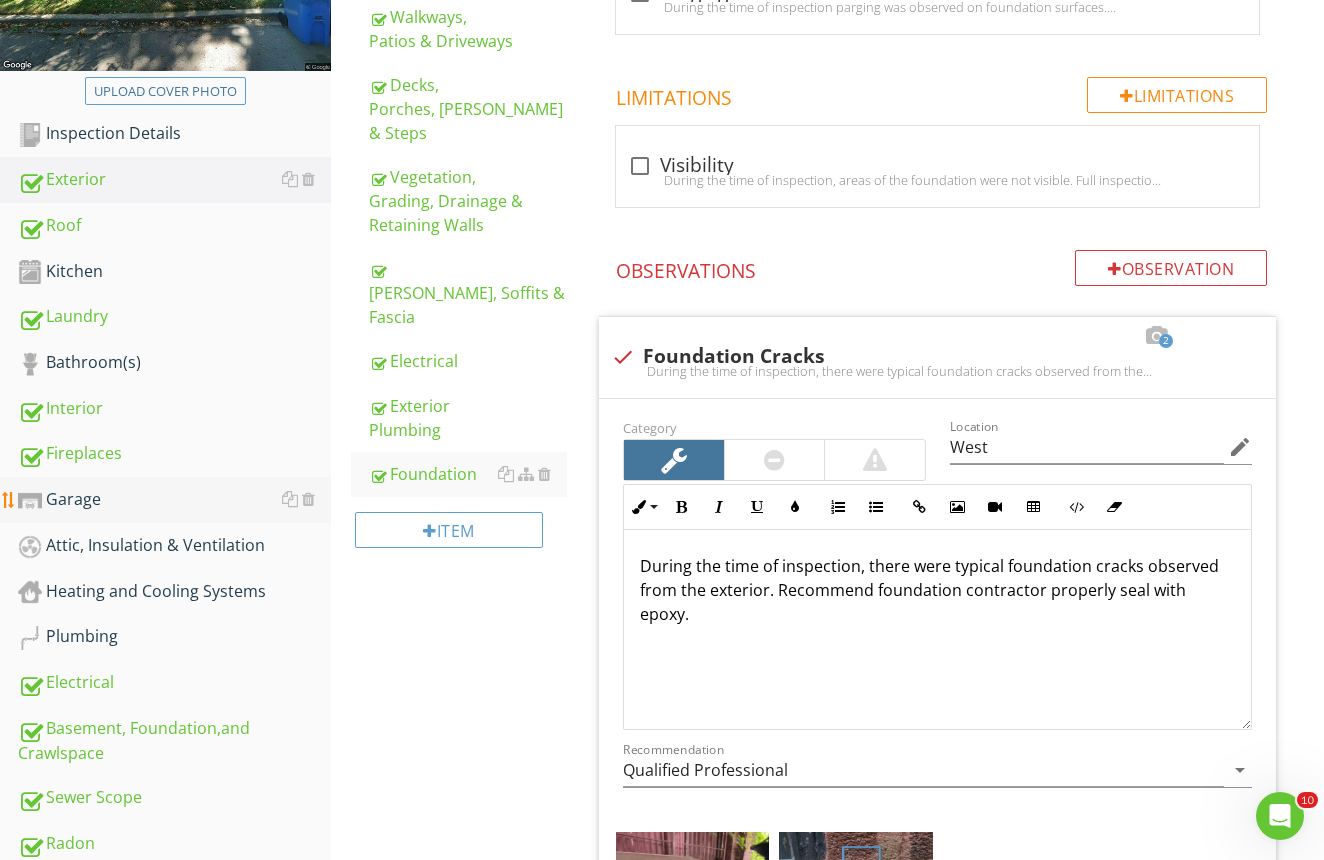 scroll, scrollTop: 462, scrollLeft: 0, axis: vertical 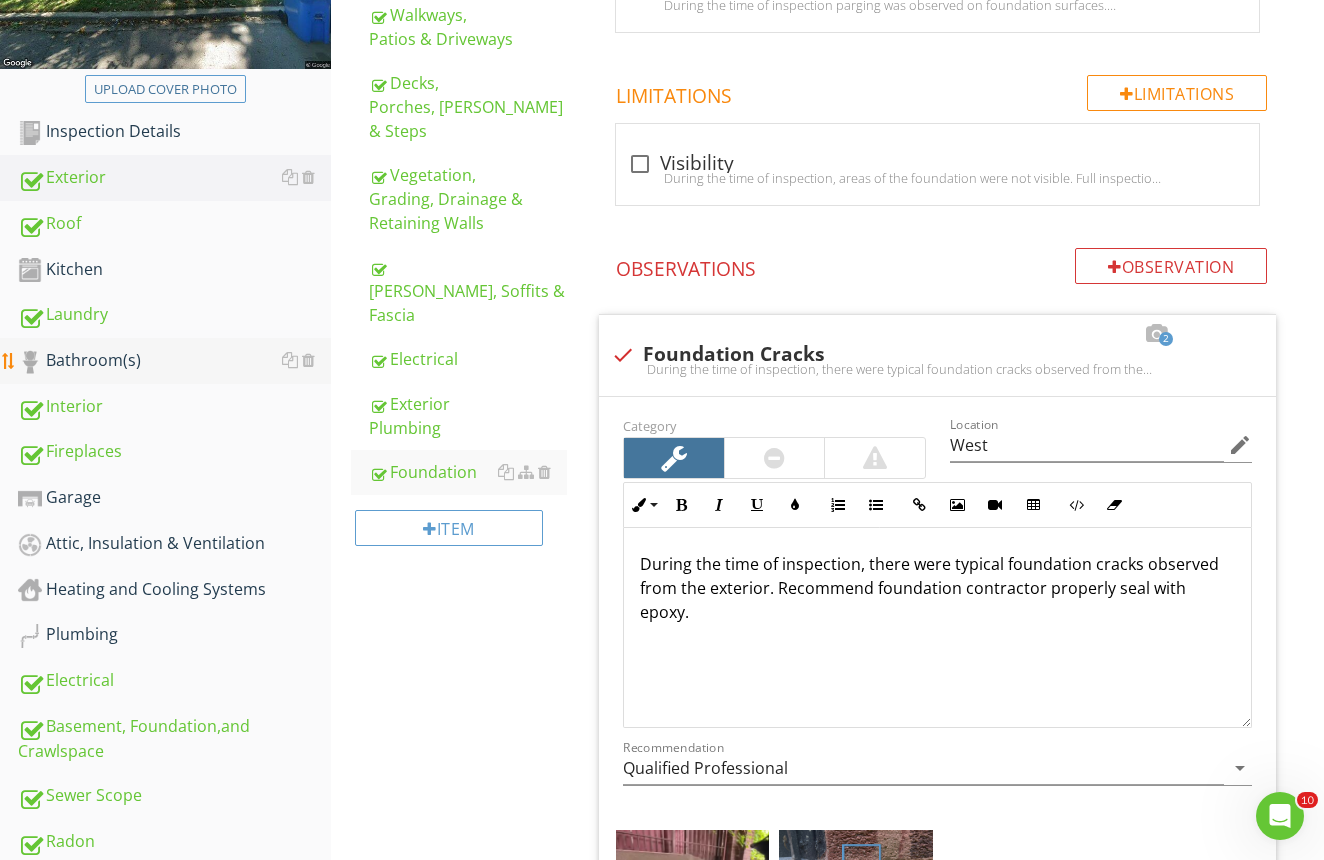 click on "Bathroom(s)" at bounding box center [174, 361] 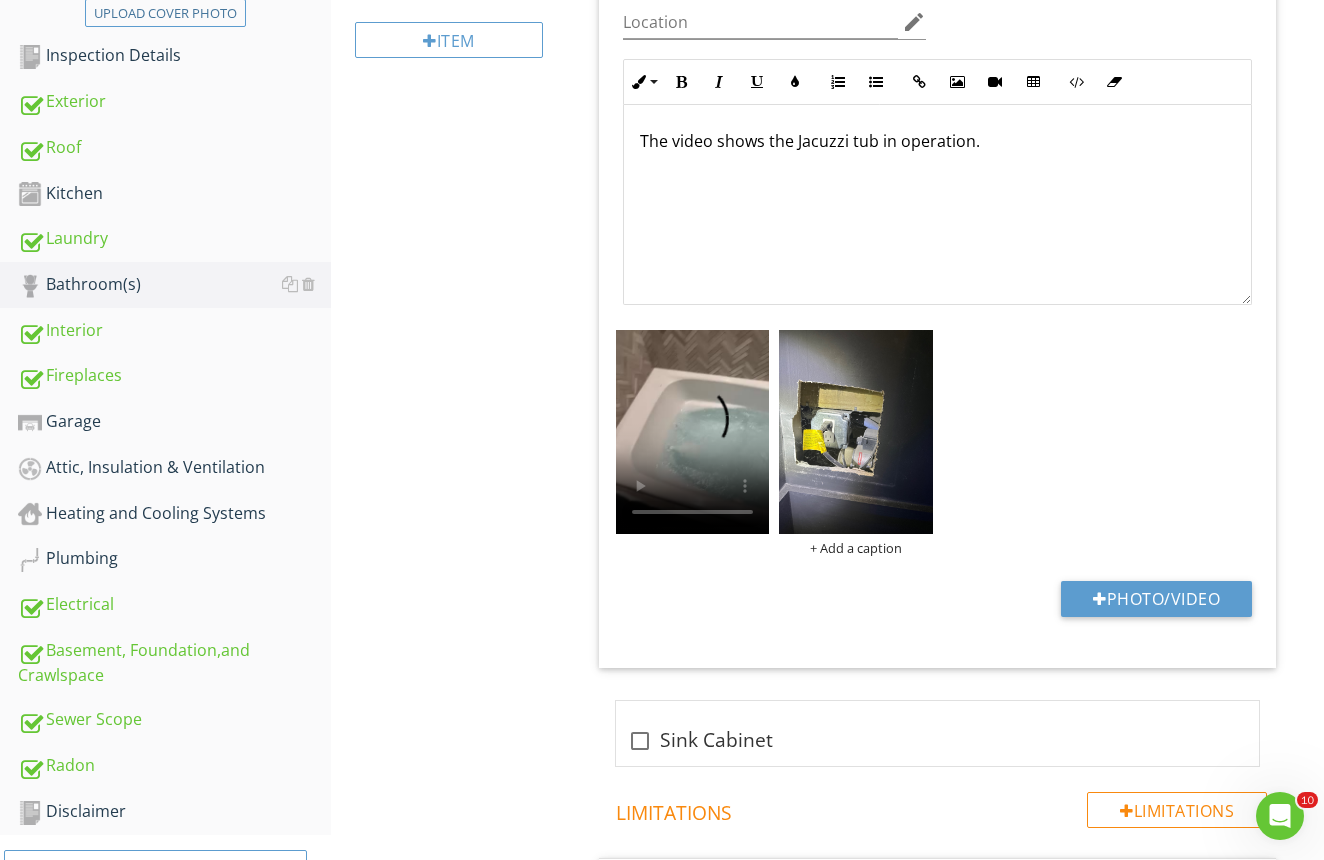scroll, scrollTop: 543, scrollLeft: 0, axis: vertical 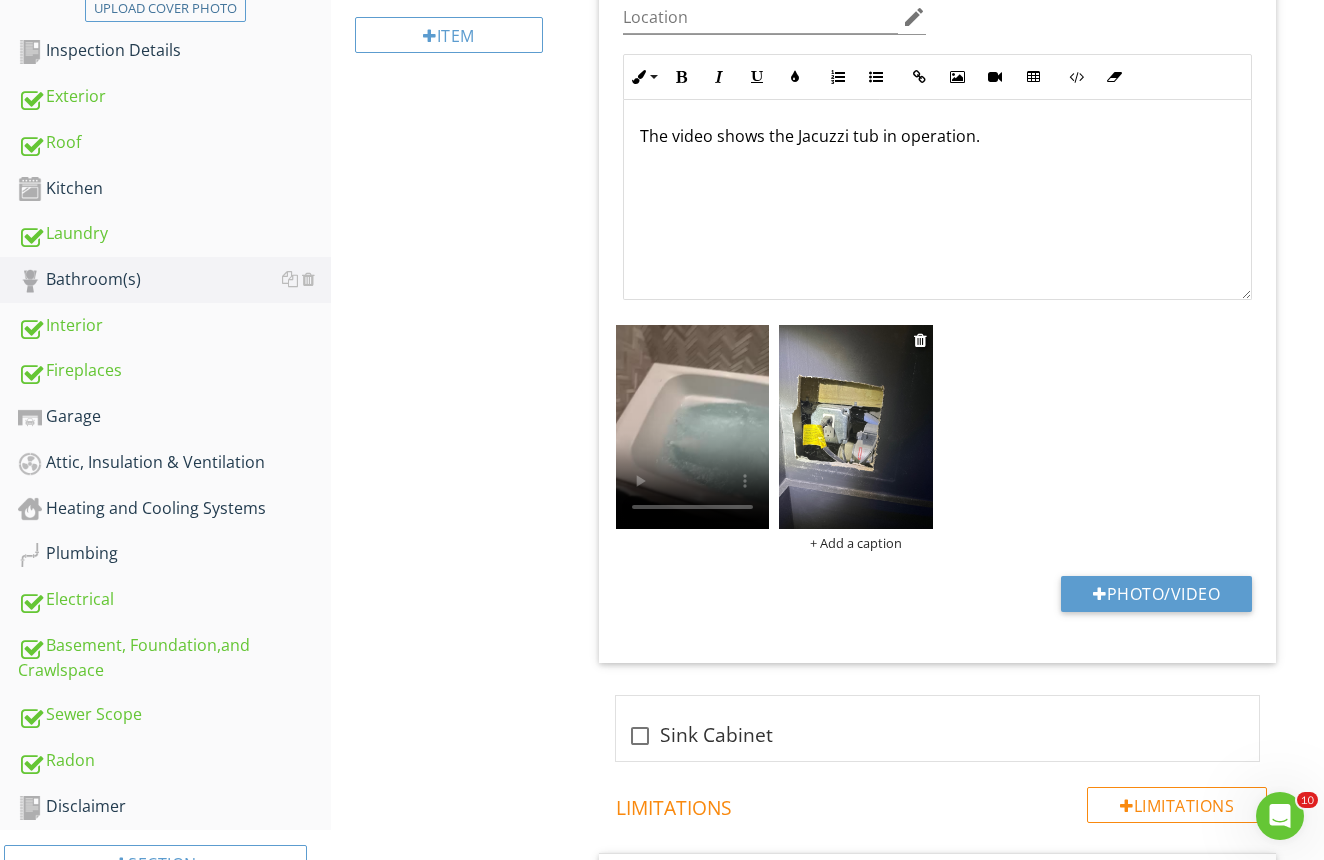 click on "+ Add a caption" at bounding box center (855, 543) 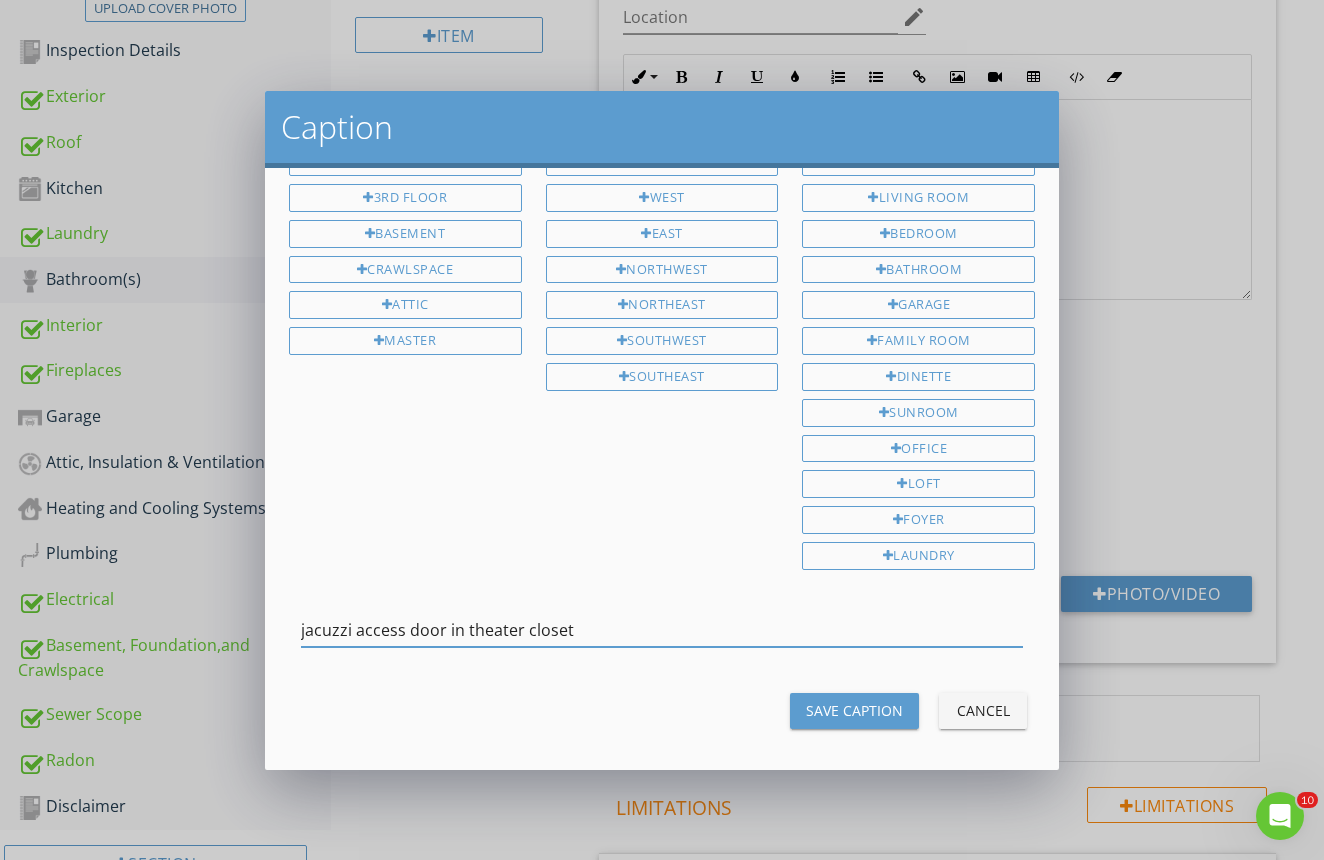 scroll, scrollTop: 78, scrollLeft: 0, axis: vertical 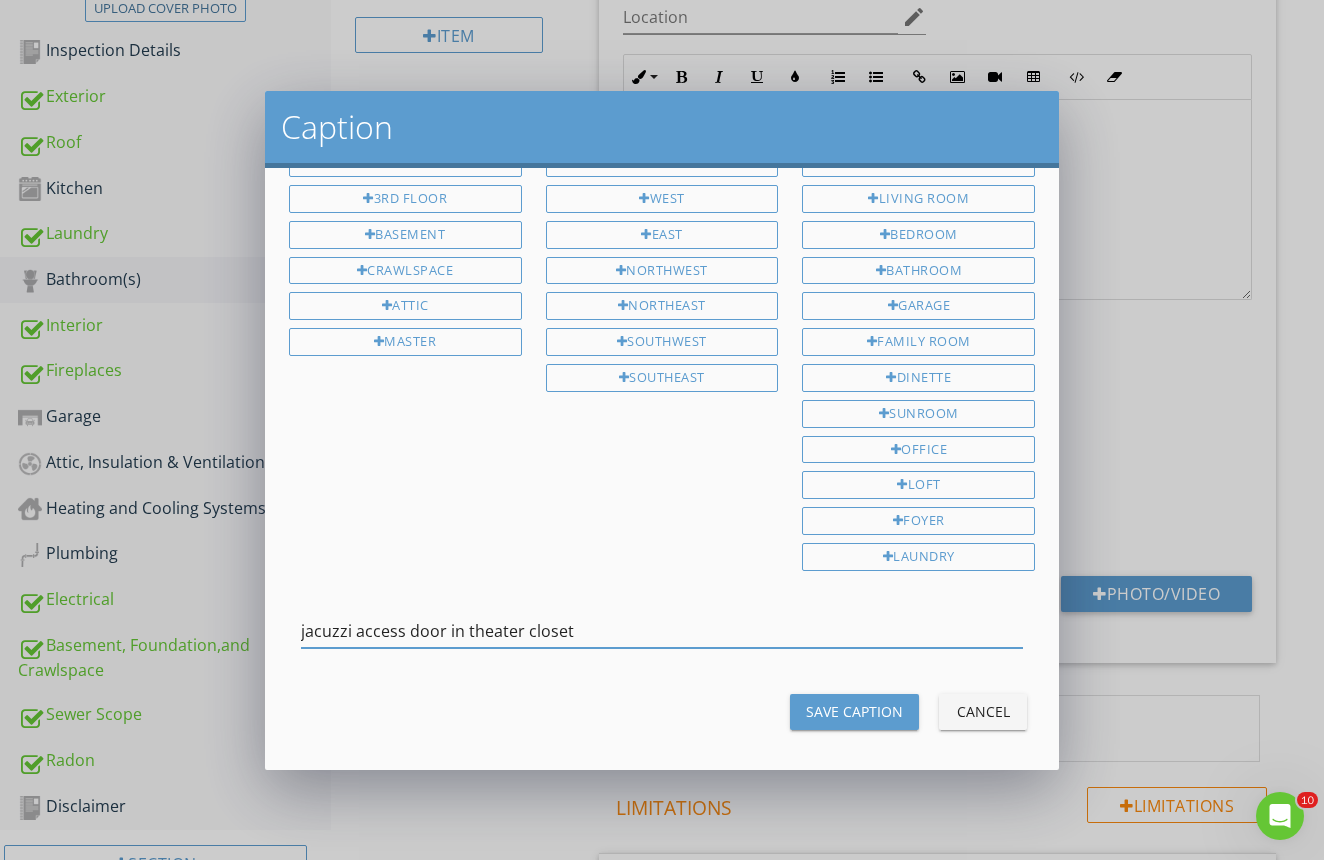 type on "jacuzzi access door in theater closet" 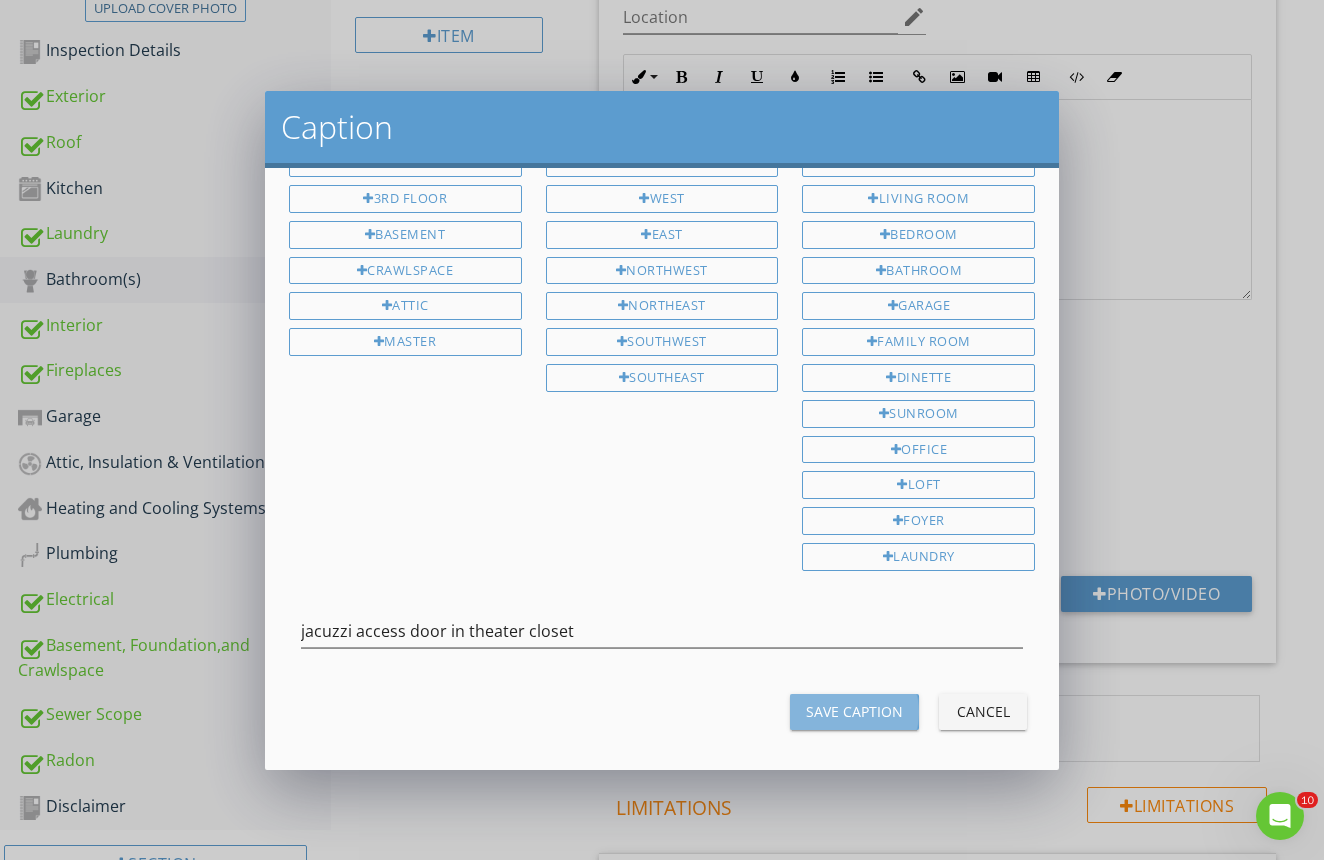 click on "Save Caption" at bounding box center (854, 711) 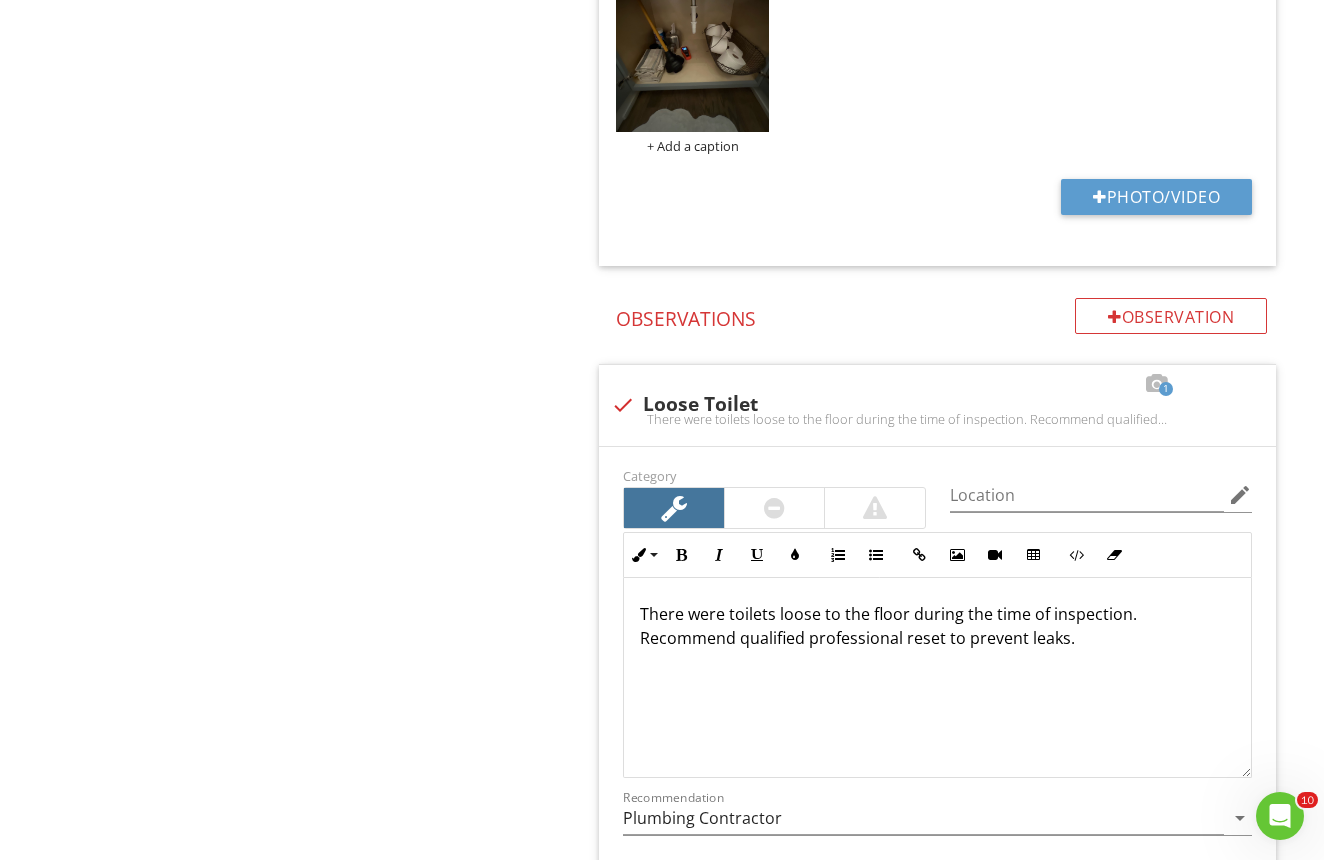 scroll, scrollTop: 1947, scrollLeft: 0, axis: vertical 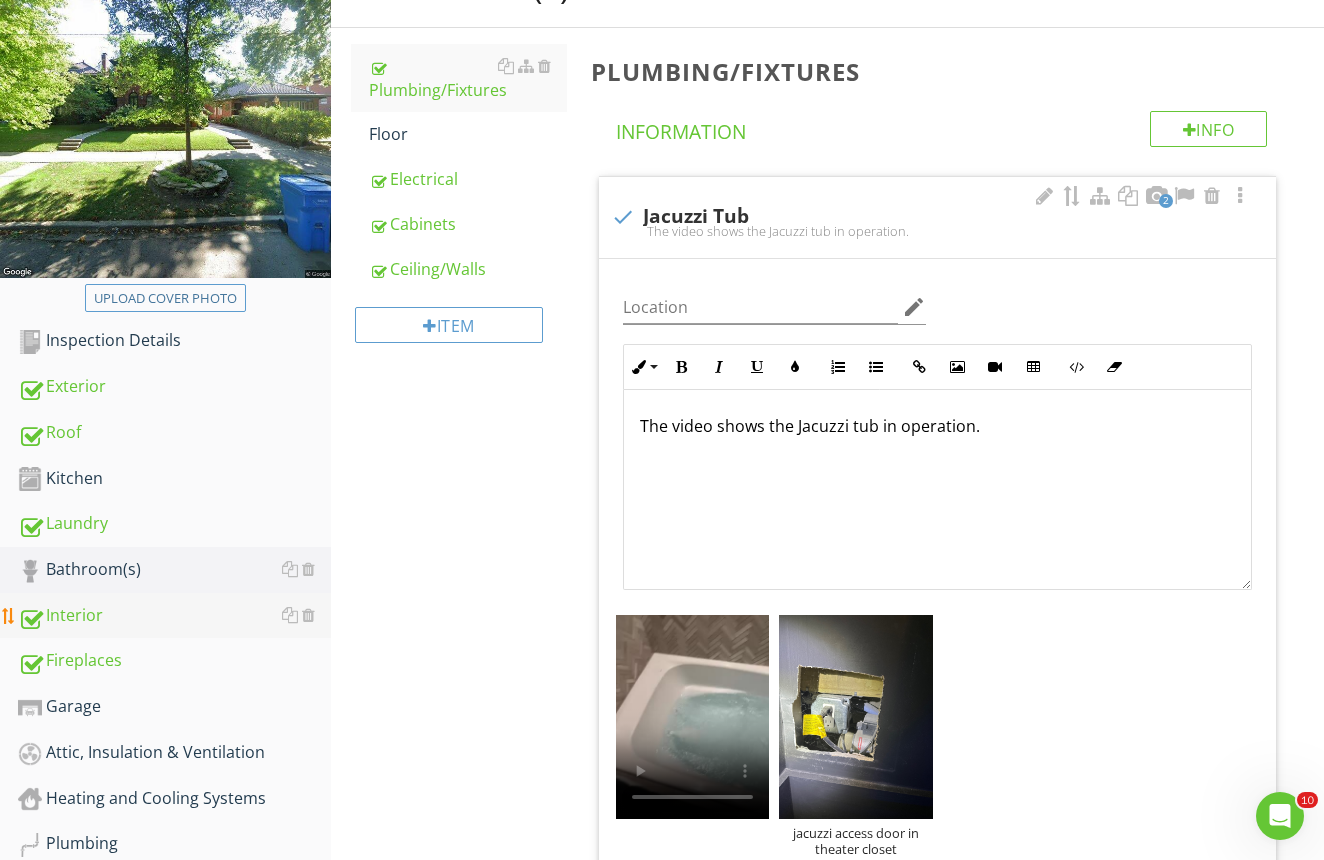 click on "Interior" at bounding box center (174, 616) 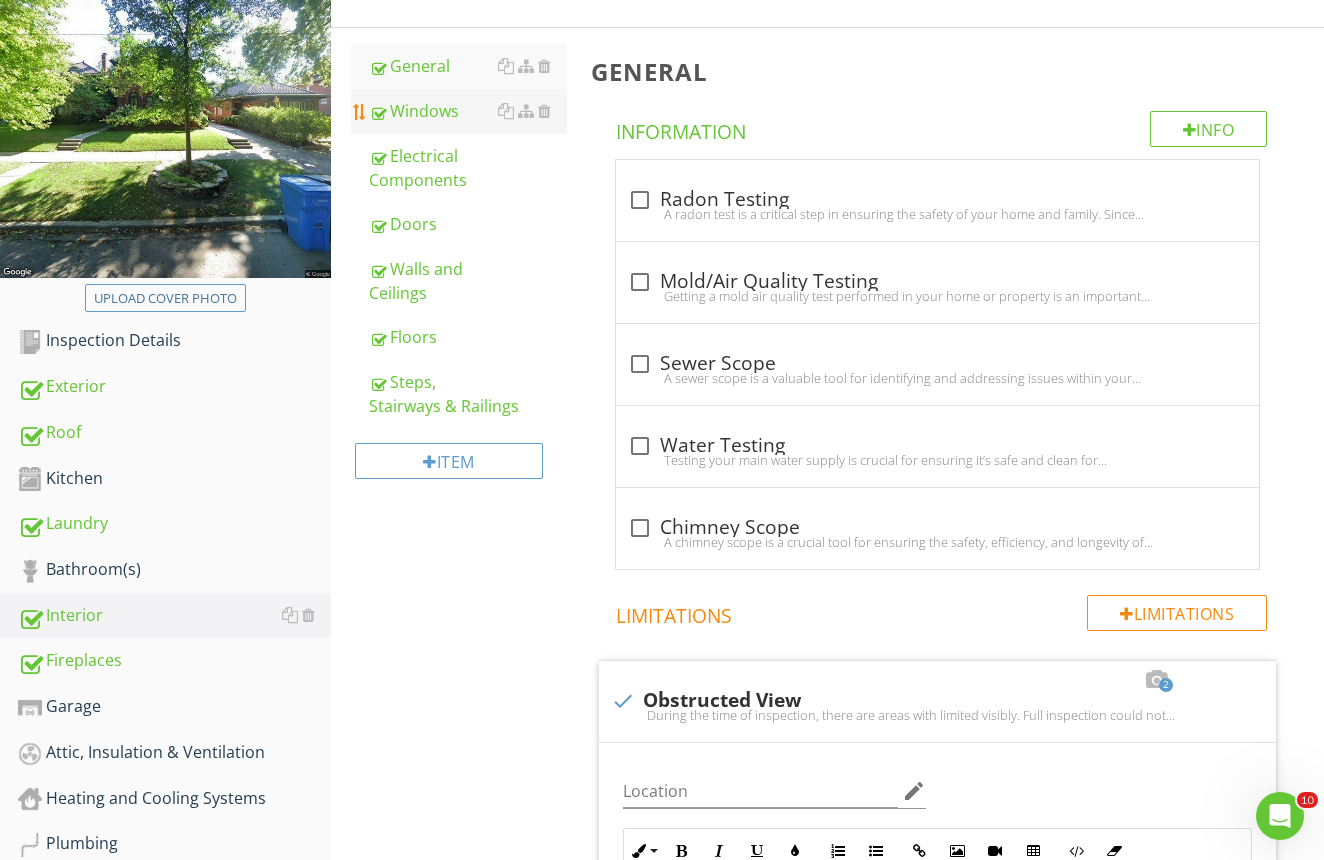 click on "Windows" at bounding box center (468, 111) 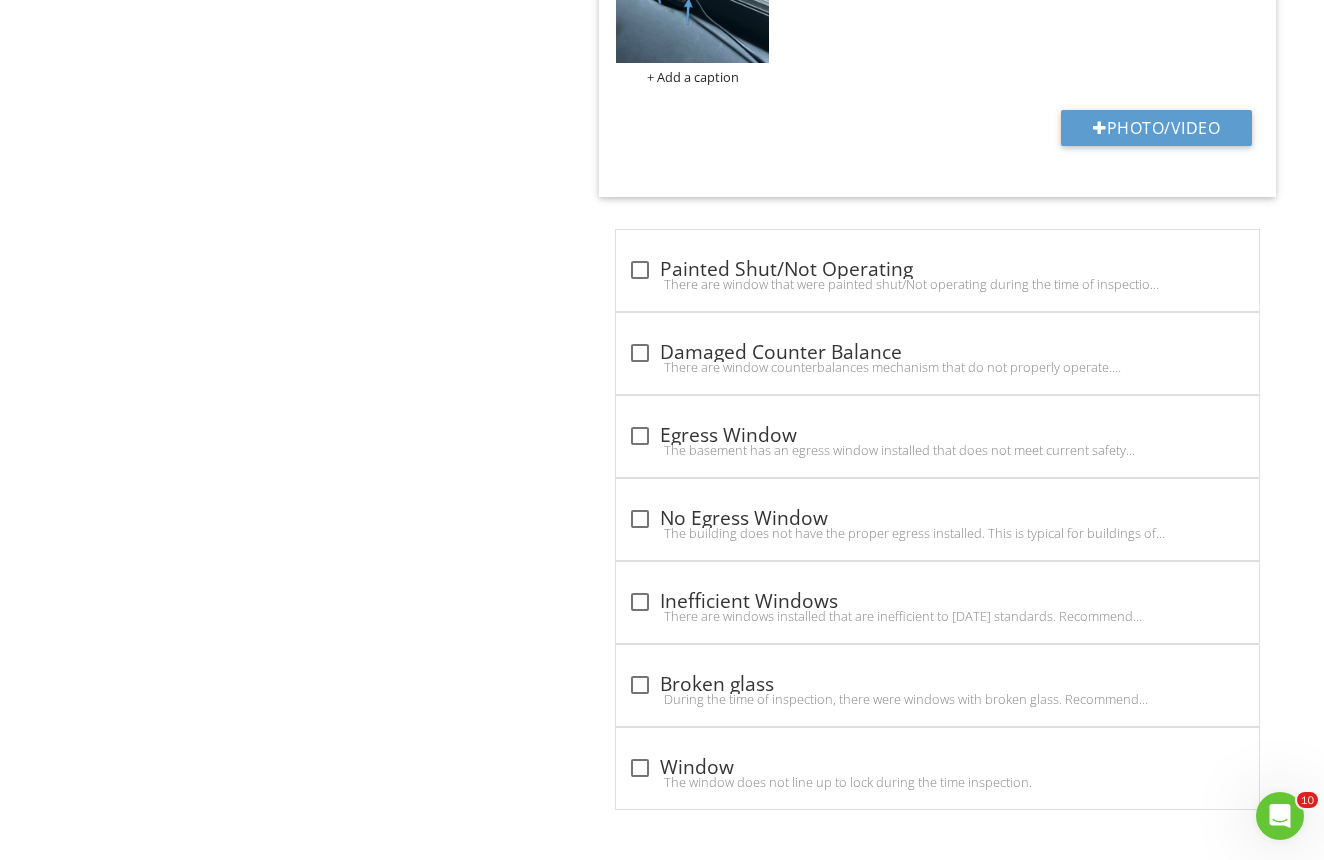 scroll, scrollTop: 4967, scrollLeft: 0, axis: vertical 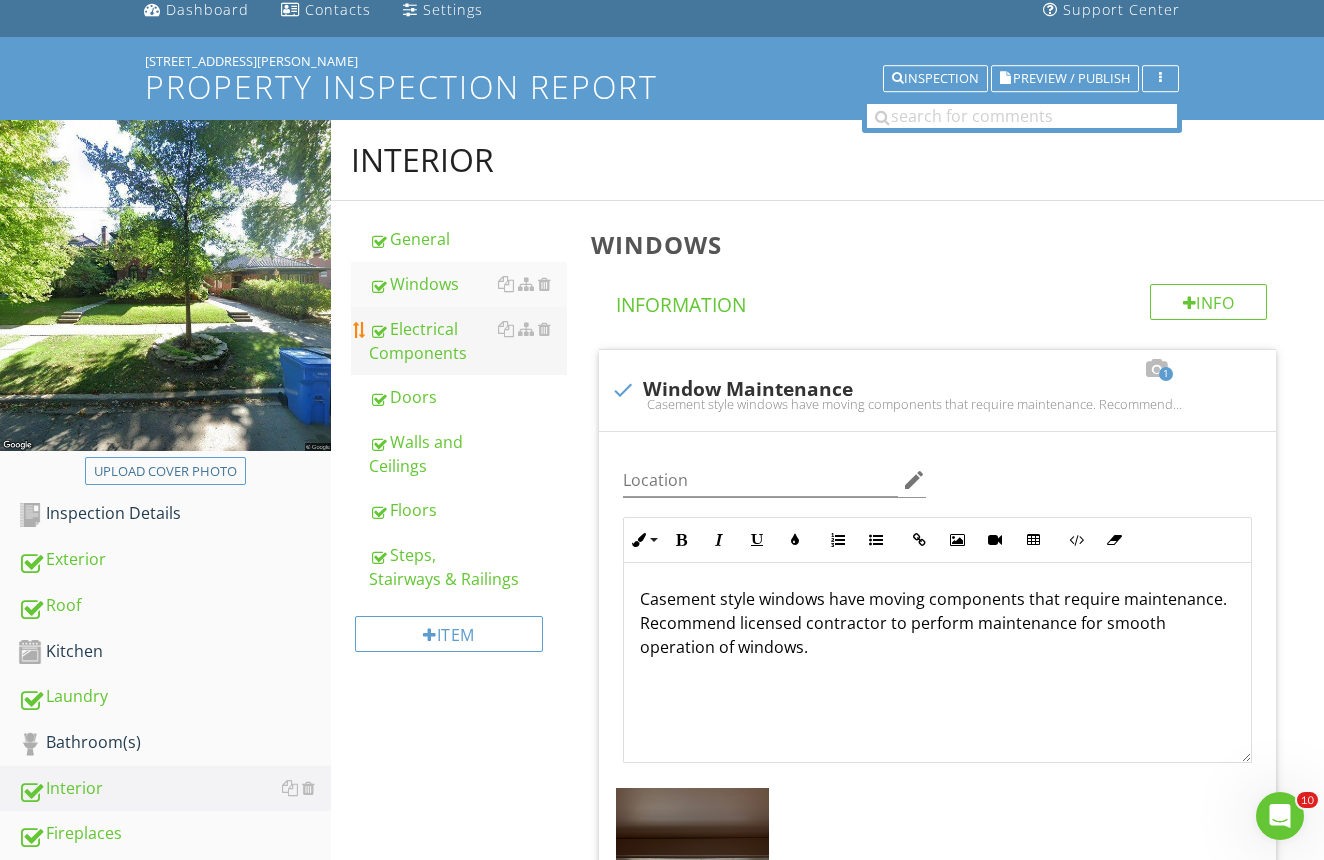click on "Electrical Components" at bounding box center [468, 341] 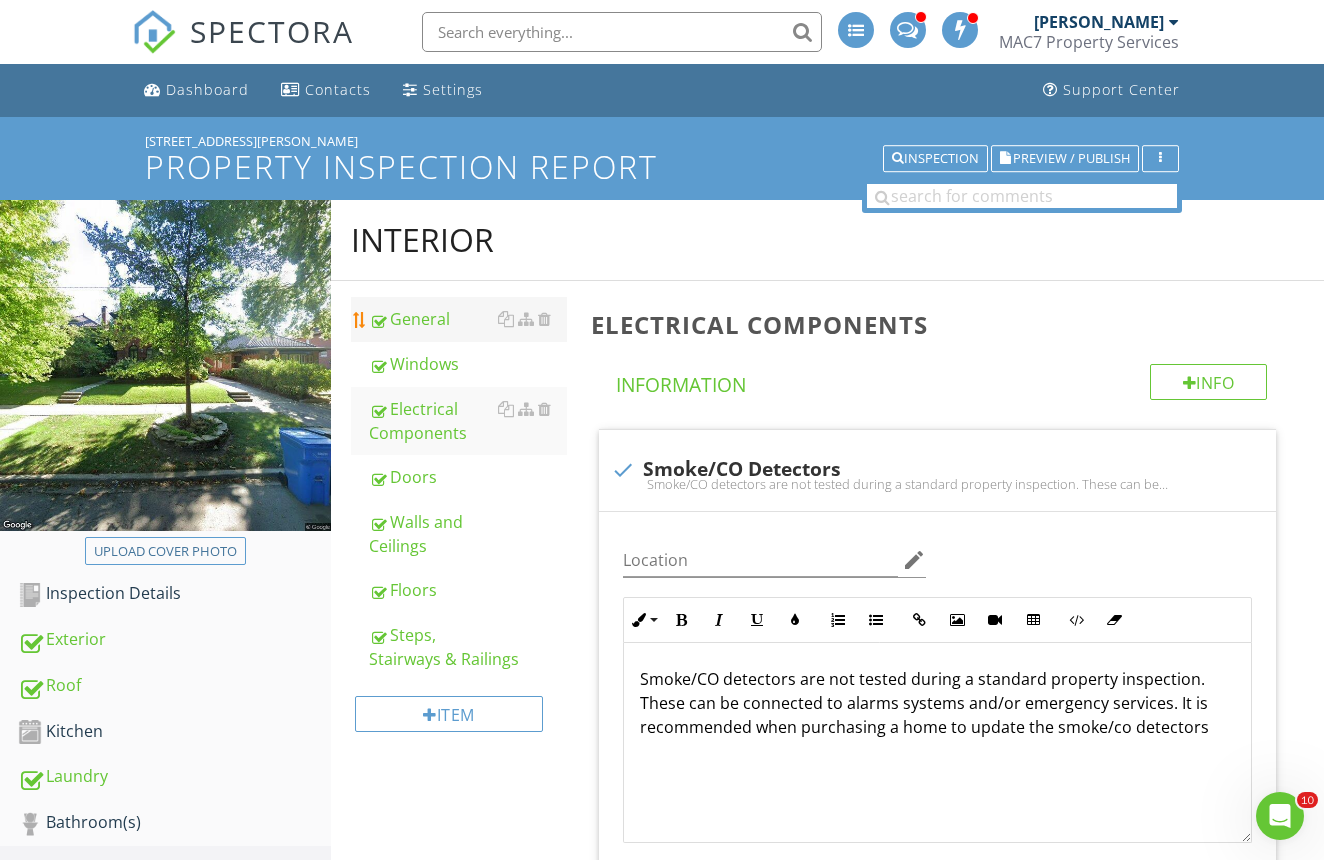 scroll, scrollTop: 0, scrollLeft: 0, axis: both 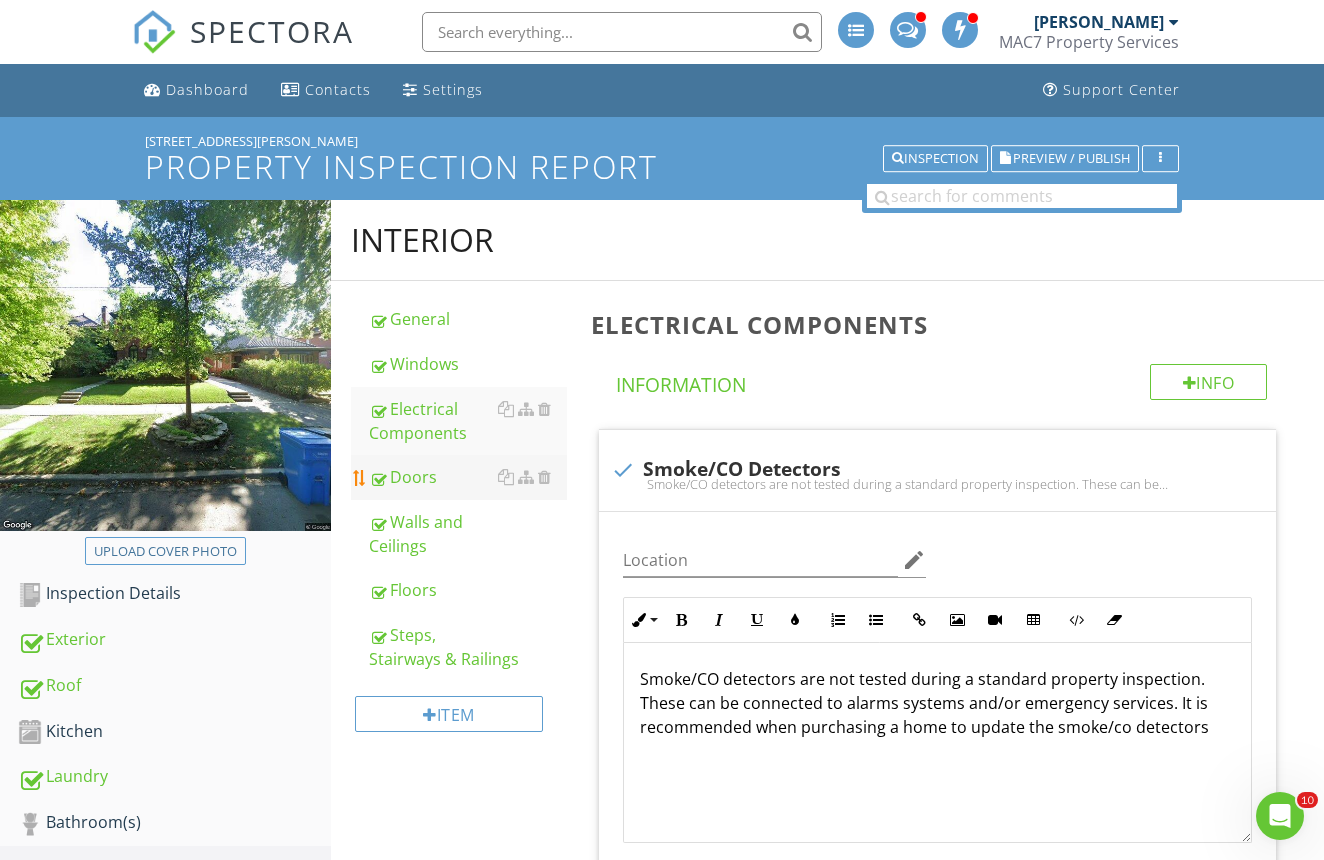 click on "Doors" at bounding box center [468, 477] 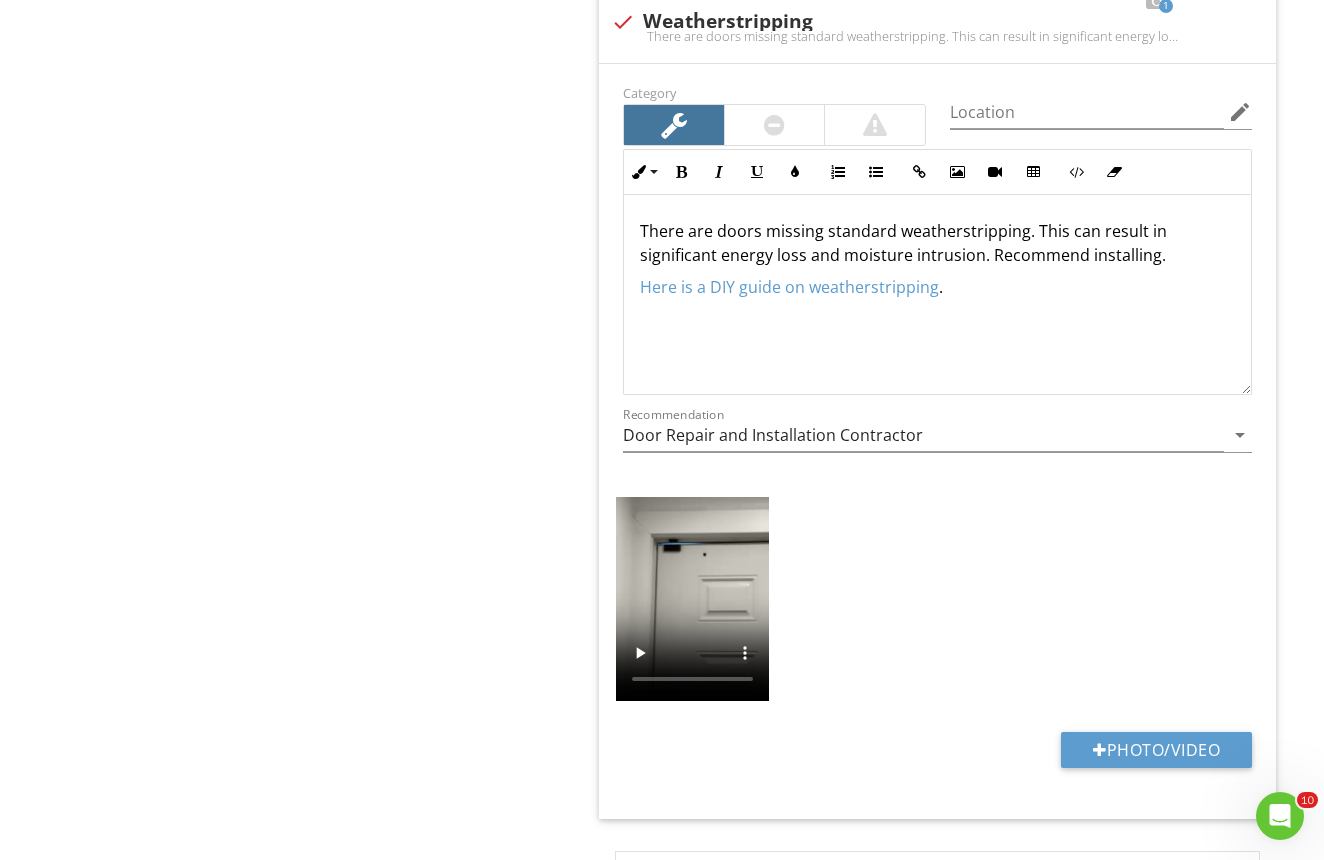 scroll, scrollTop: 2276, scrollLeft: 0, axis: vertical 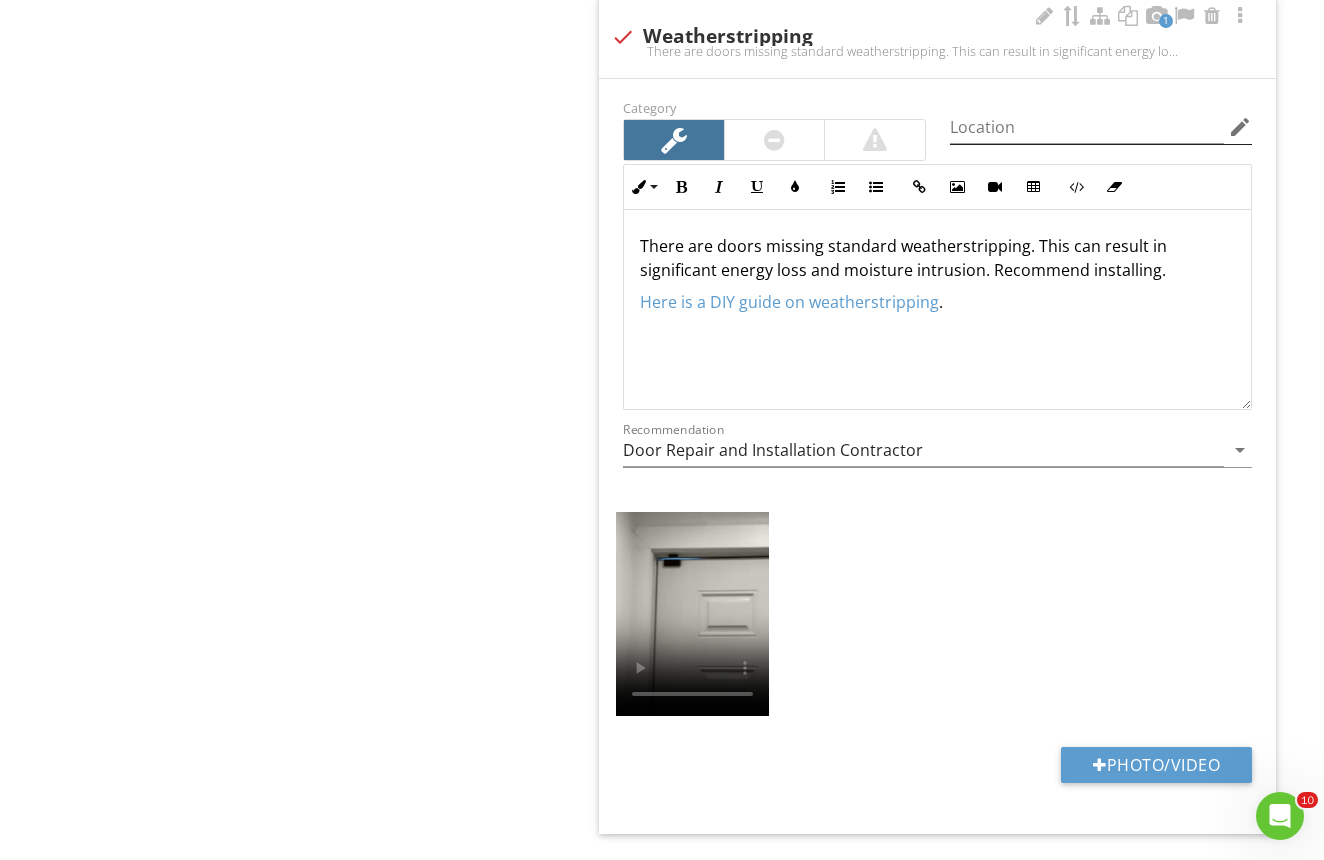 click on "edit" at bounding box center (1240, 127) 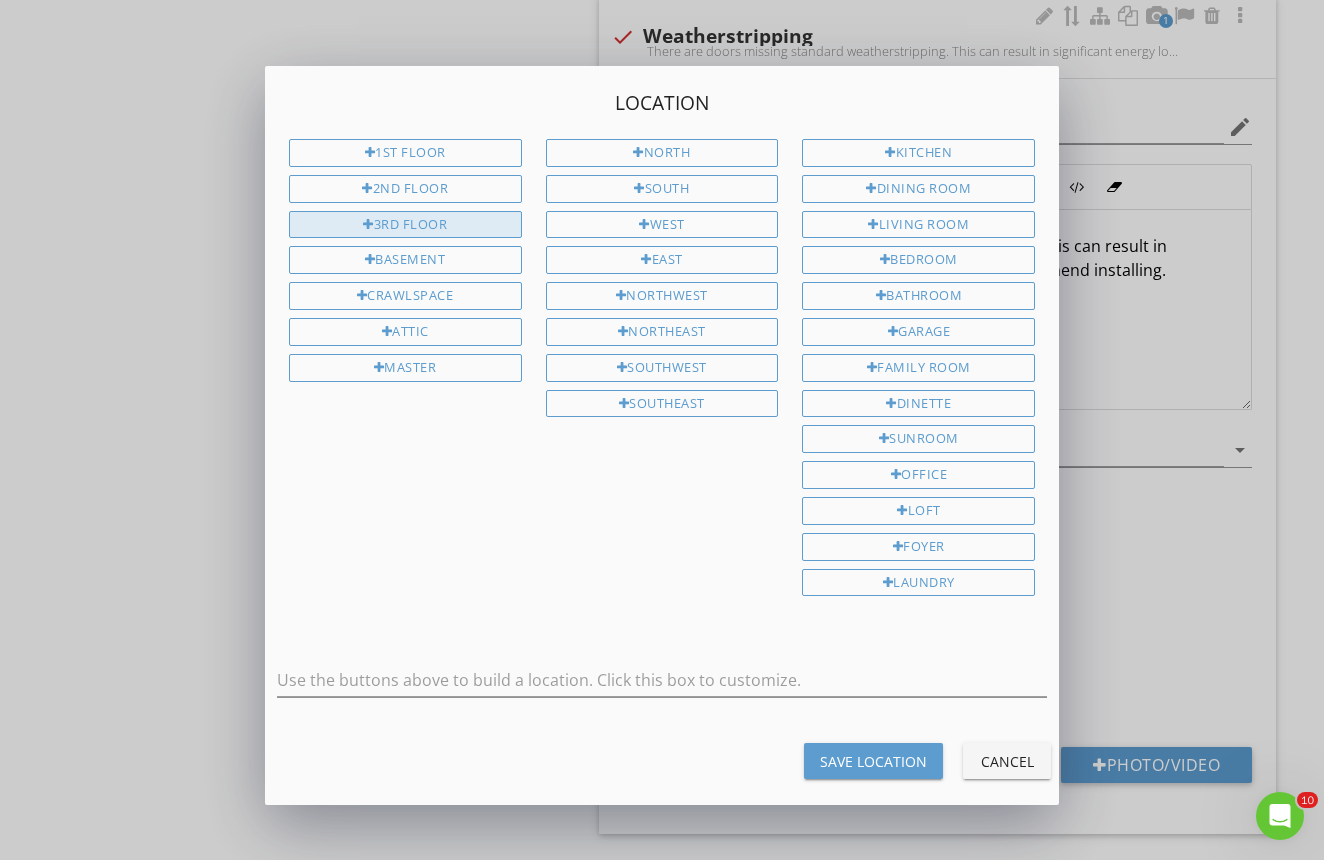 click on "3rd Floor" at bounding box center (405, 225) 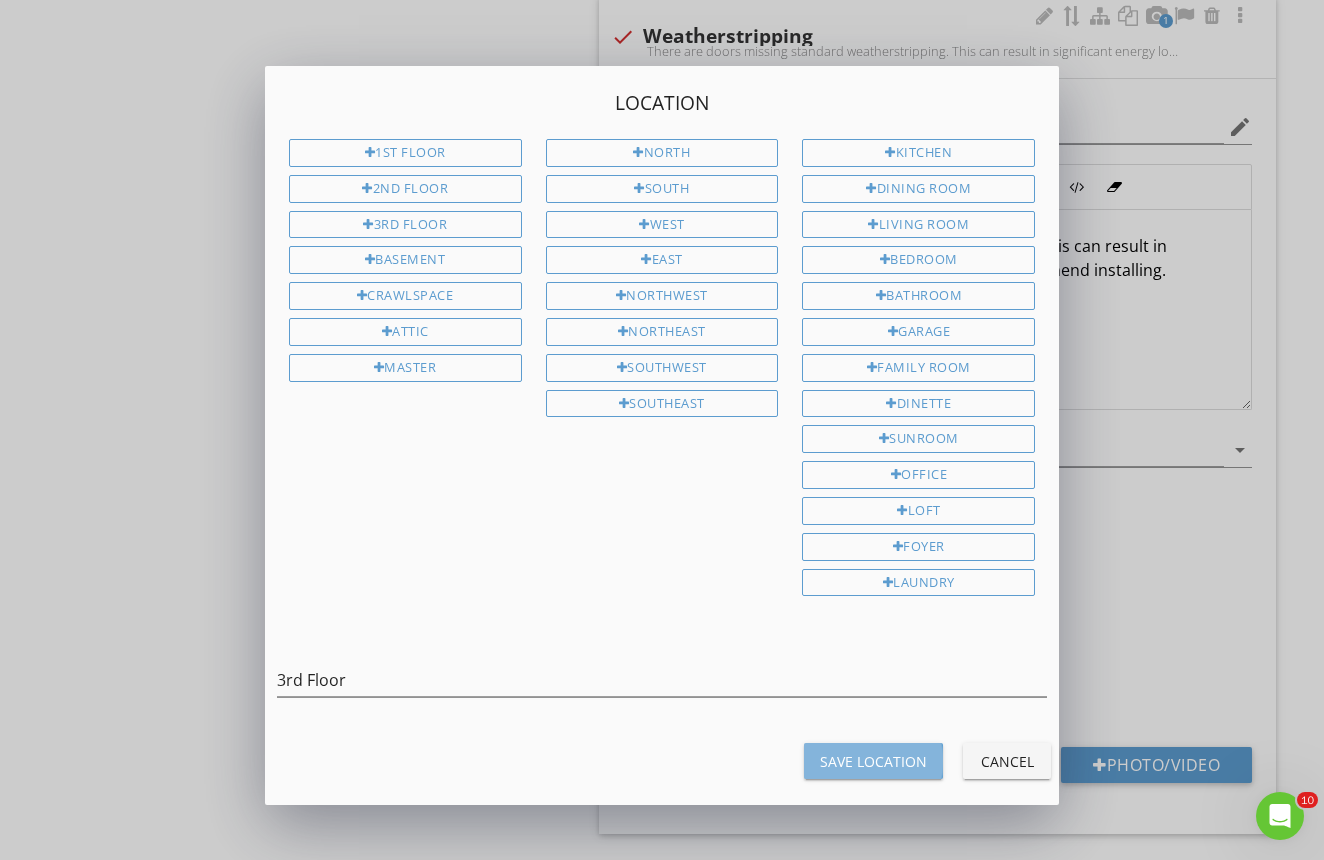 click on "Save Location" at bounding box center (873, 761) 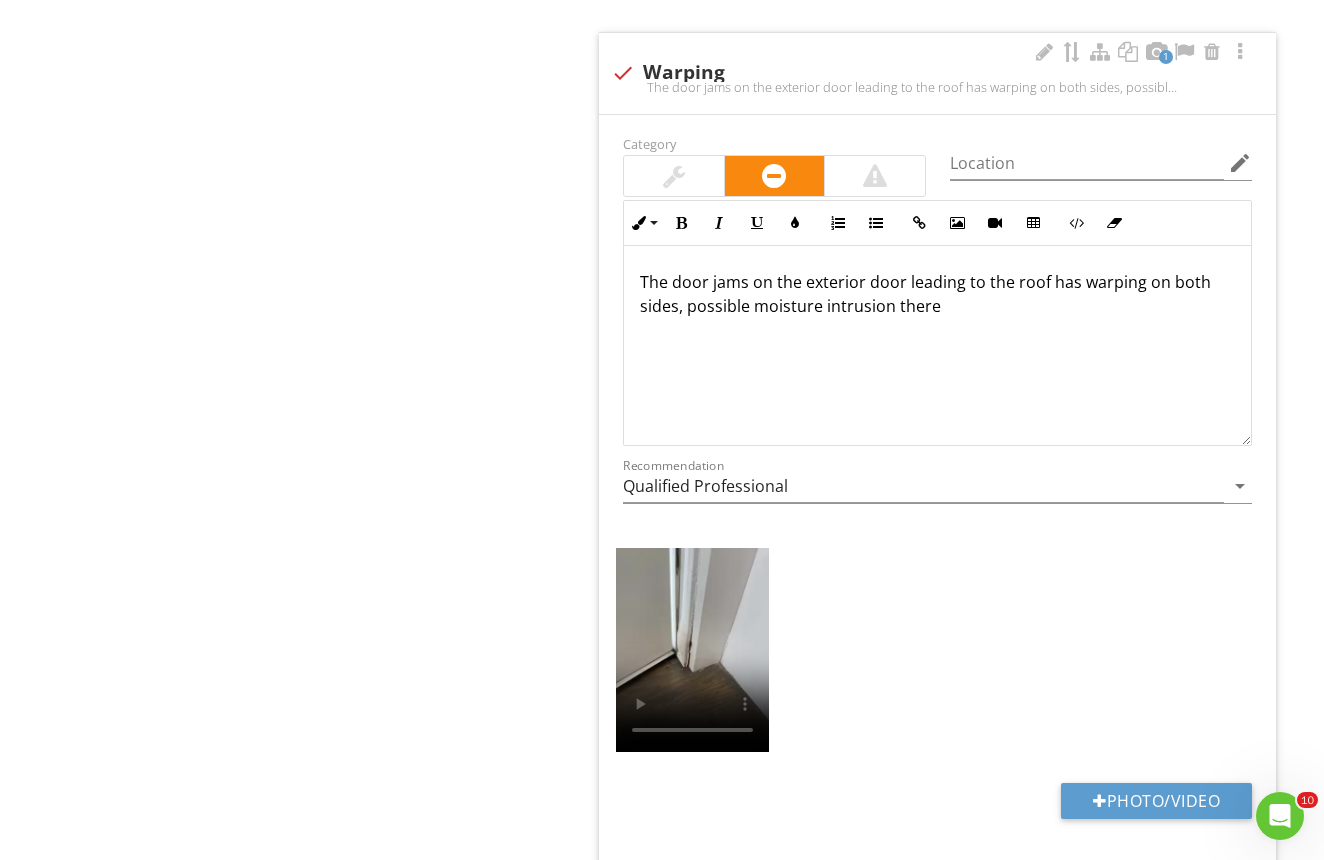 scroll, scrollTop: 4540, scrollLeft: 0, axis: vertical 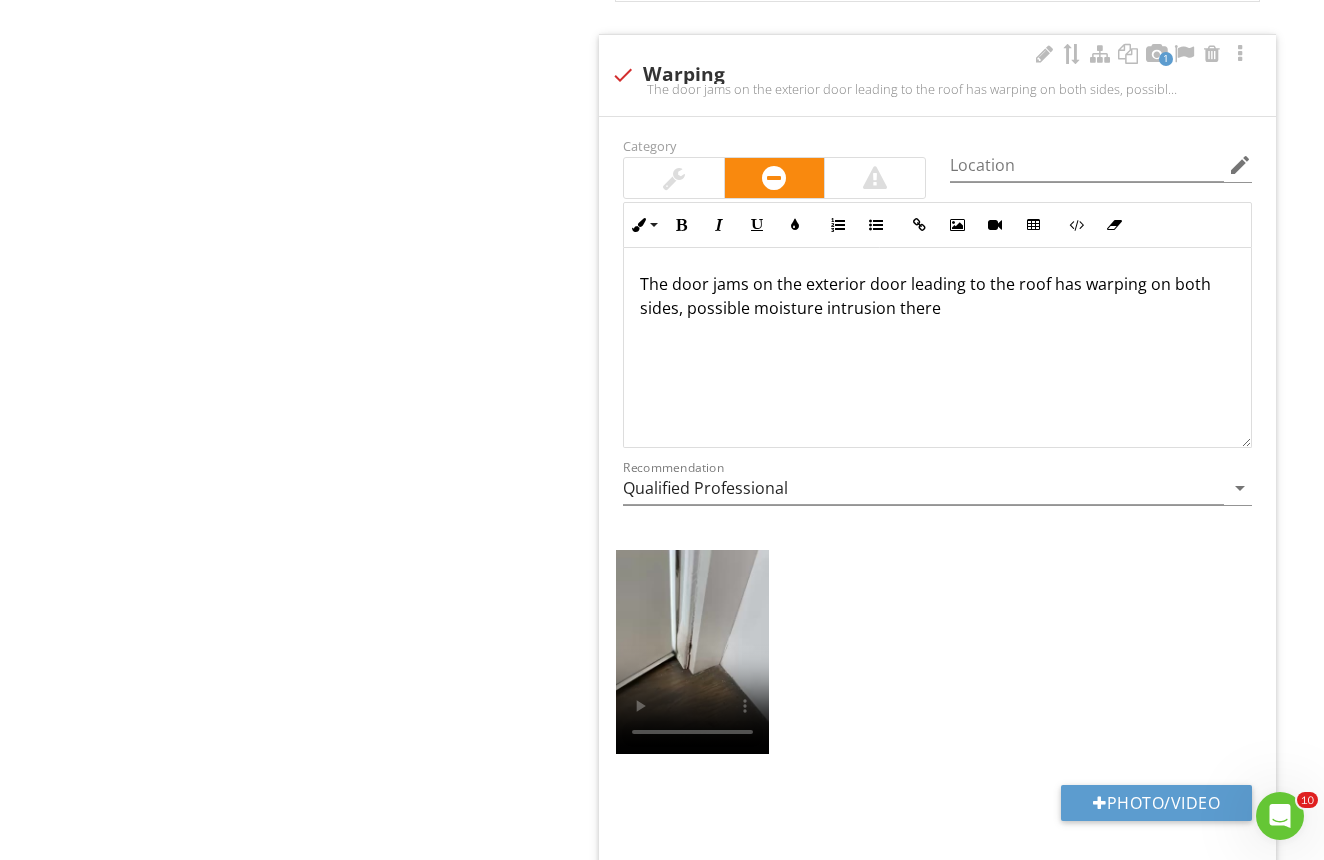 click on "The door jams on the exterior door leading to the roof has warping on both sides, possible moisture intrusion there" at bounding box center (937, 296) 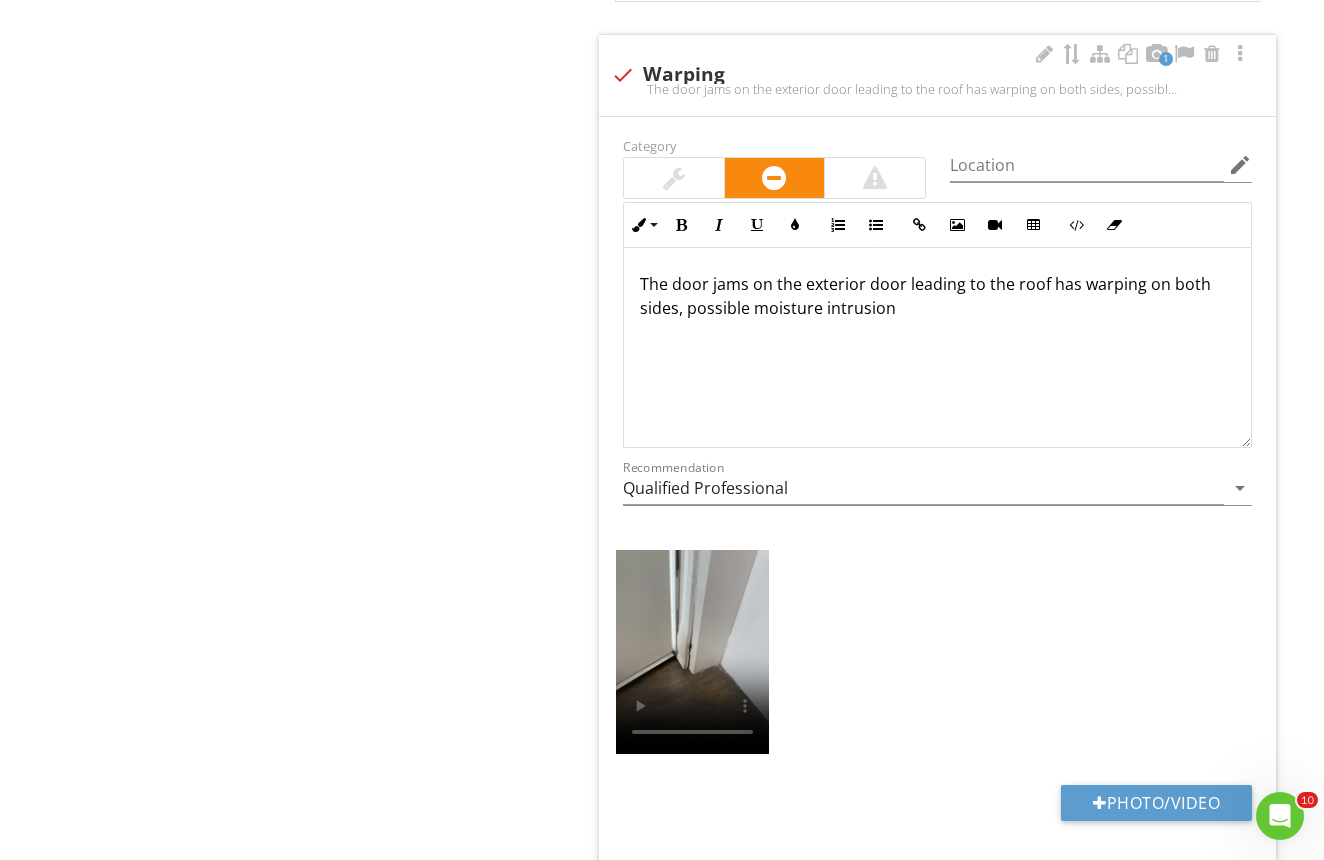 drag, startPoint x: 903, startPoint y: 308, endPoint x: 643, endPoint y: 279, distance: 261.6123 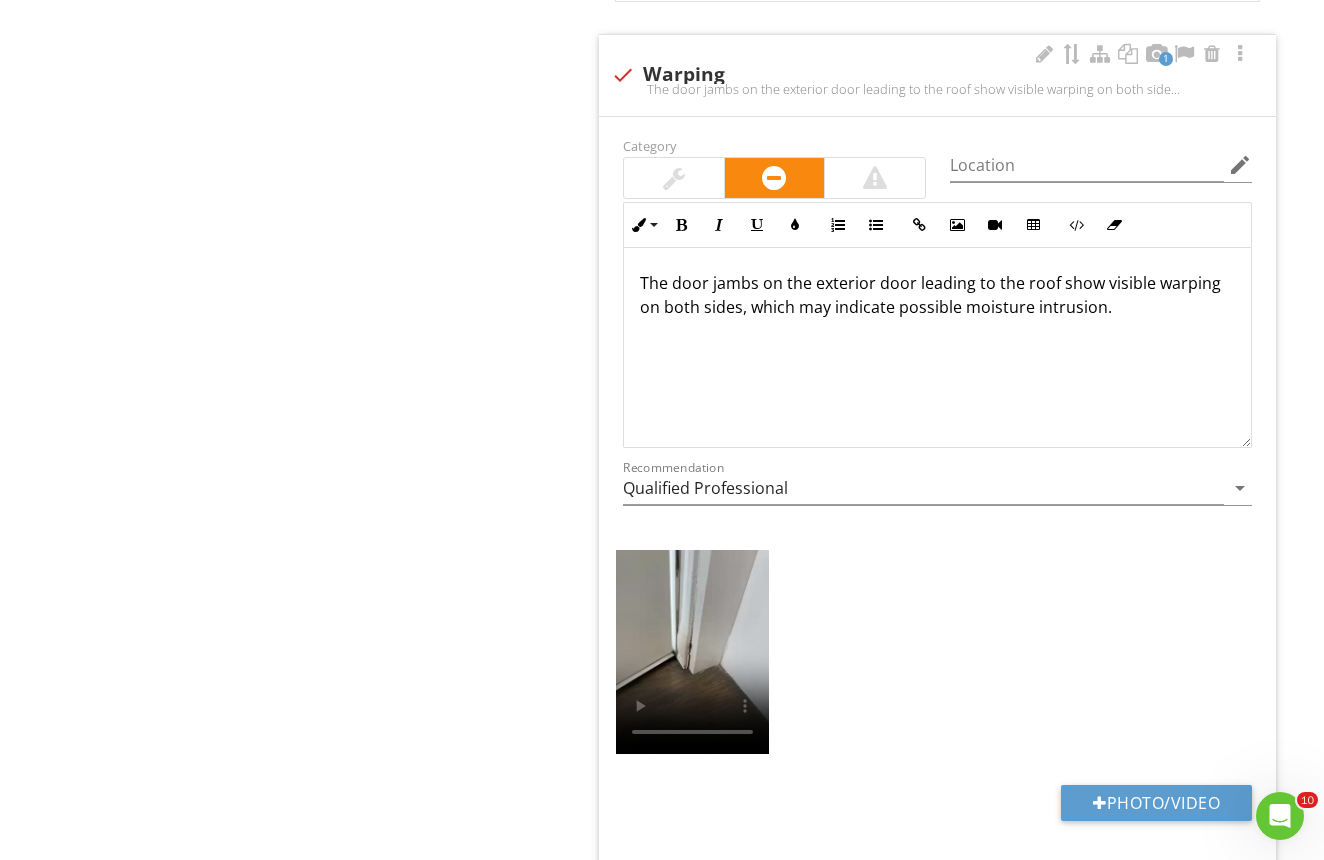 scroll, scrollTop: 1, scrollLeft: 0, axis: vertical 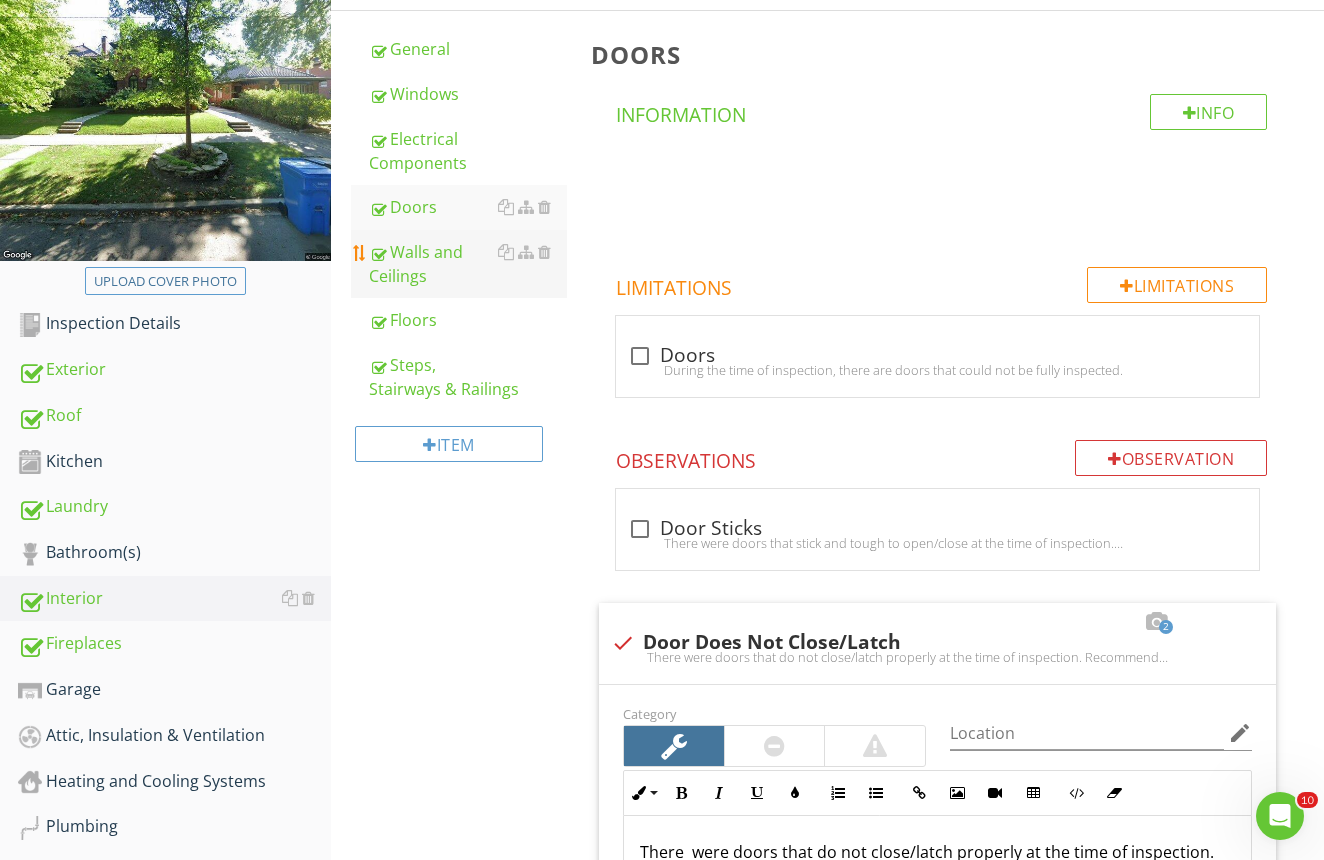 click on "Walls and Ceilings" at bounding box center (468, 264) 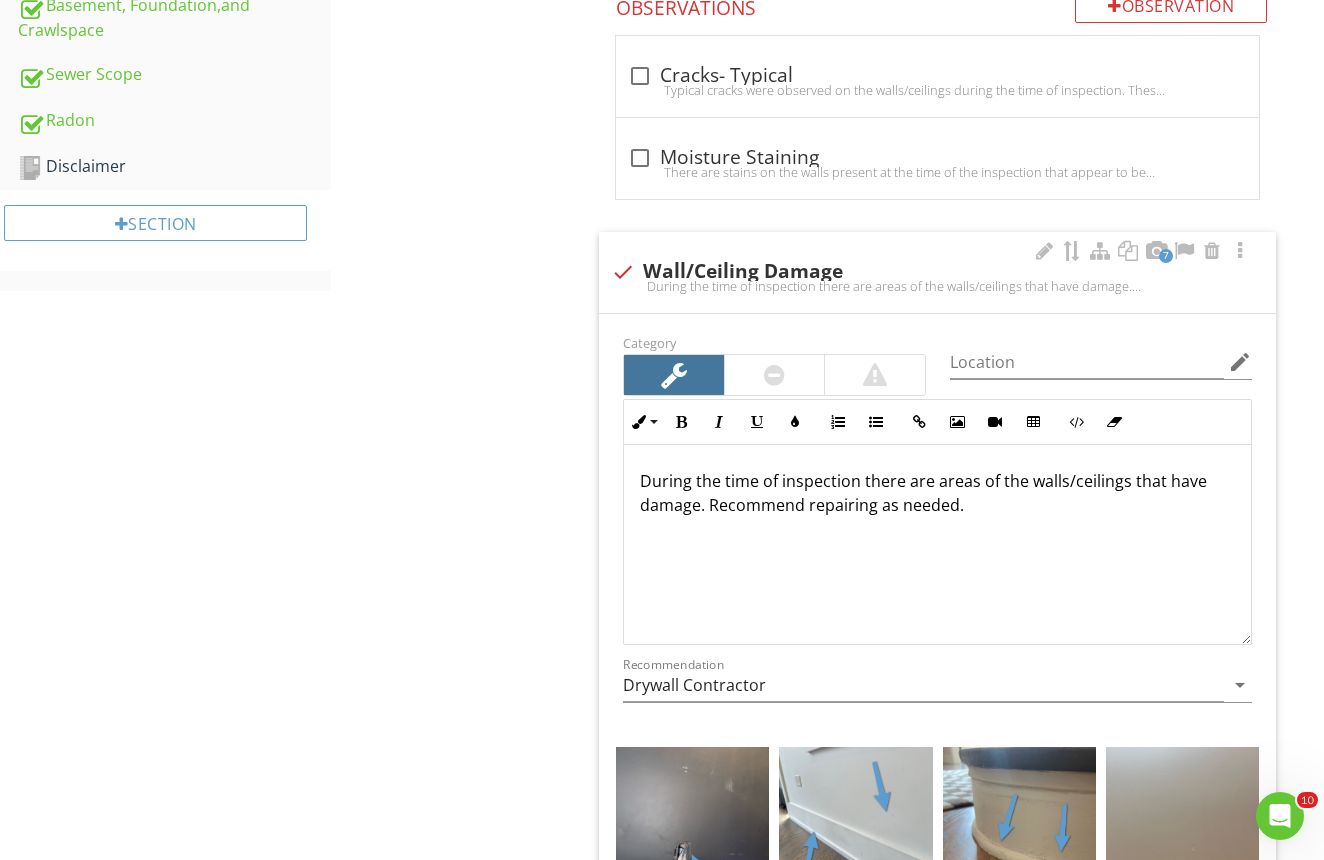 scroll, scrollTop: 1184, scrollLeft: 0, axis: vertical 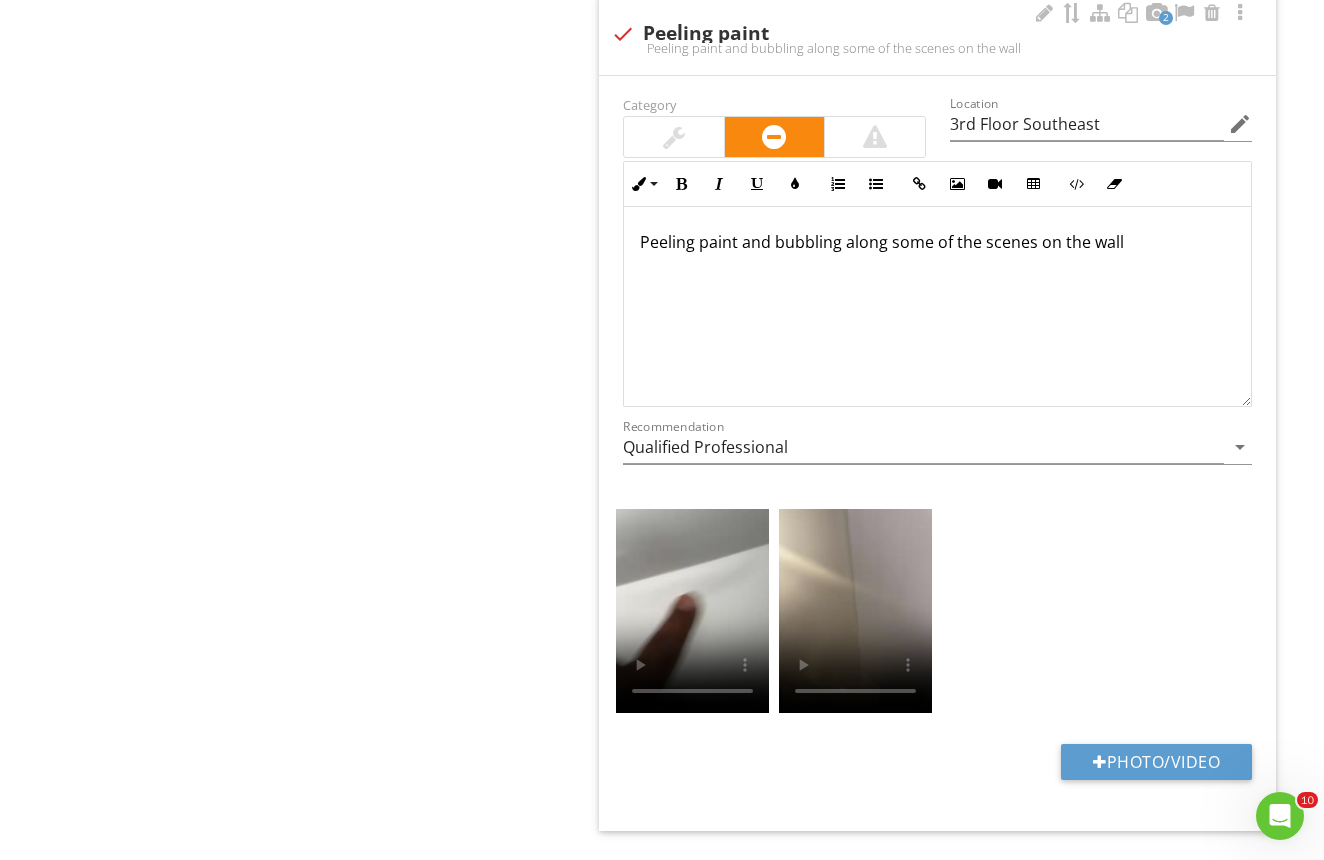 click on "Peeling paint and bubbling along some of the scenes on the wall" at bounding box center (937, 242) 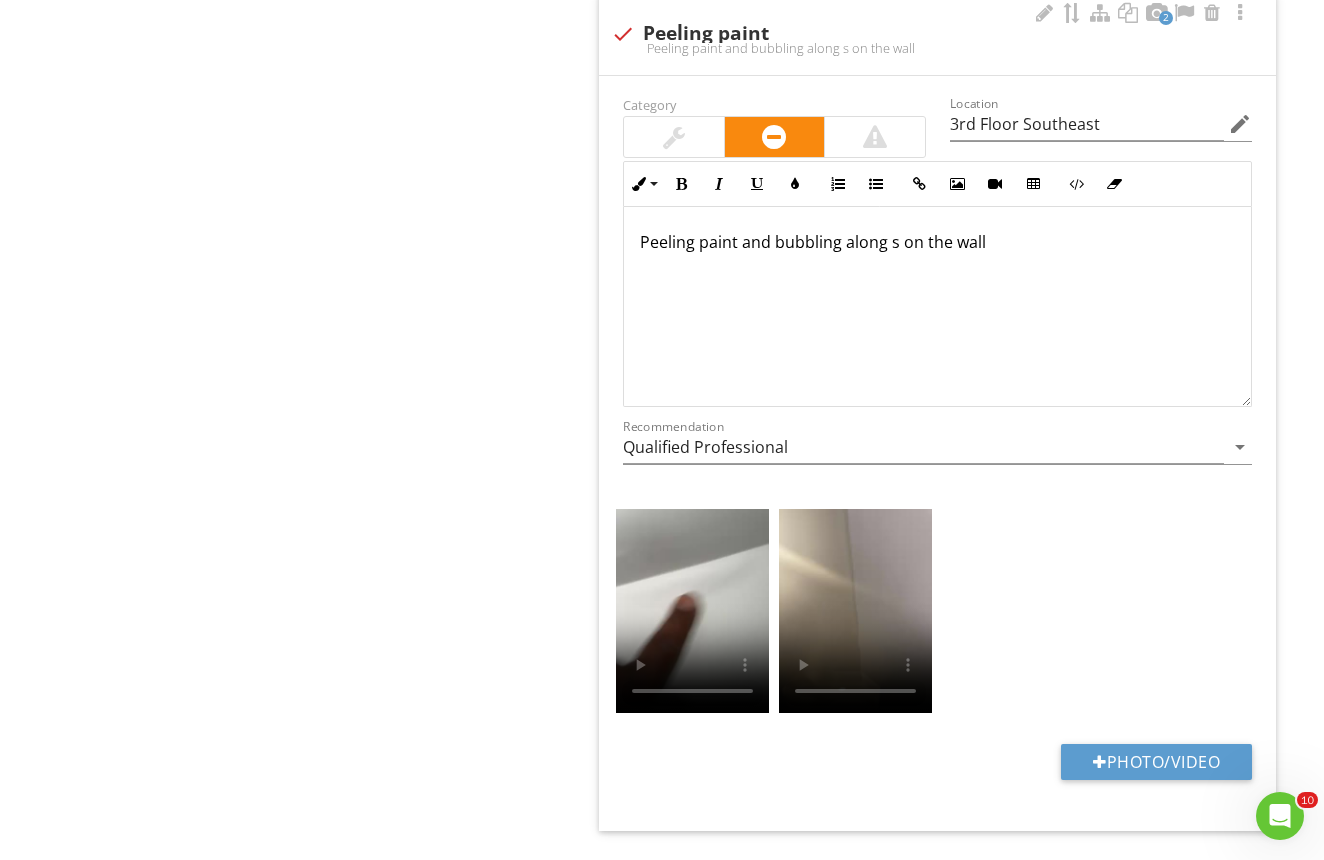 type 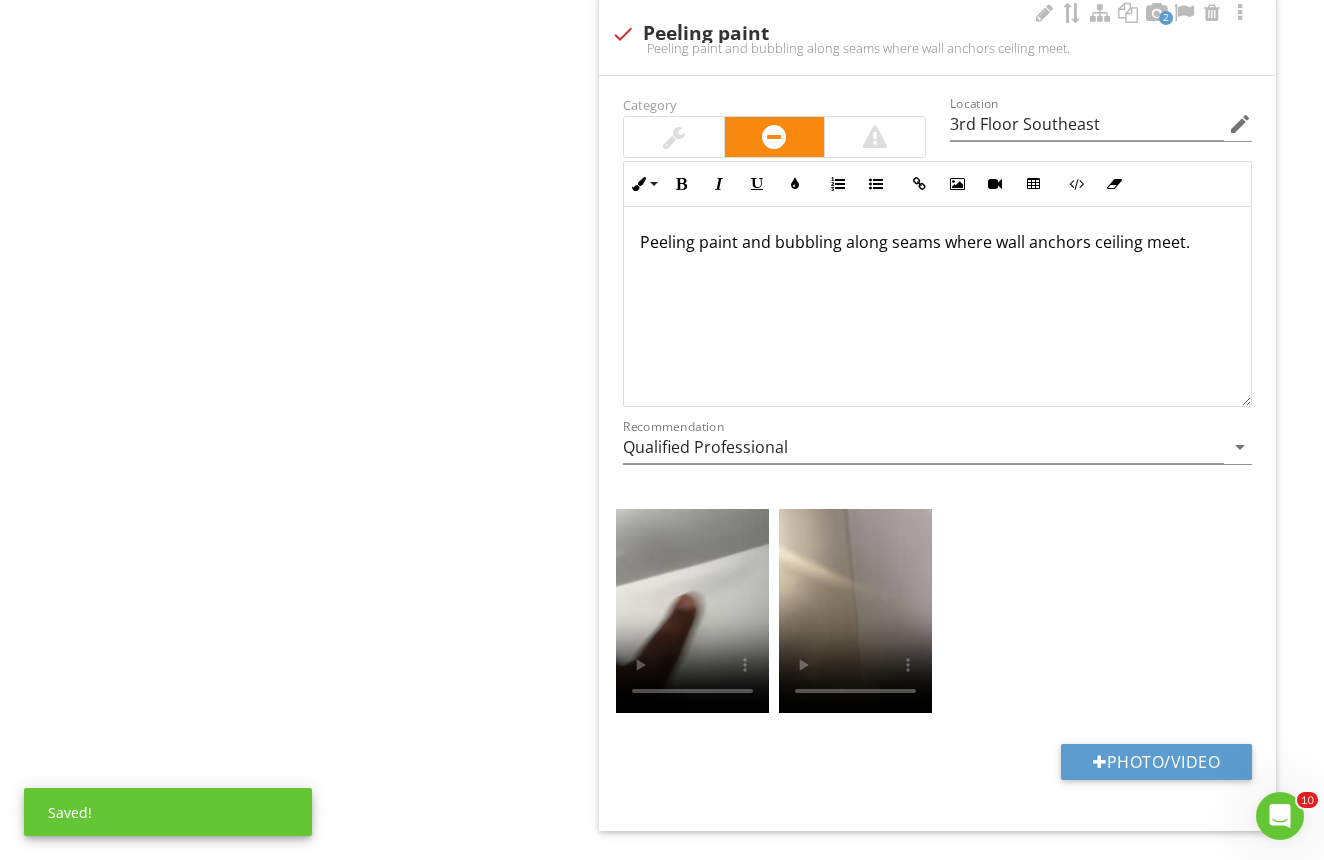 click on "Peeling paint and bubbling along seams where wall anchors ceiling meet." at bounding box center (937, 242) 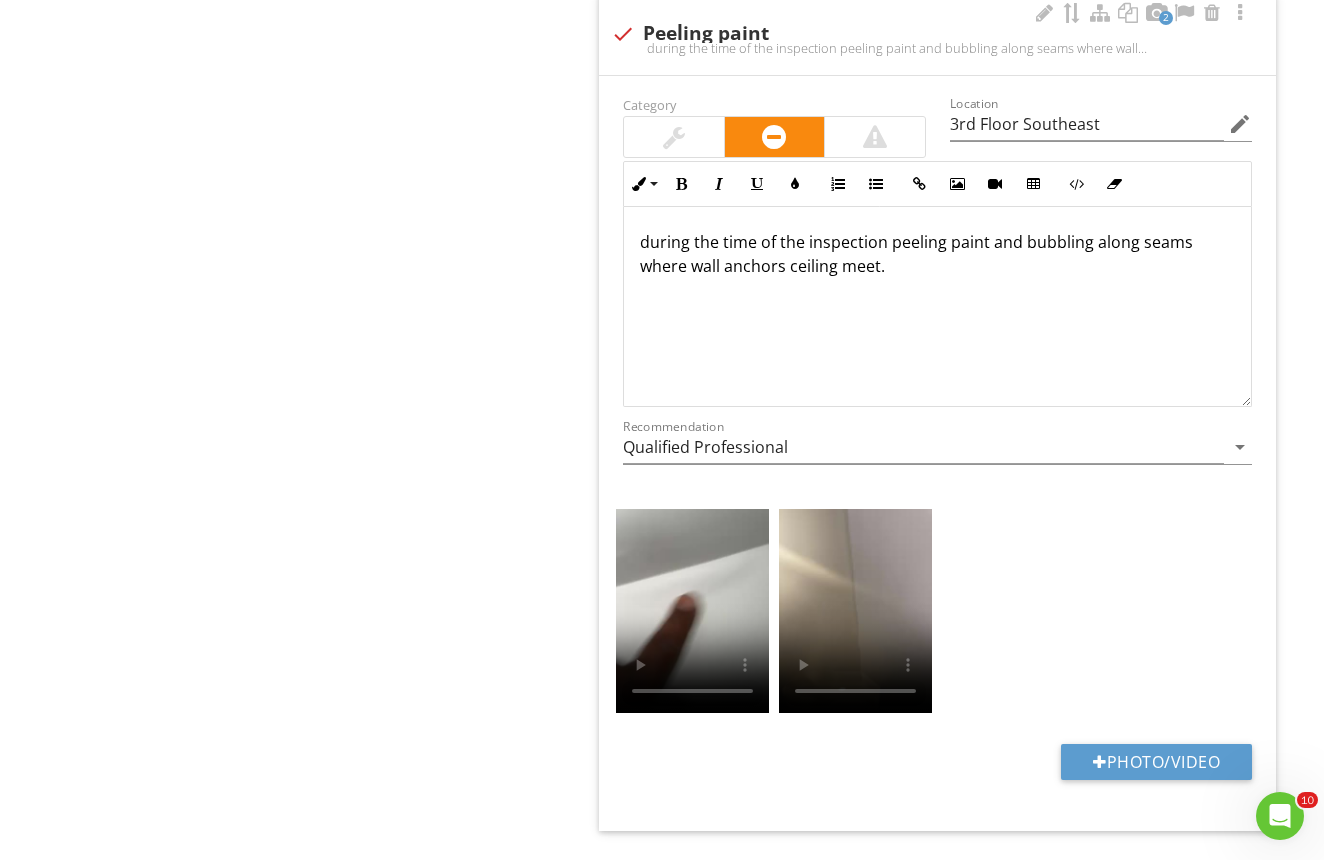 scroll, scrollTop: 1, scrollLeft: 0, axis: vertical 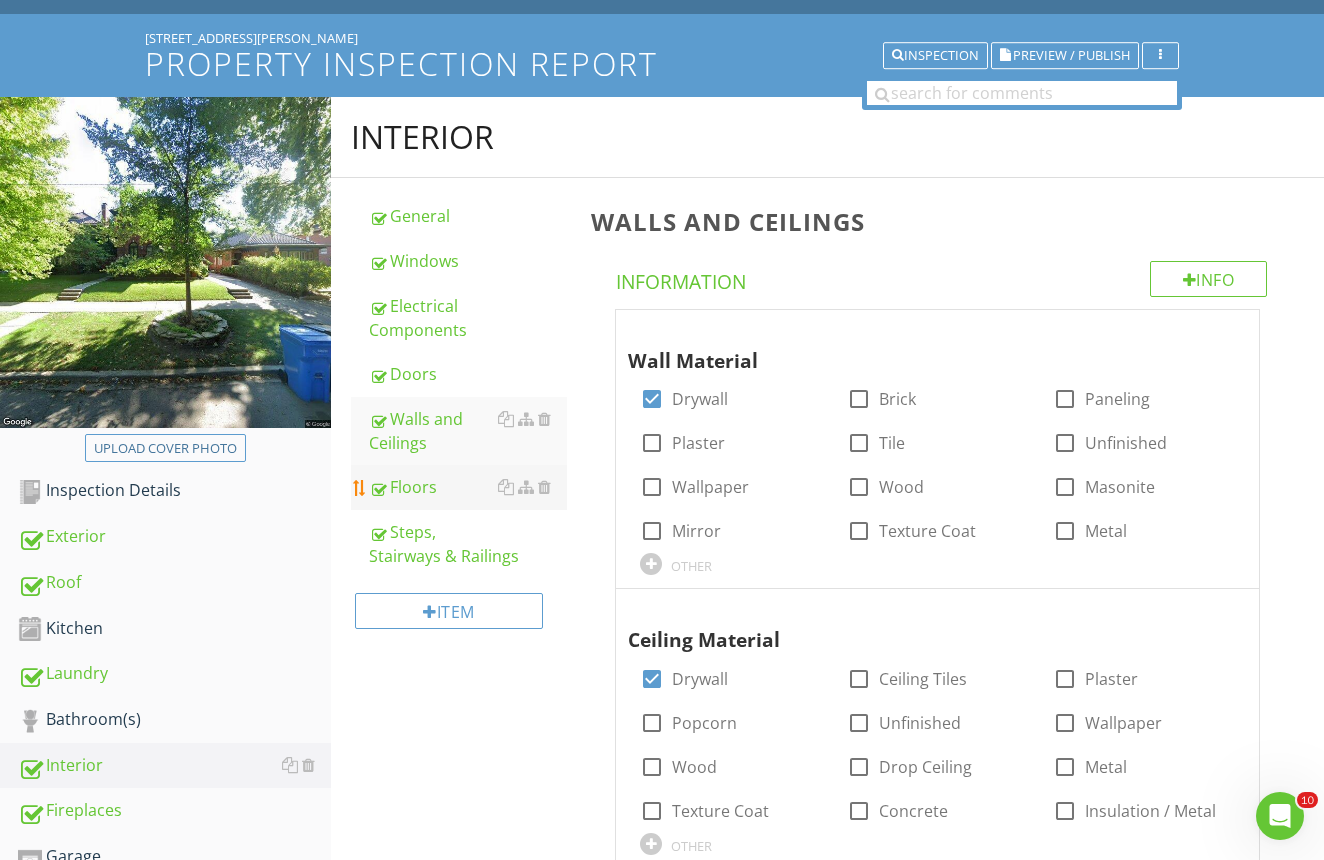 click on "Floors" at bounding box center [468, 487] 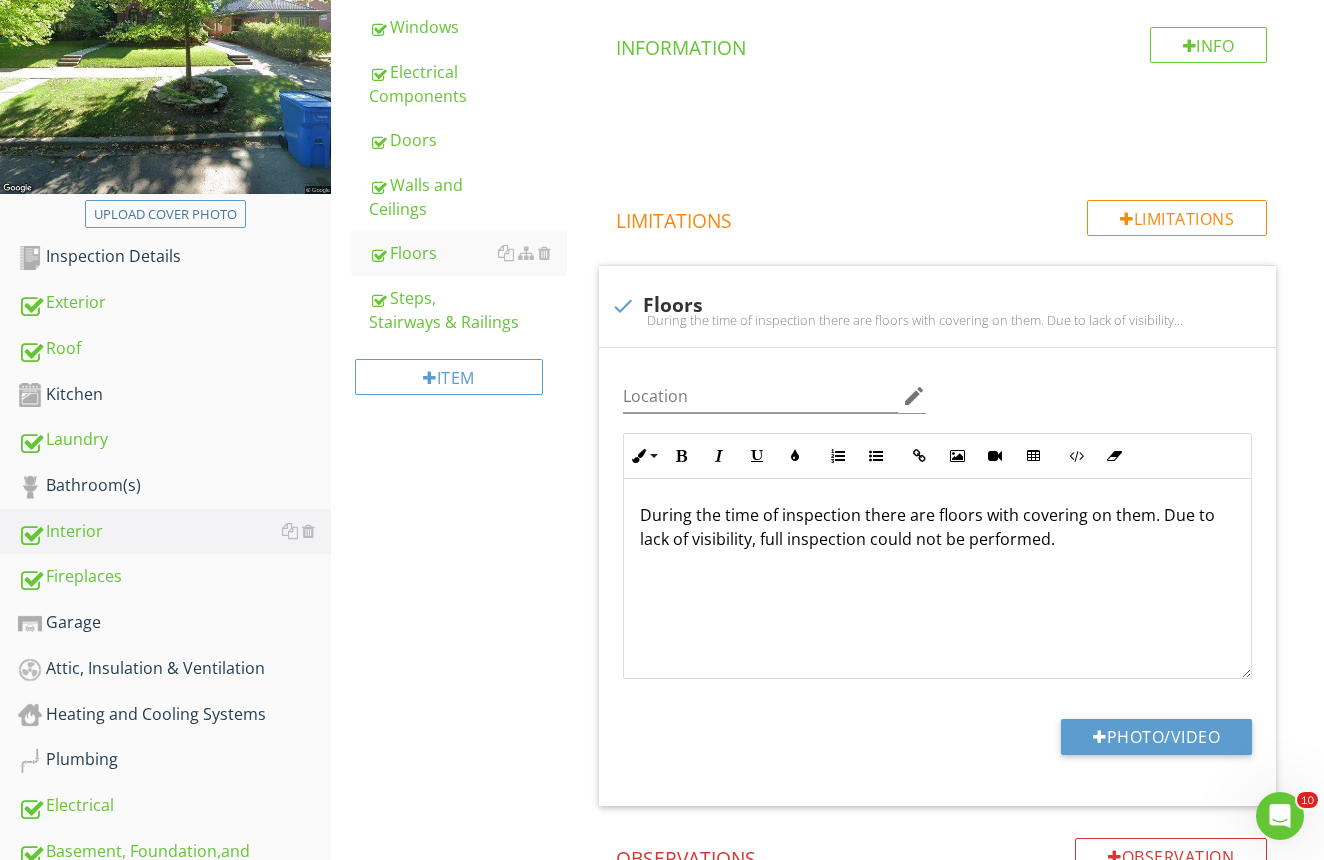 scroll, scrollTop: 218, scrollLeft: 0, axis: vertical 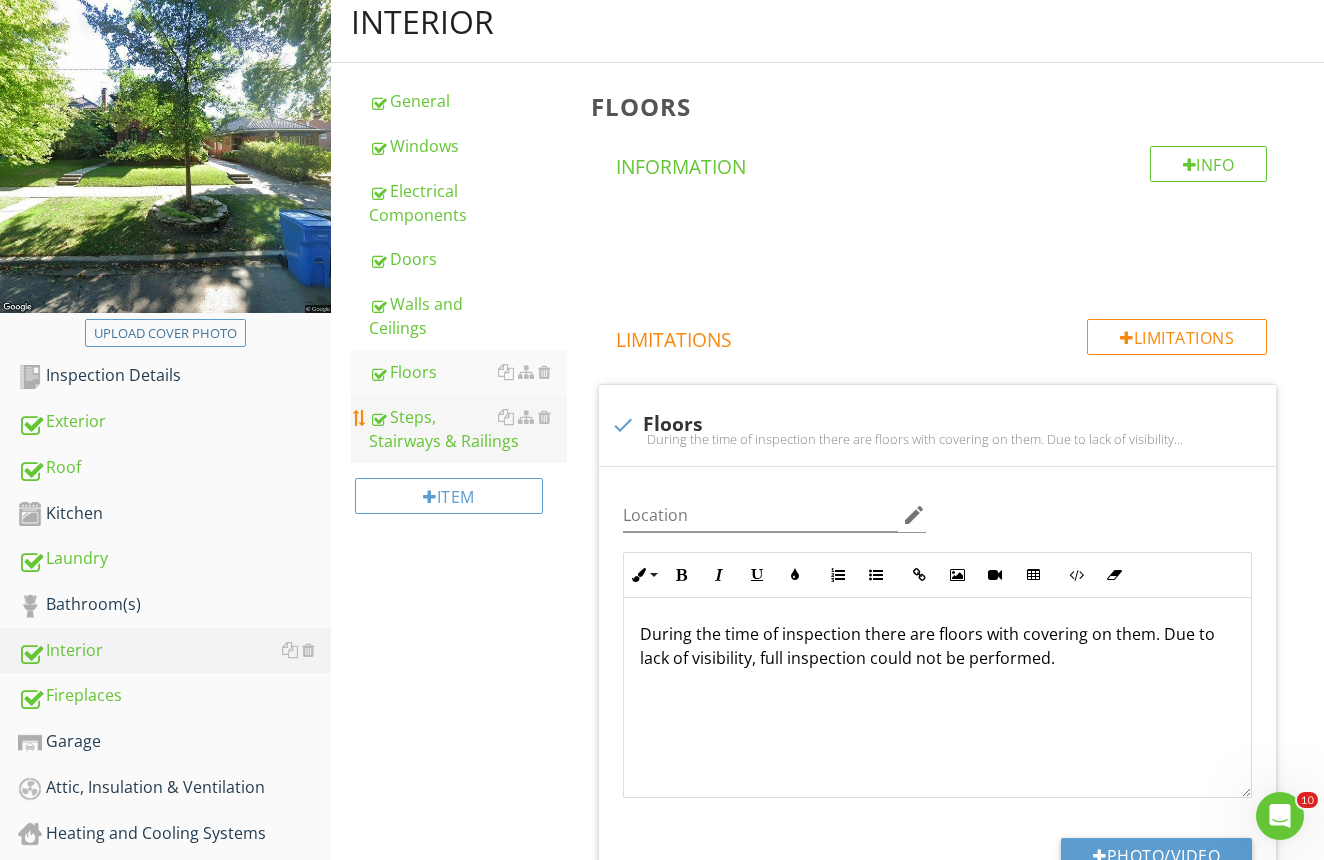 click on "Steps, Stairways & Railings" at bounding box center (468, 429) 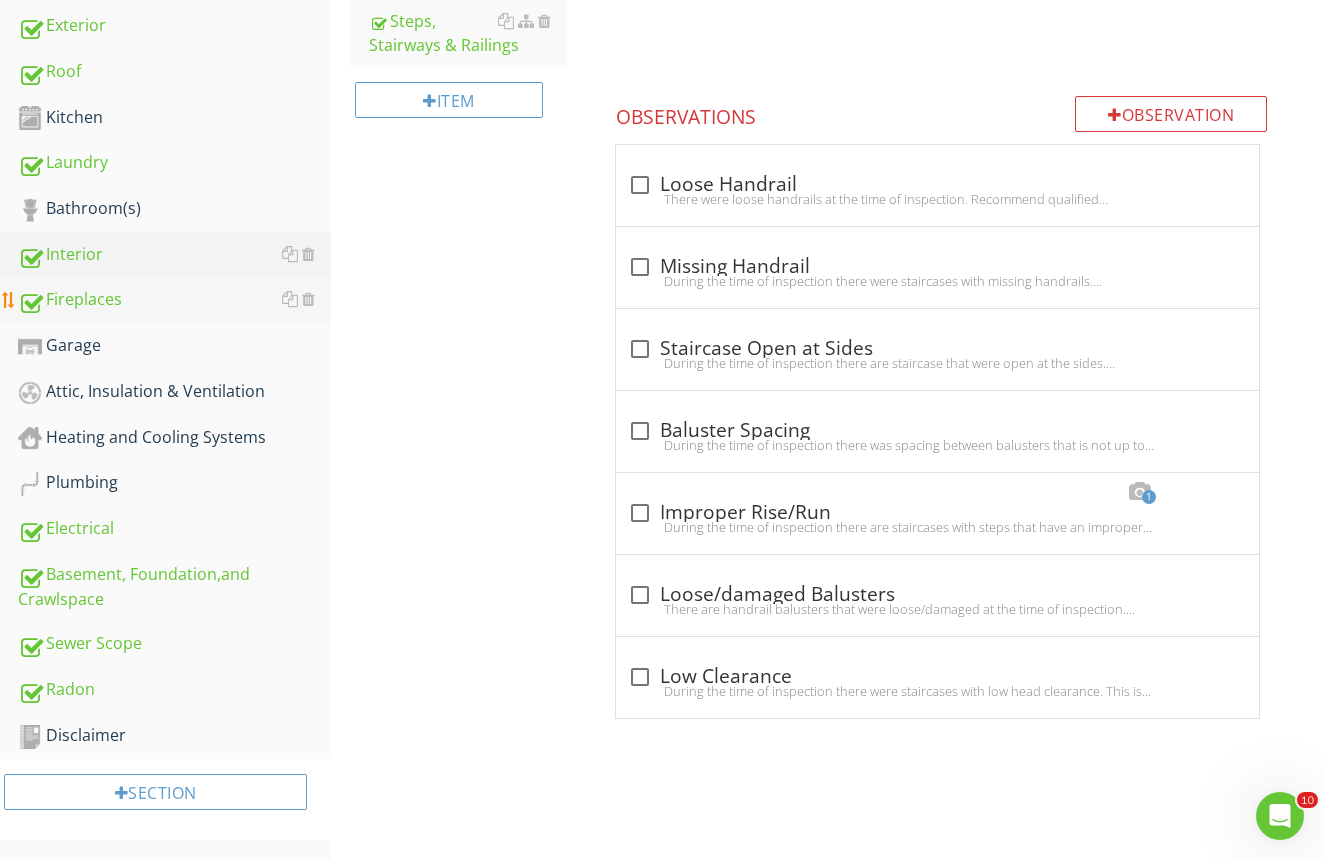 scroll, scrollTop: 613, scrollLeft: 0, axis: vertical 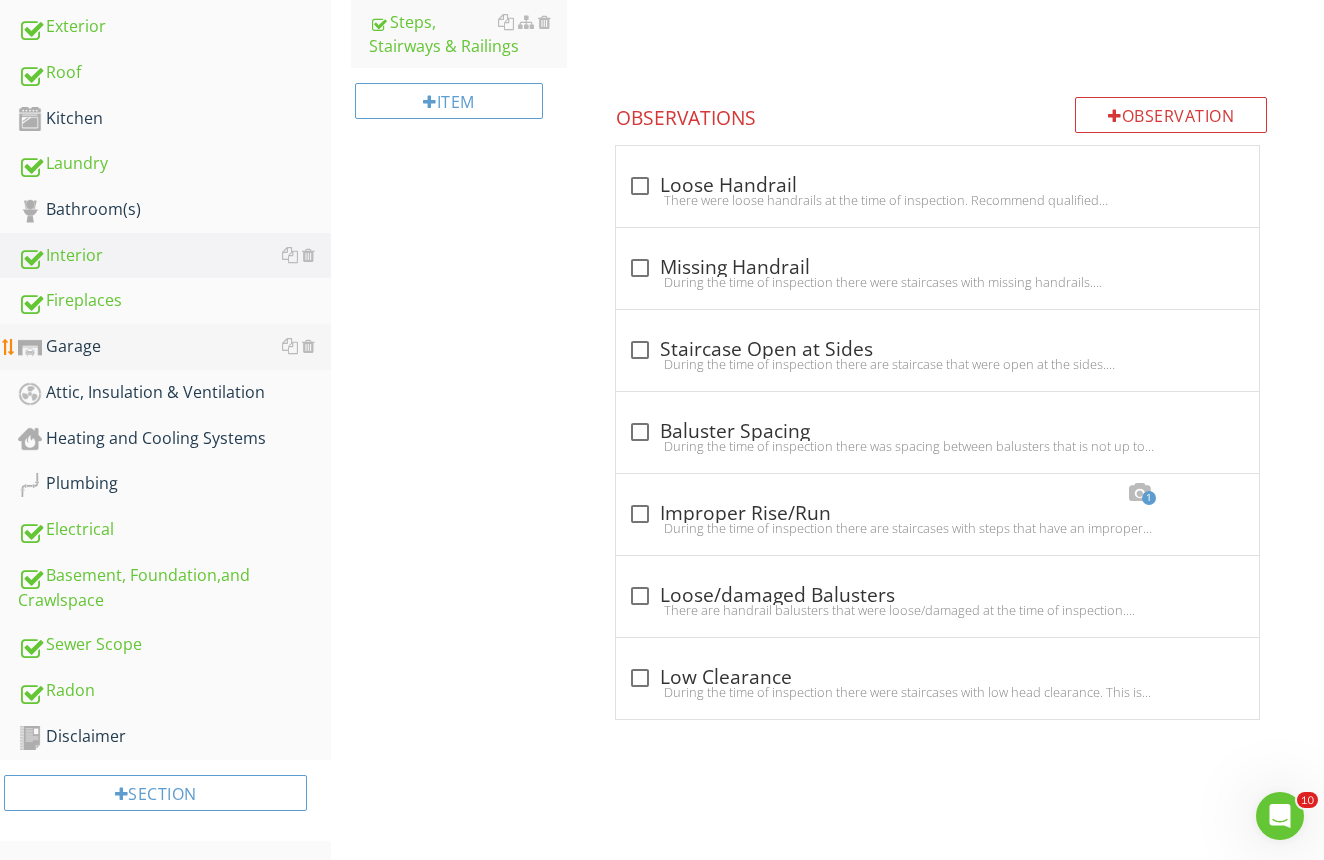 click on "Garage" at bounding box center (174, 347) 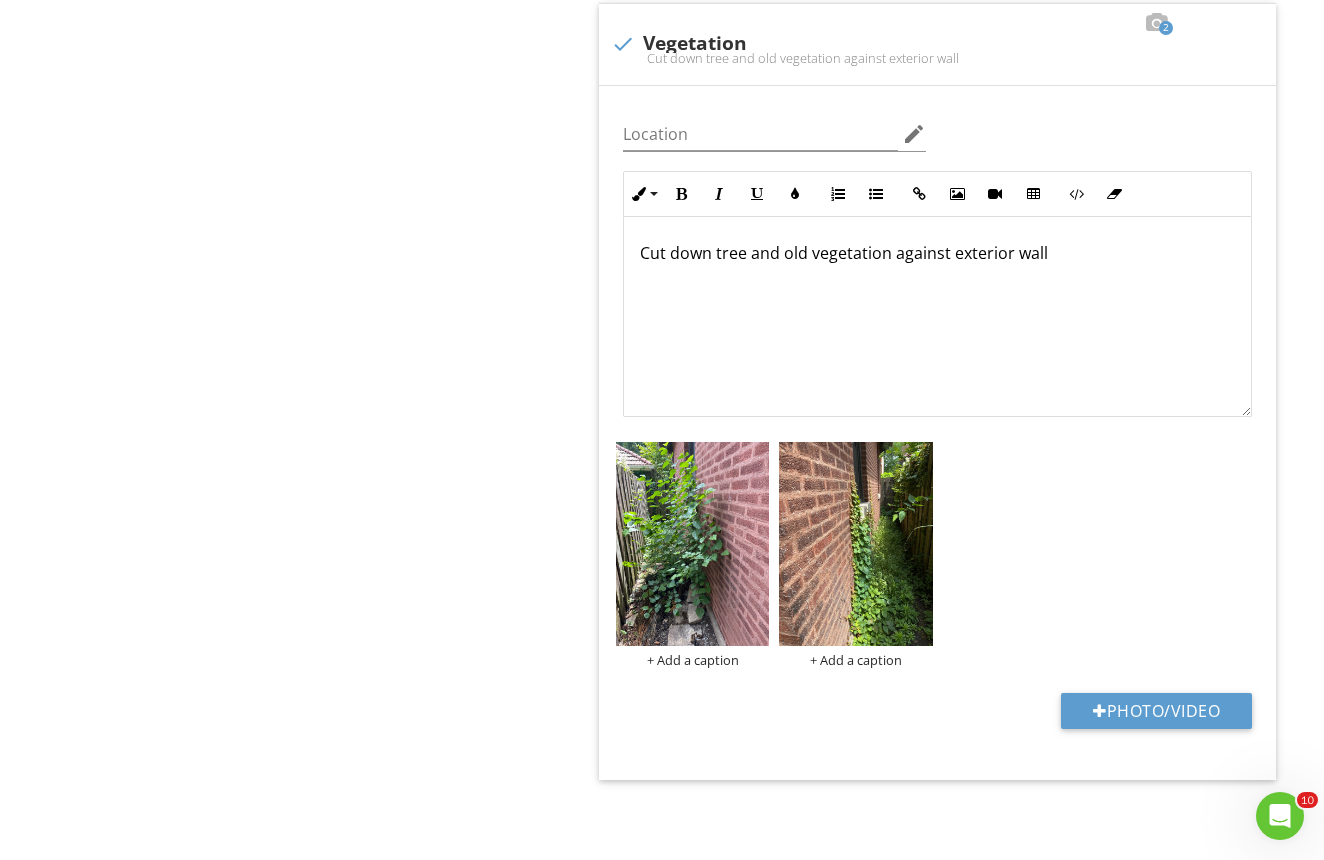 scroll, scrollTop: 1777, scrollLeft: 0, axis: vertical 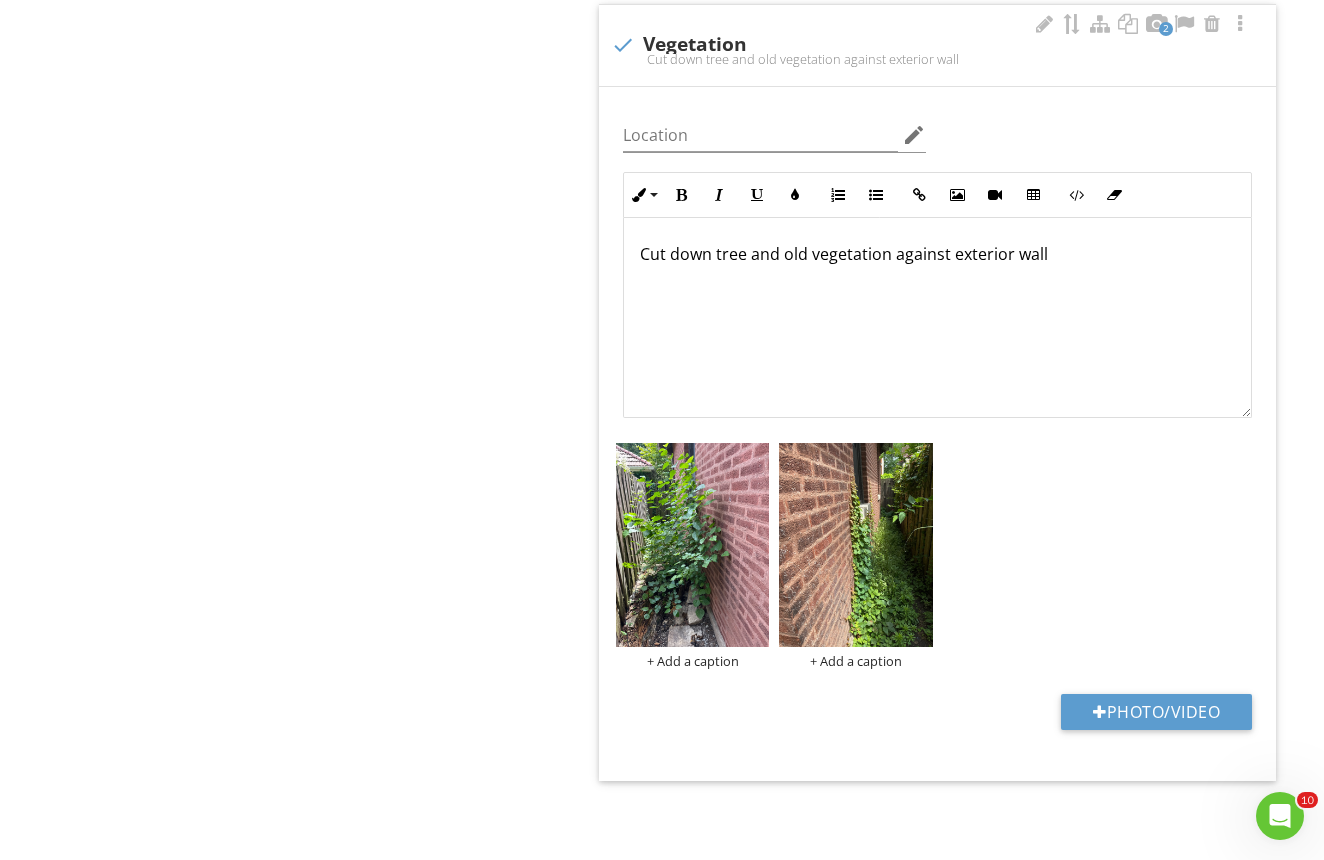 click on "Cut down tree and old vegetation against exterior wall" at bounding box center (937, 254) 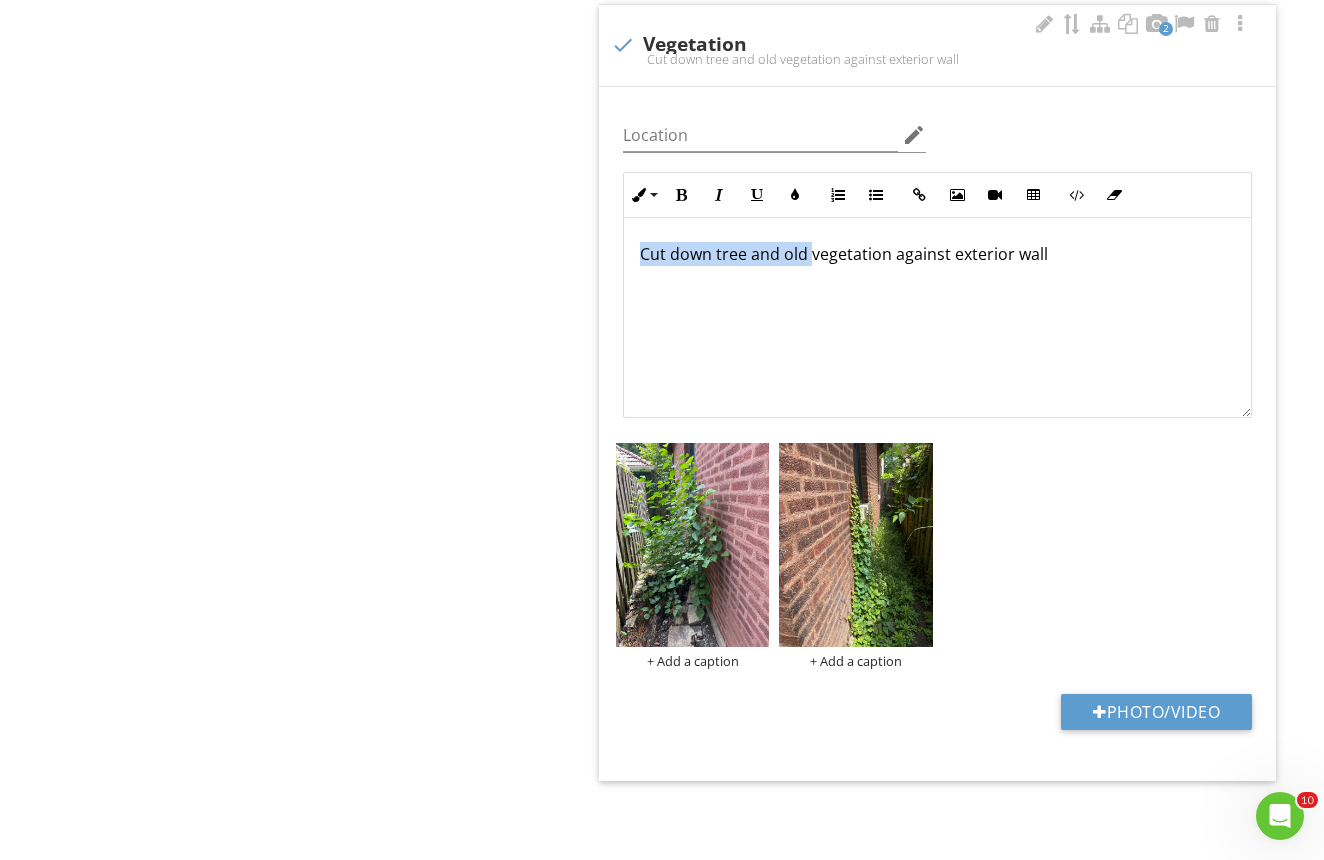 drag, startPoint x: 805, startPoint y: 250, endPoint x: 642, endPoint y: 239, distance: 163.37074 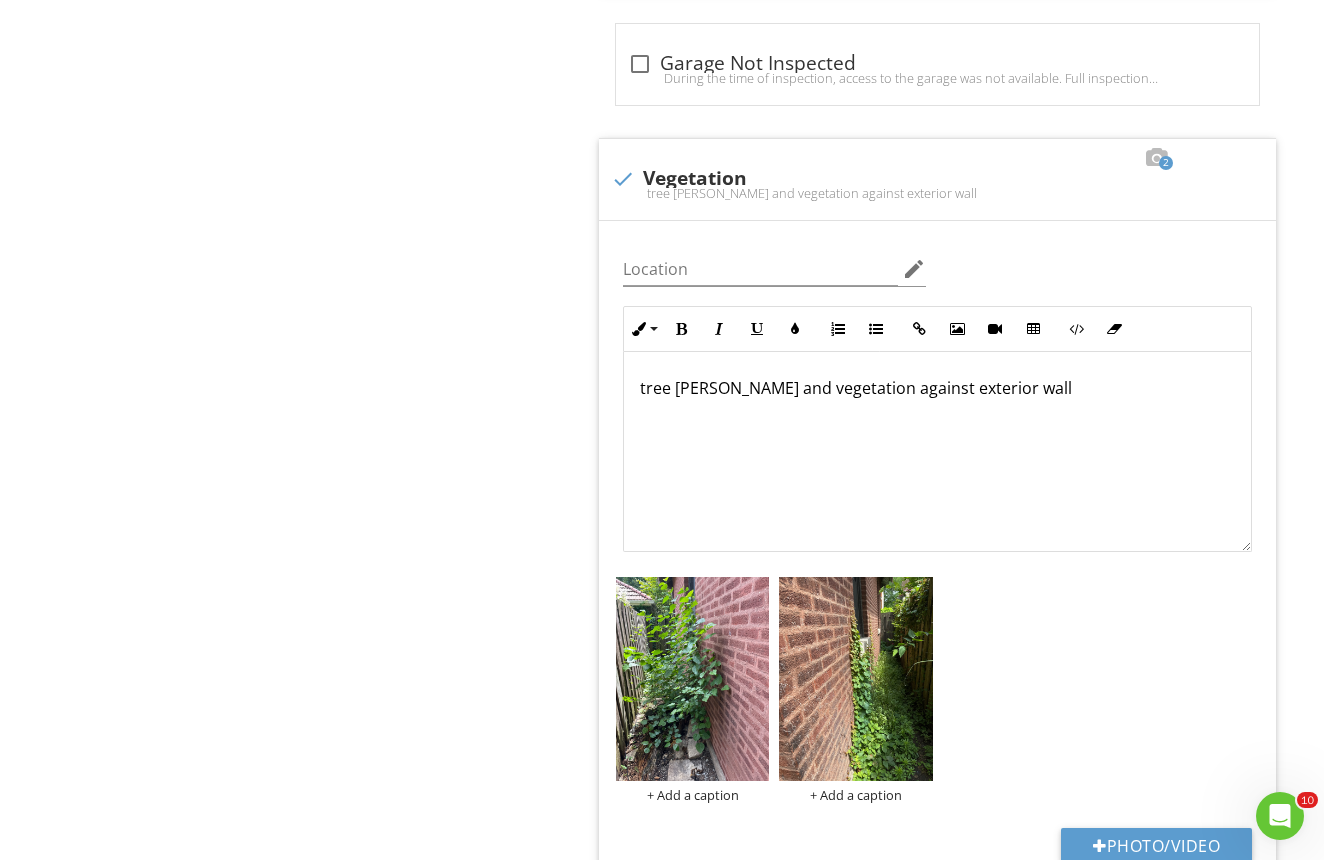 scroll, scrollTop: 1647, scrollLeft: 0, axis: vertical 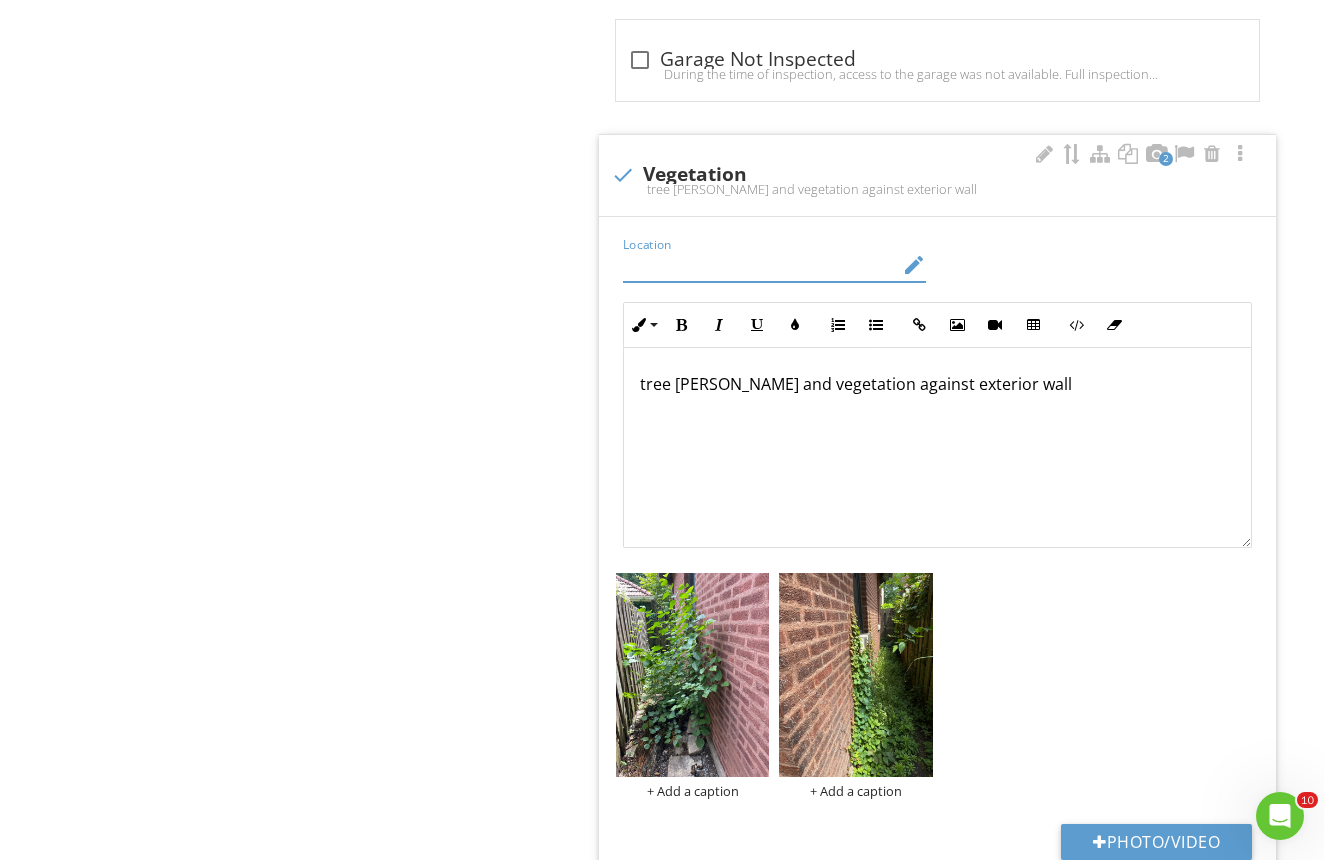 click at bounding box center [760, 265] 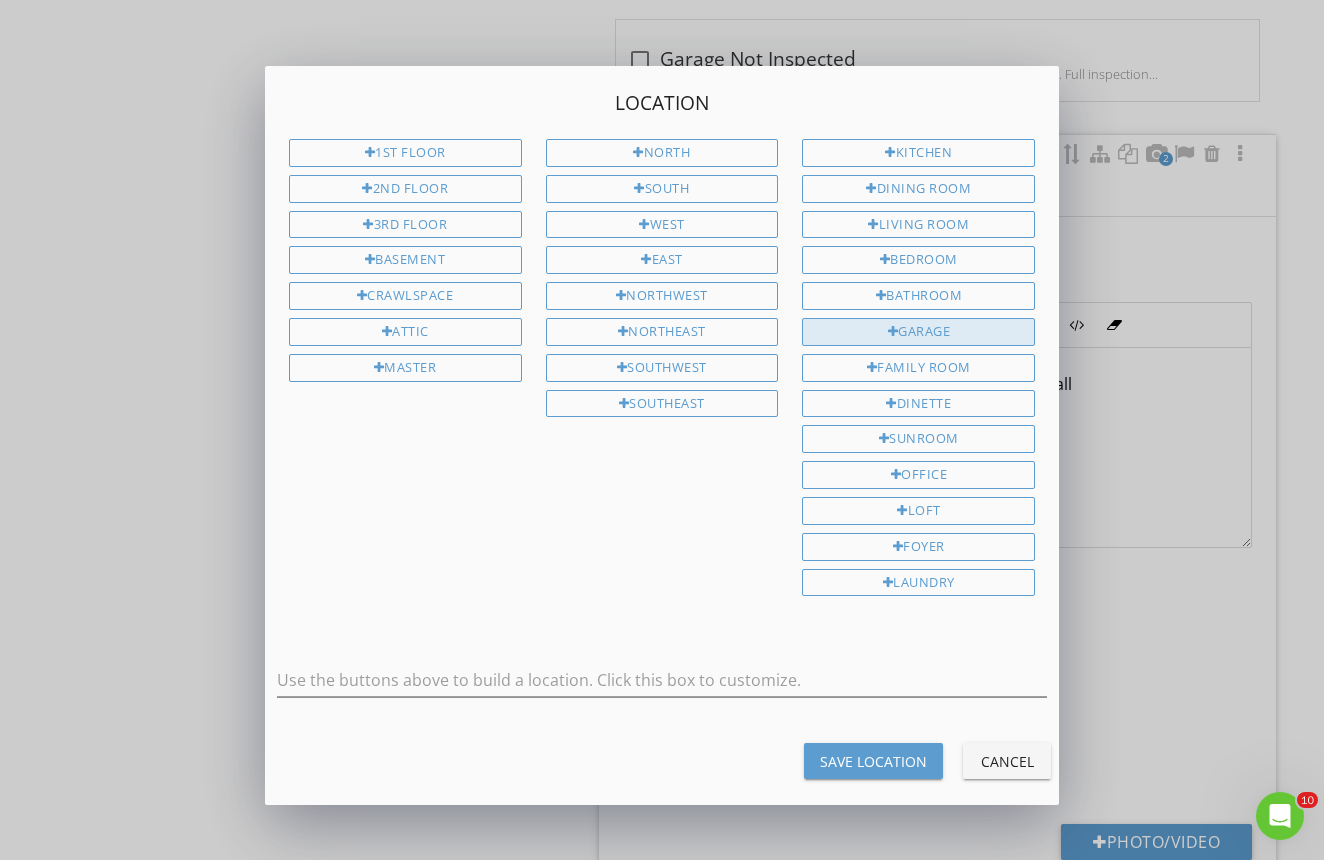 click on "Garage" at bounding box center [918, 332] 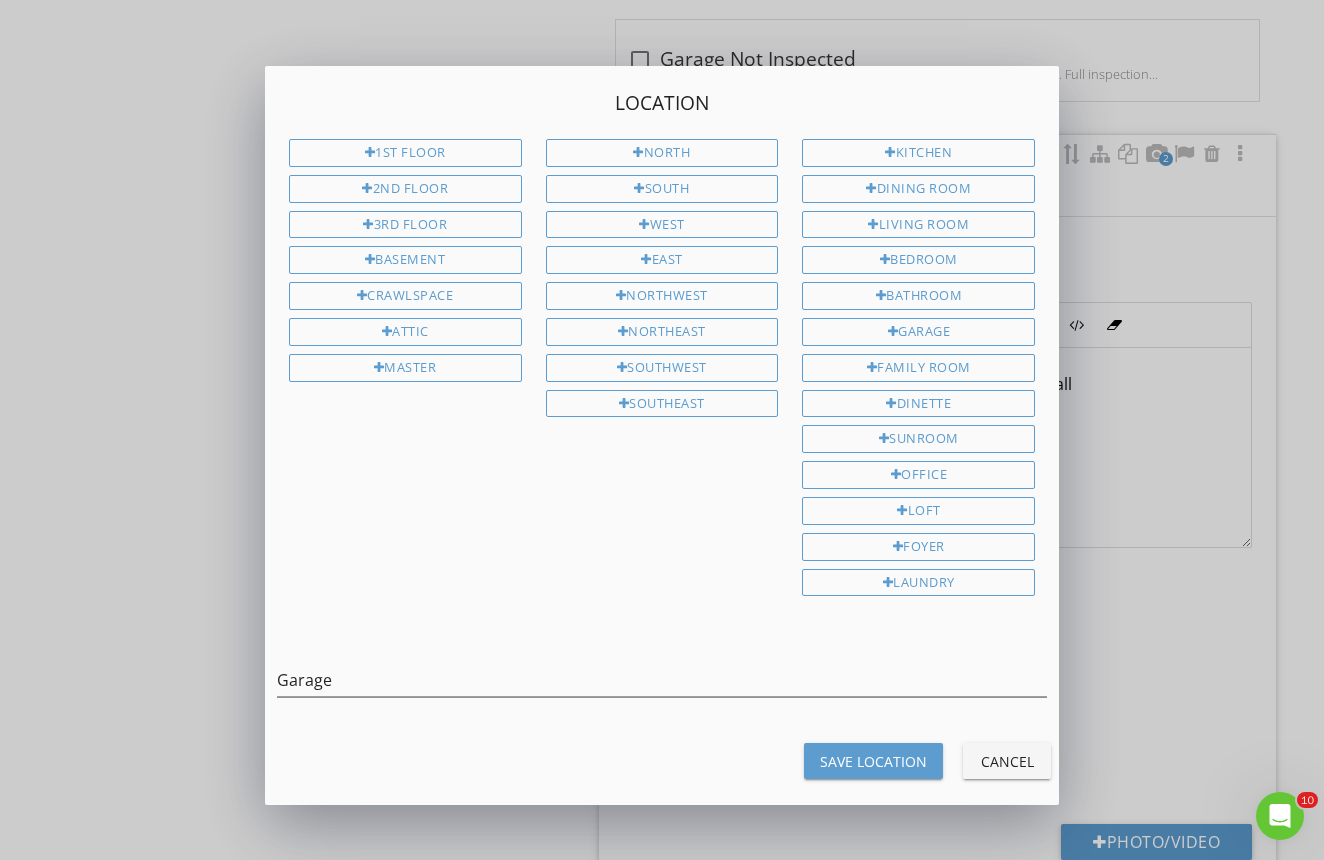 click on "Save Location" at bounding box center [873, 761] 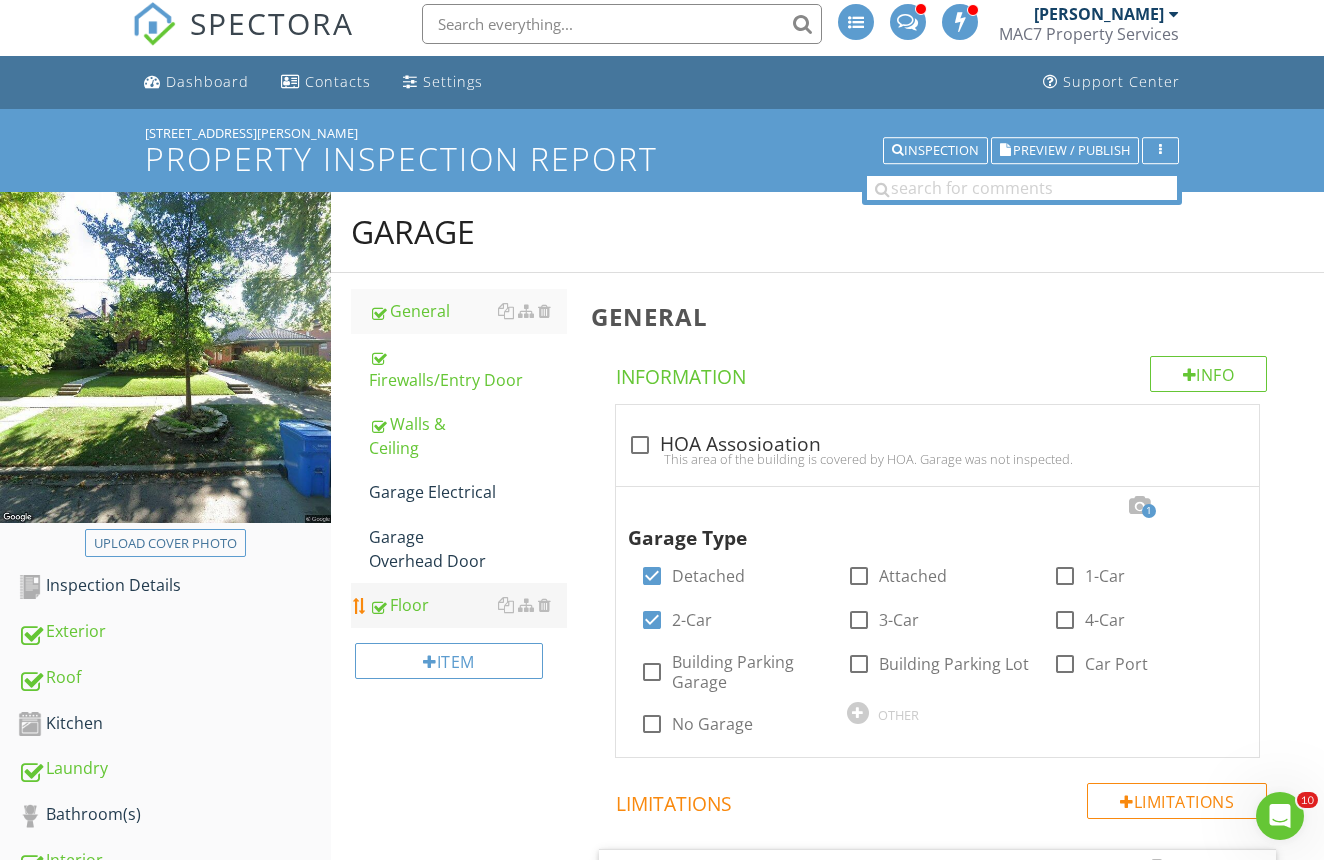 scroll, scrollTop: 9, scrollLeft: 0, axis: vertical 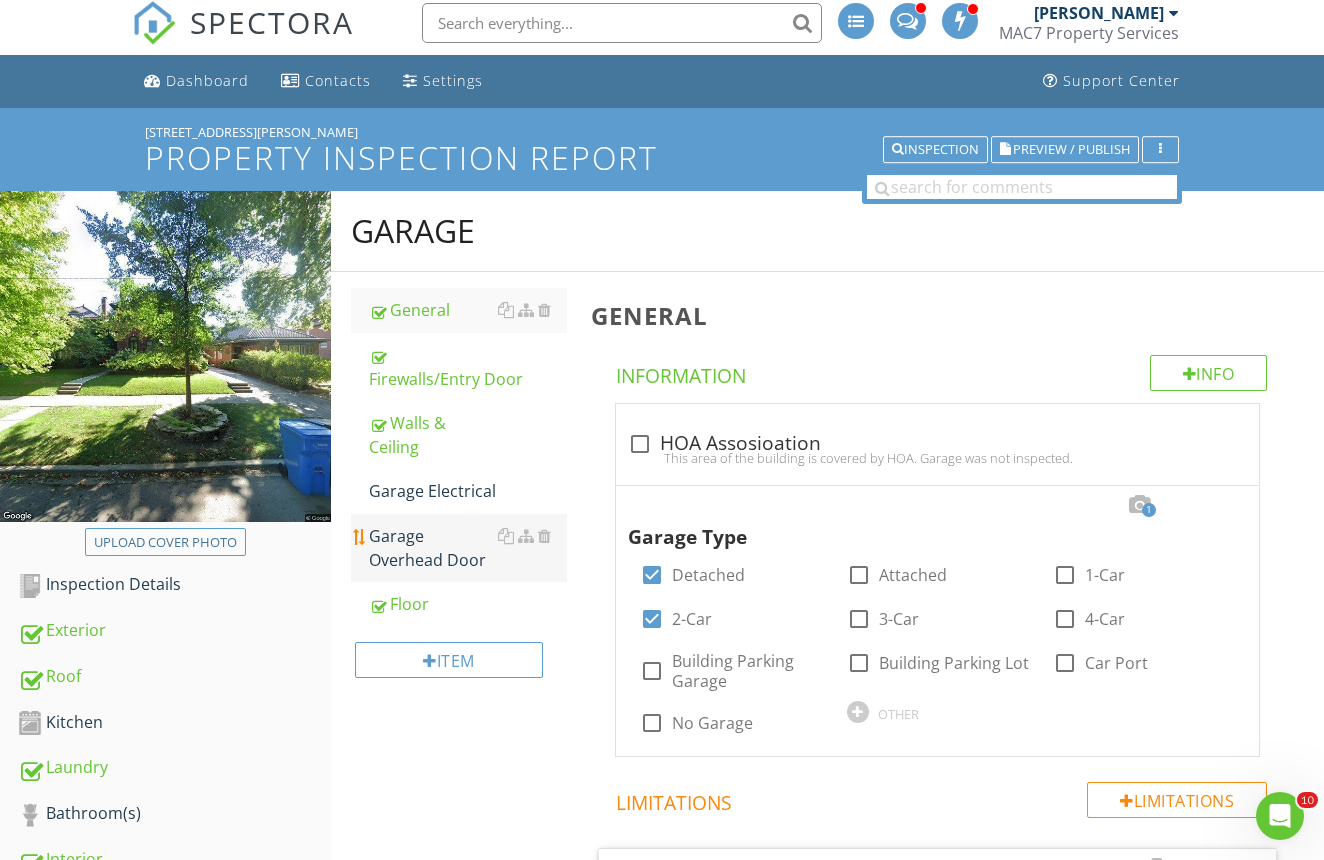 click on "Garage Overhead Door" at bounding box center [468, 548] 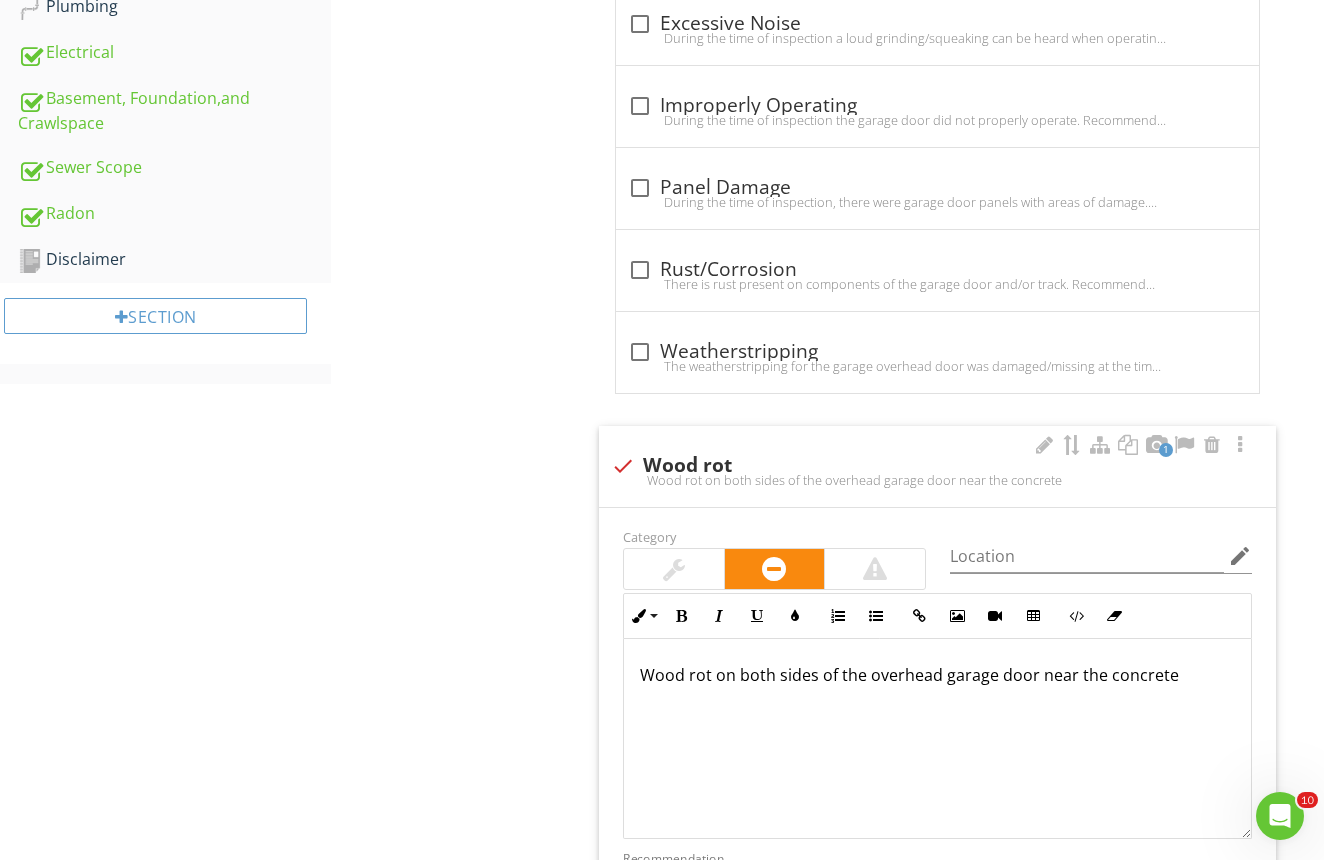 scroll, scrollTop: 1148, scrollLeft: 0, axis: vertical 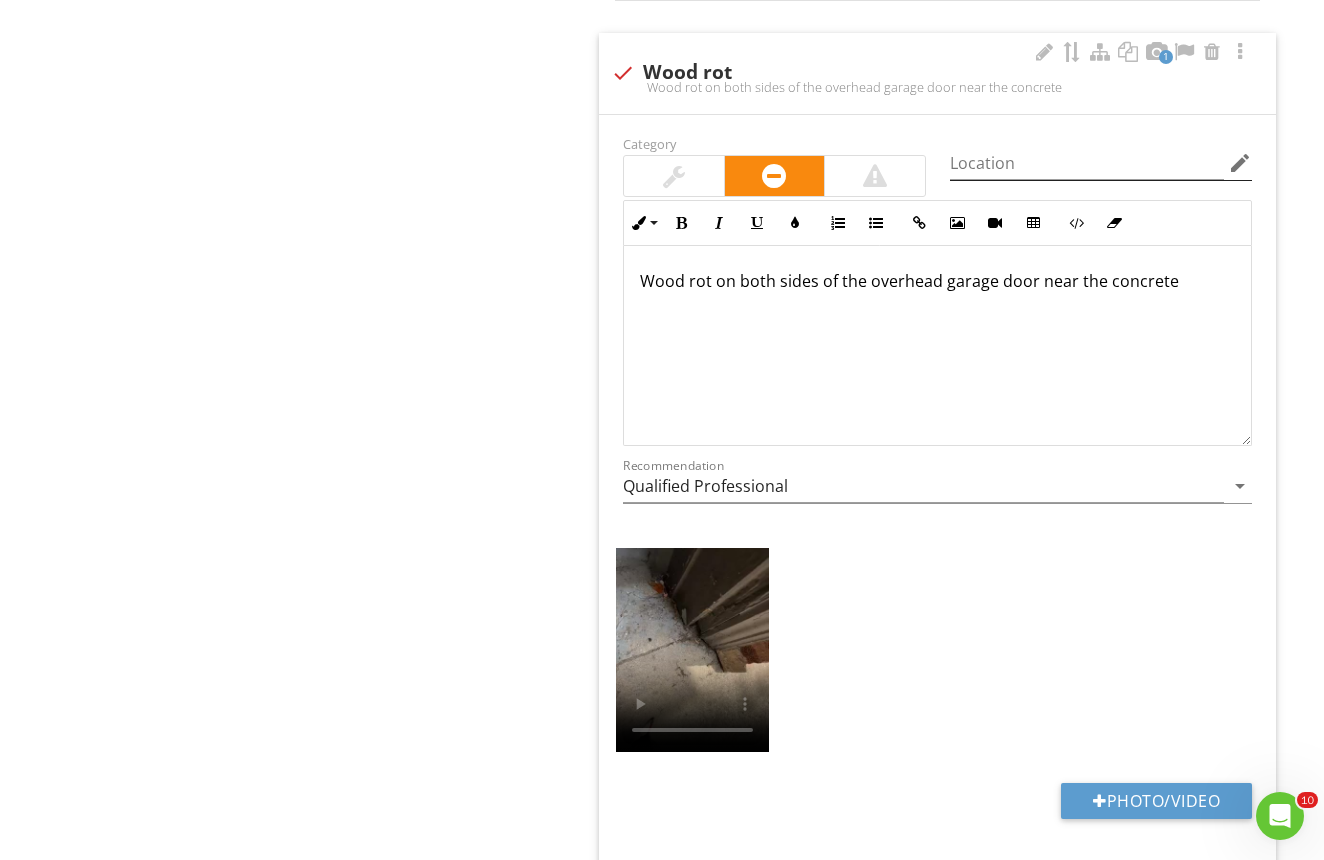 click on "edit" at bounding box center [1240, 163] 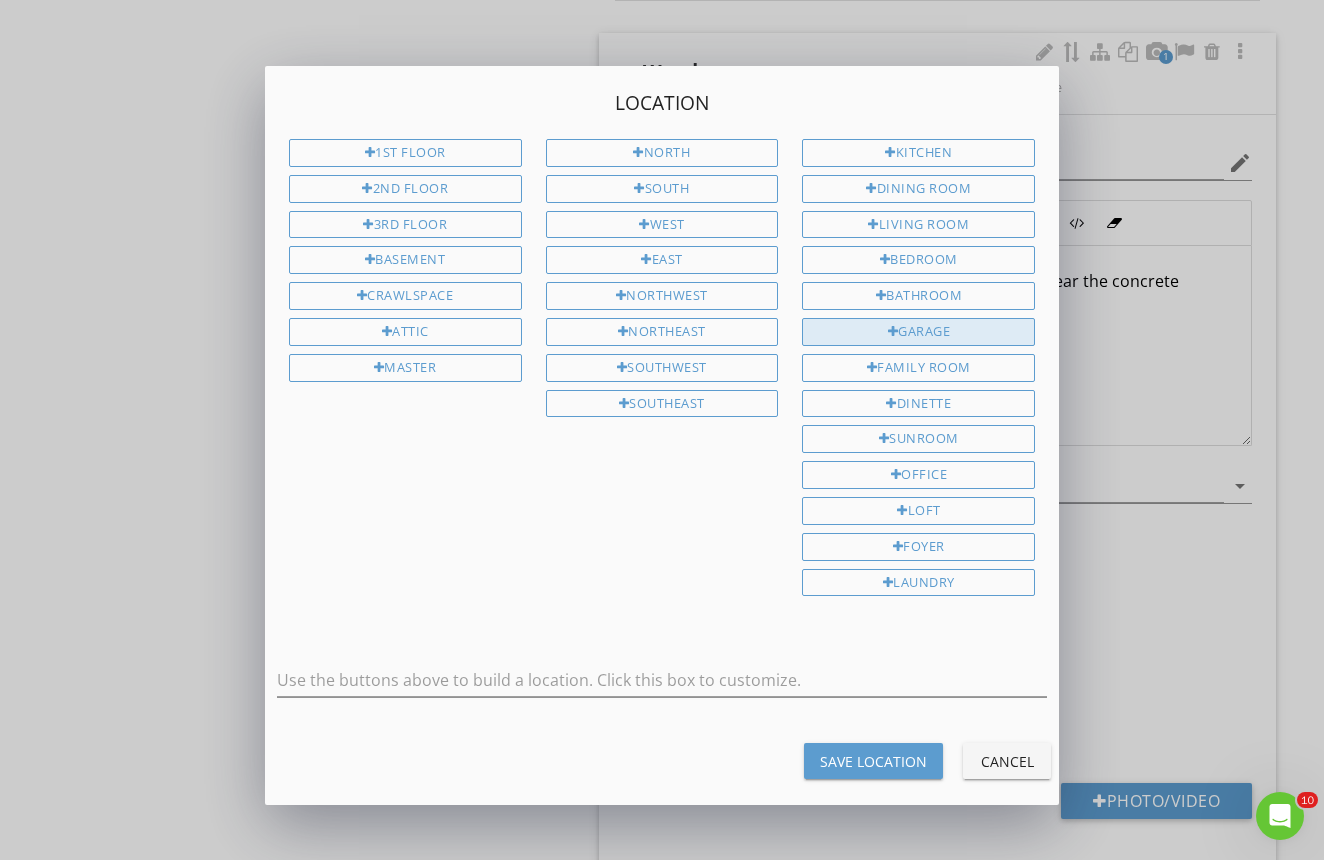 click on "Garage" at bounding box center (918, 332) 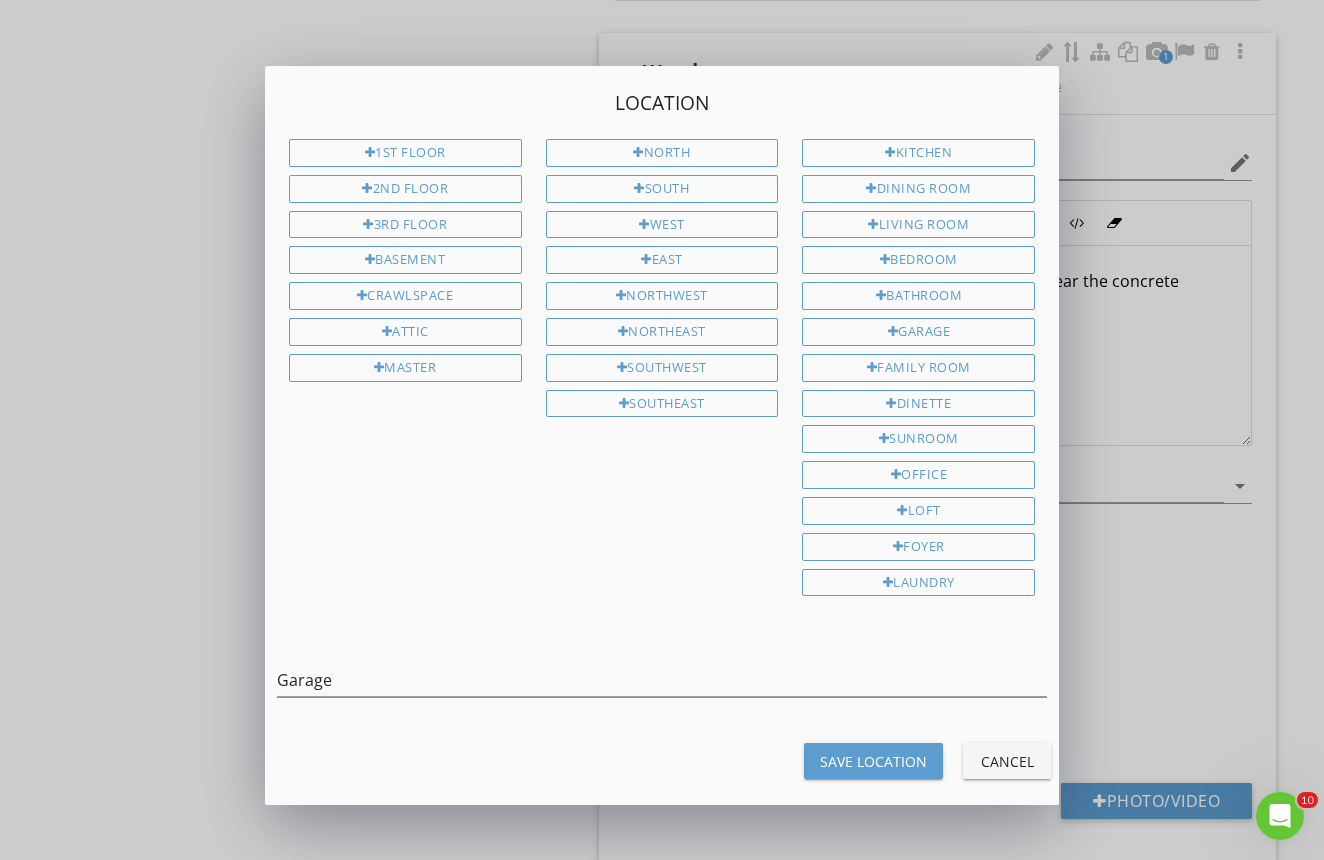 click on "Save Location" at bounding box center (873, 761) 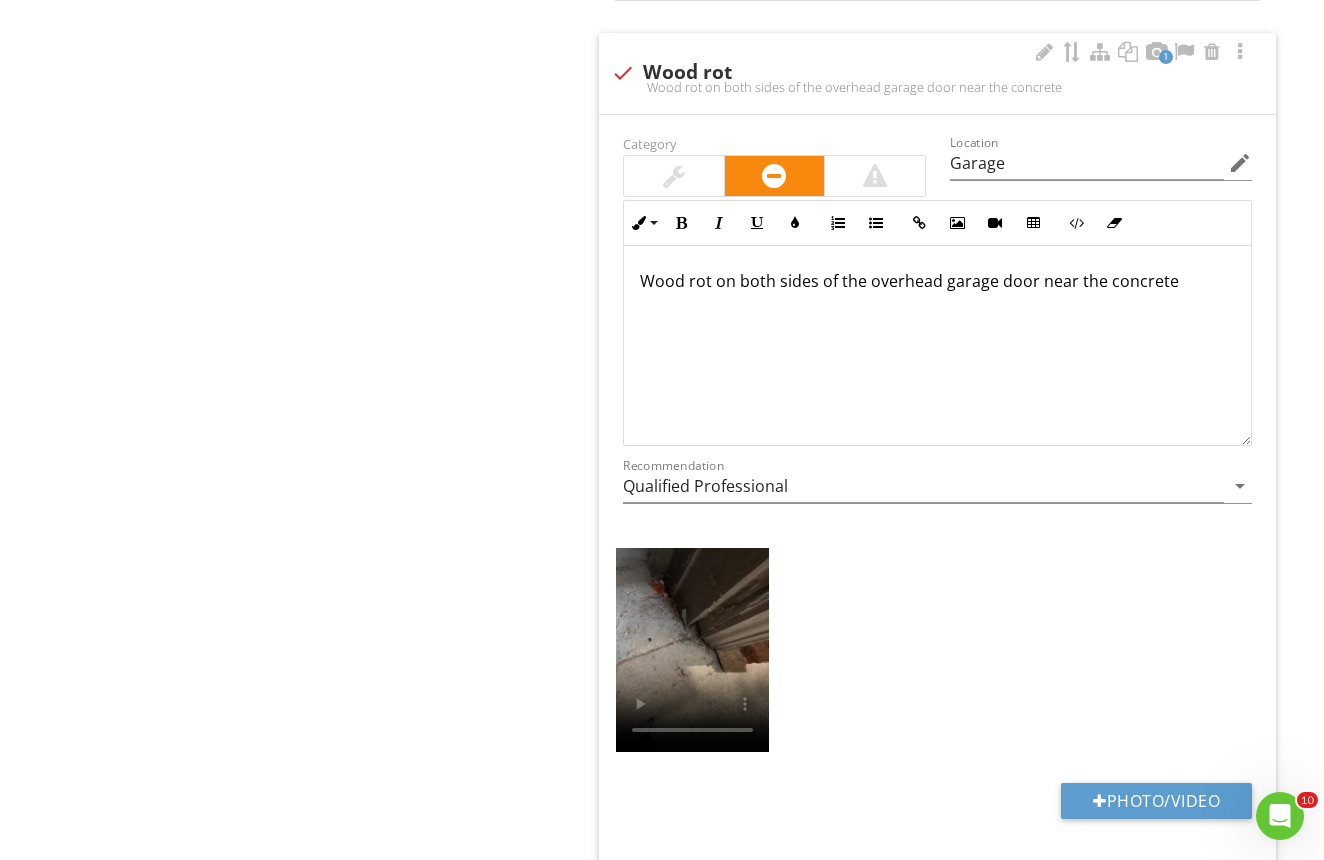 scroll, scrollTop: 1484, scrollLeft: 0, axis: vertical 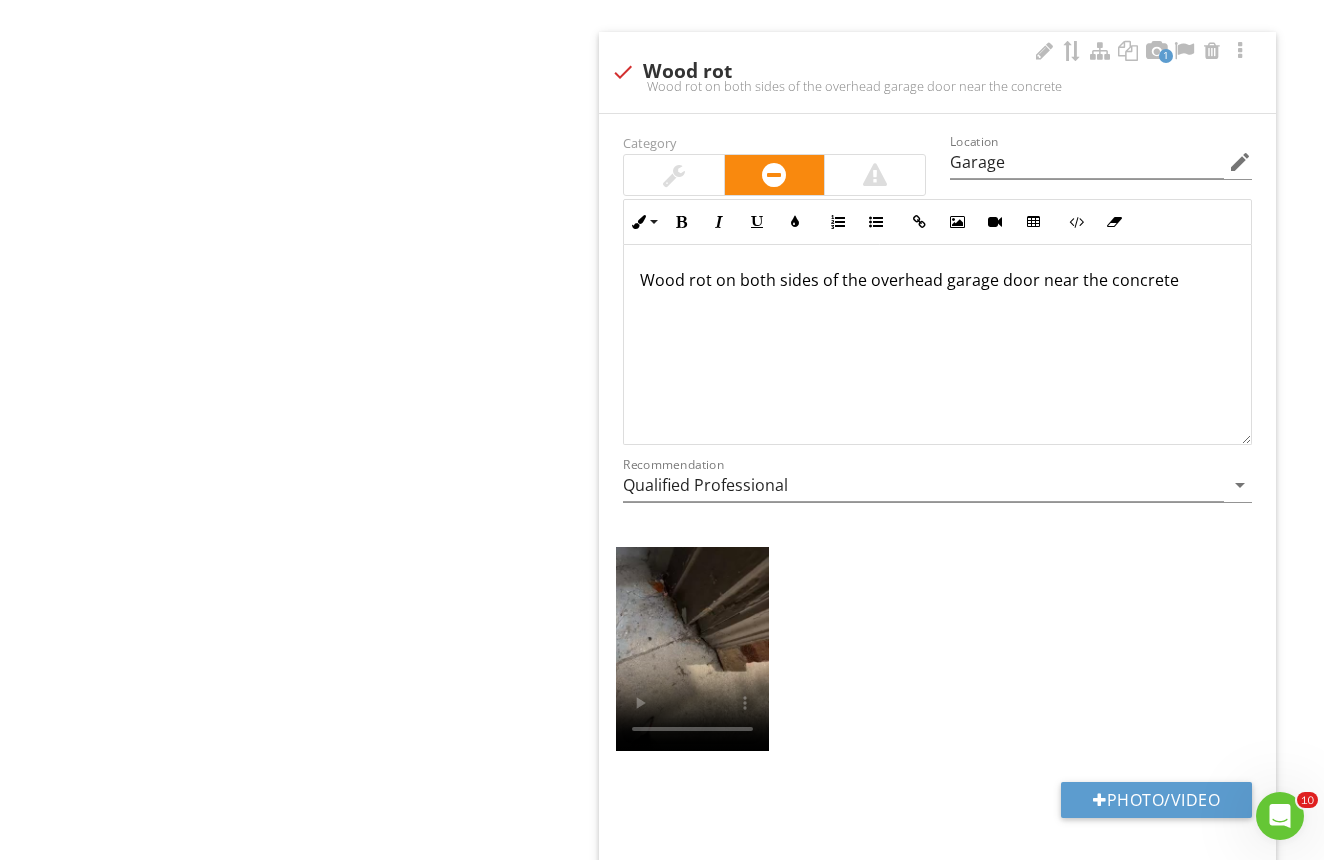 click on "Wood rot on both sides of the overhead garage door near the concrete" at bounding box center (937, 280) 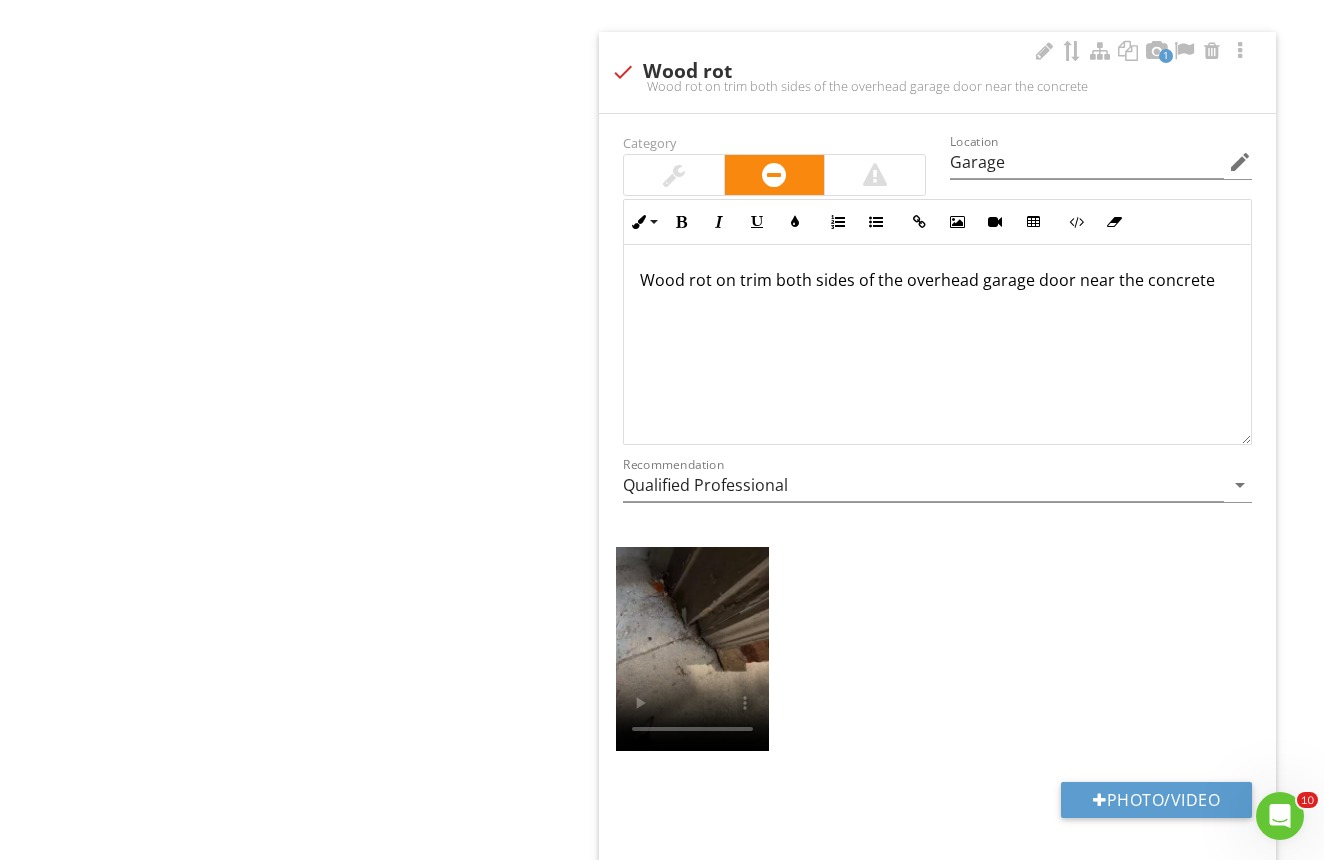 click on "Wood rot on trim both sides of the overhead garage door near the concrete" at bounding box center (937, 344) 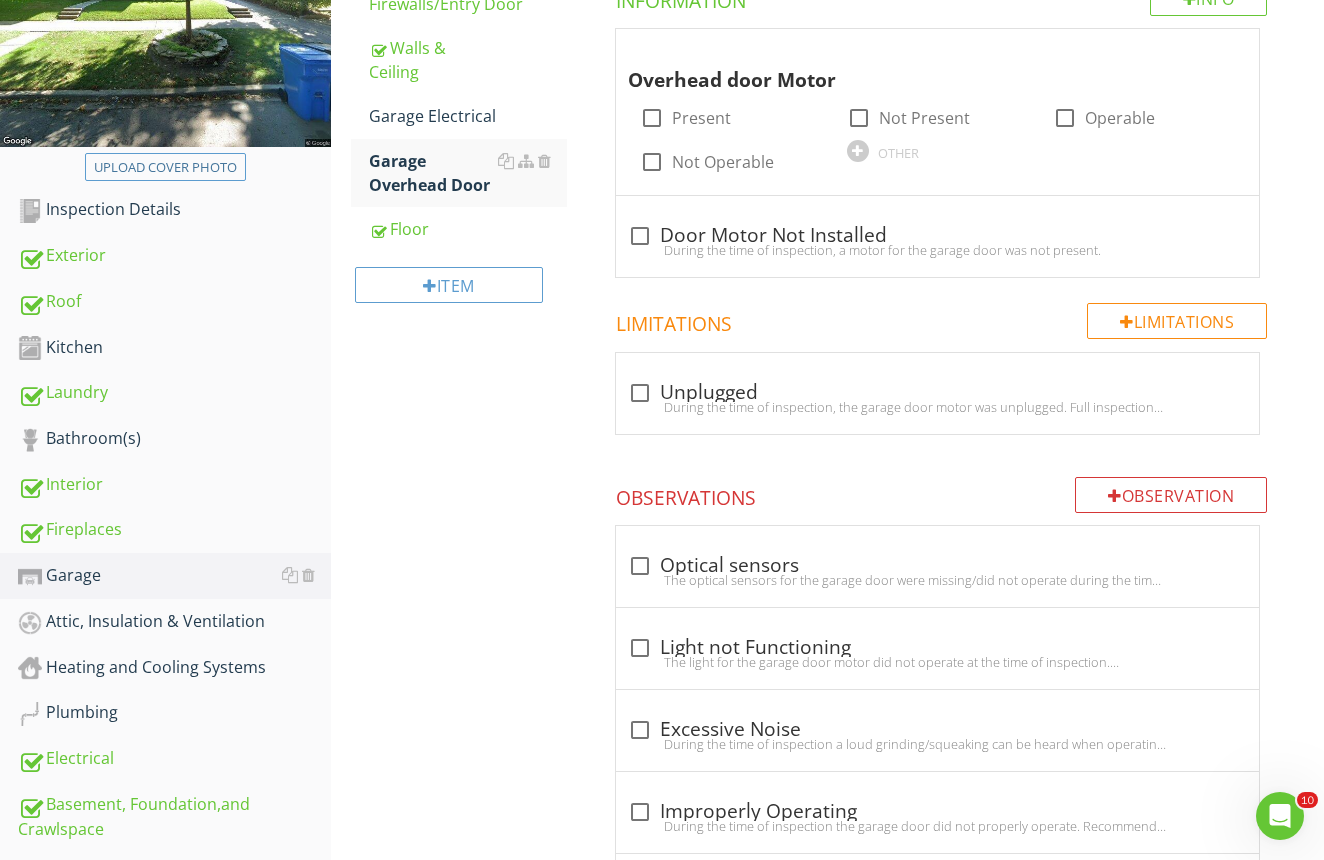 scroll, scrollTop: 368, scrollLeft: 0, axis: vertical 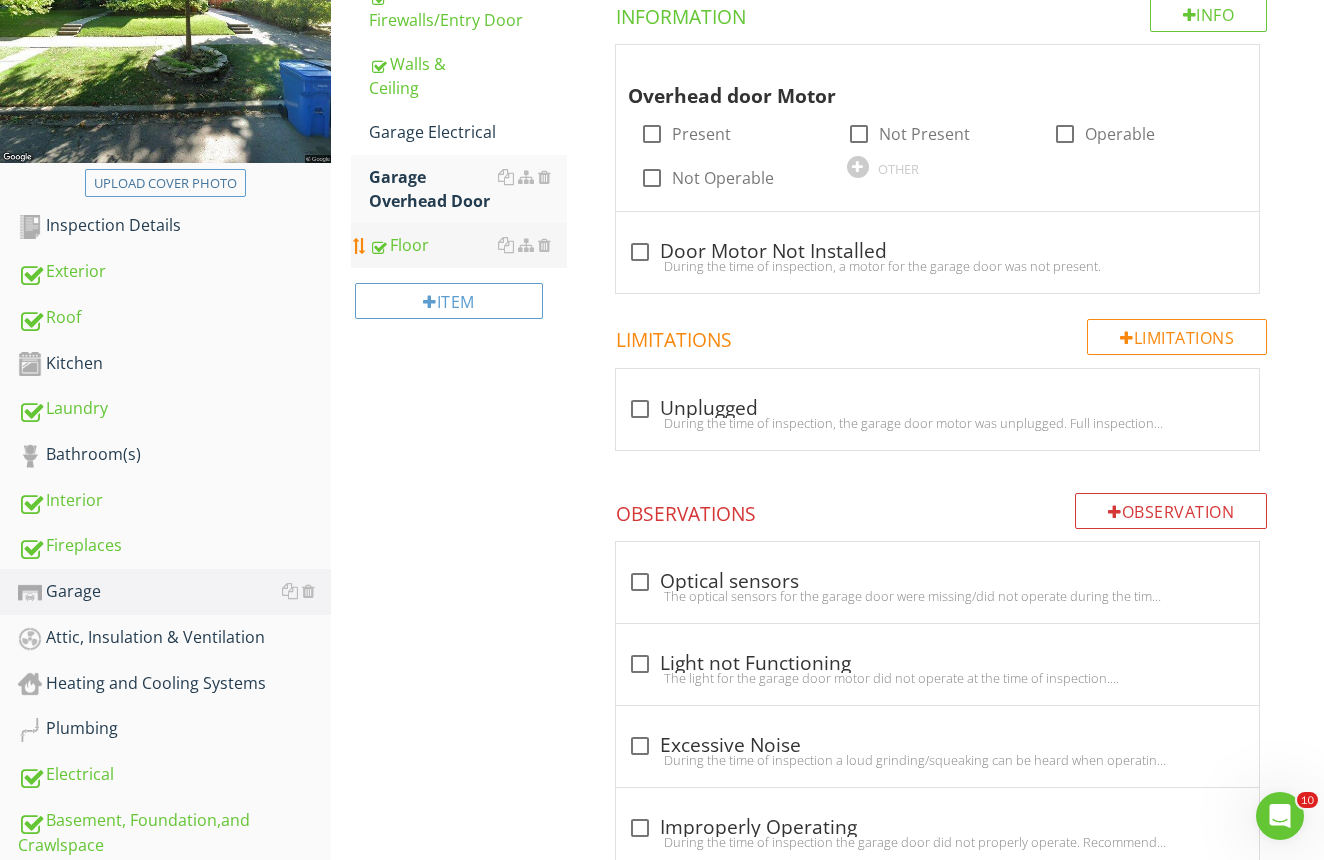 click on "Floor" at bounding box center [468, 245] 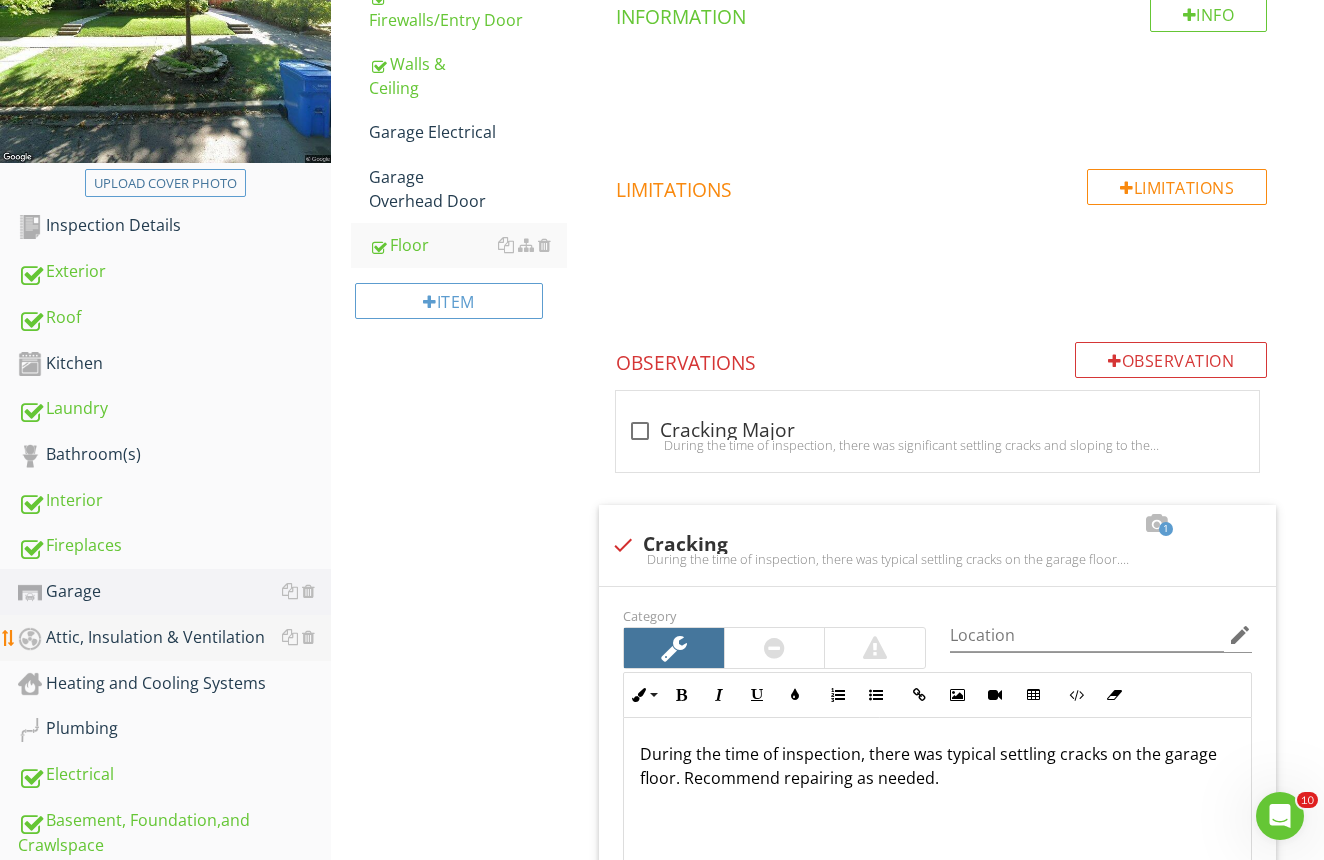 click on "Attic, Insulation & Ventilation" at bounding box center (174, 638) 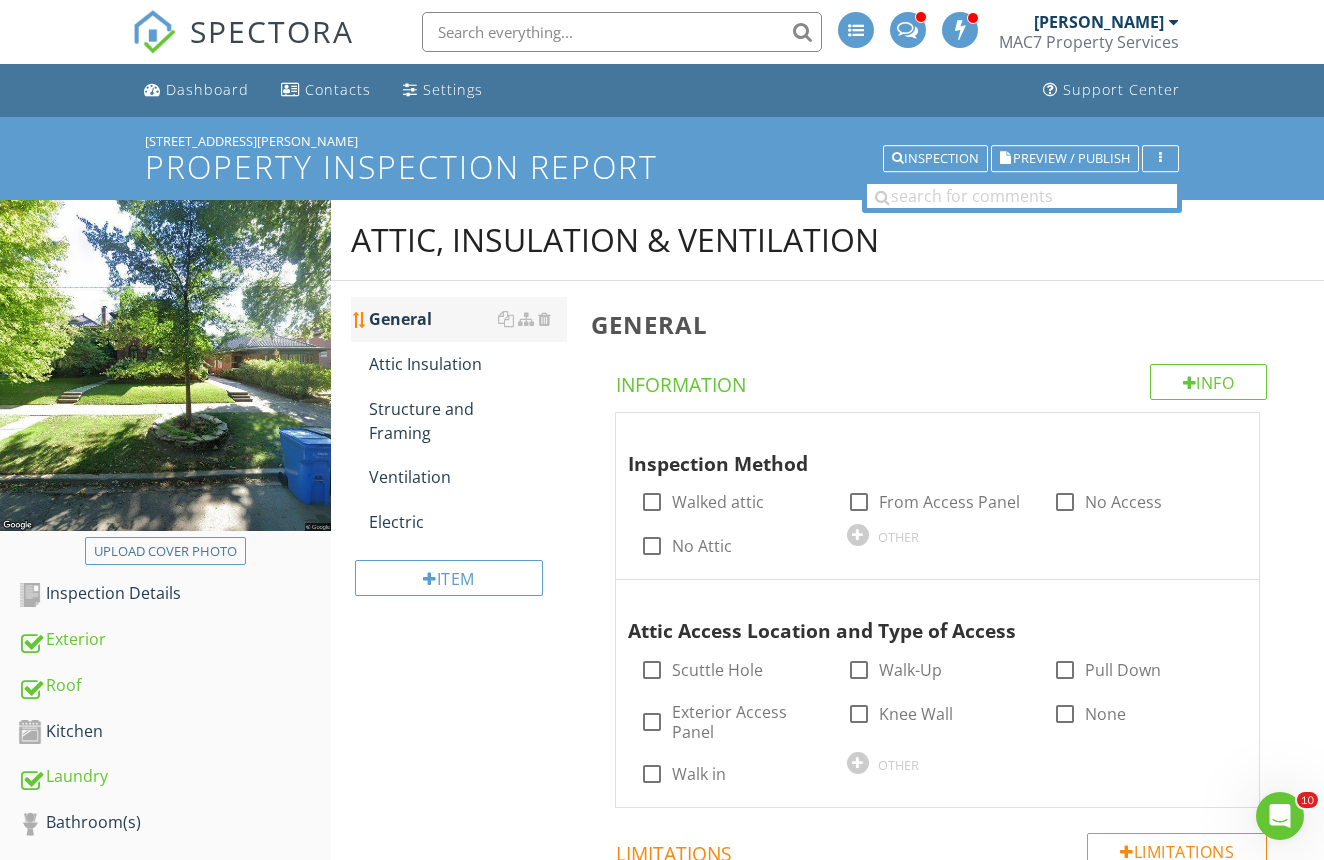 scroll, scrollTop: 0, scrollLeft: 0, axis: both 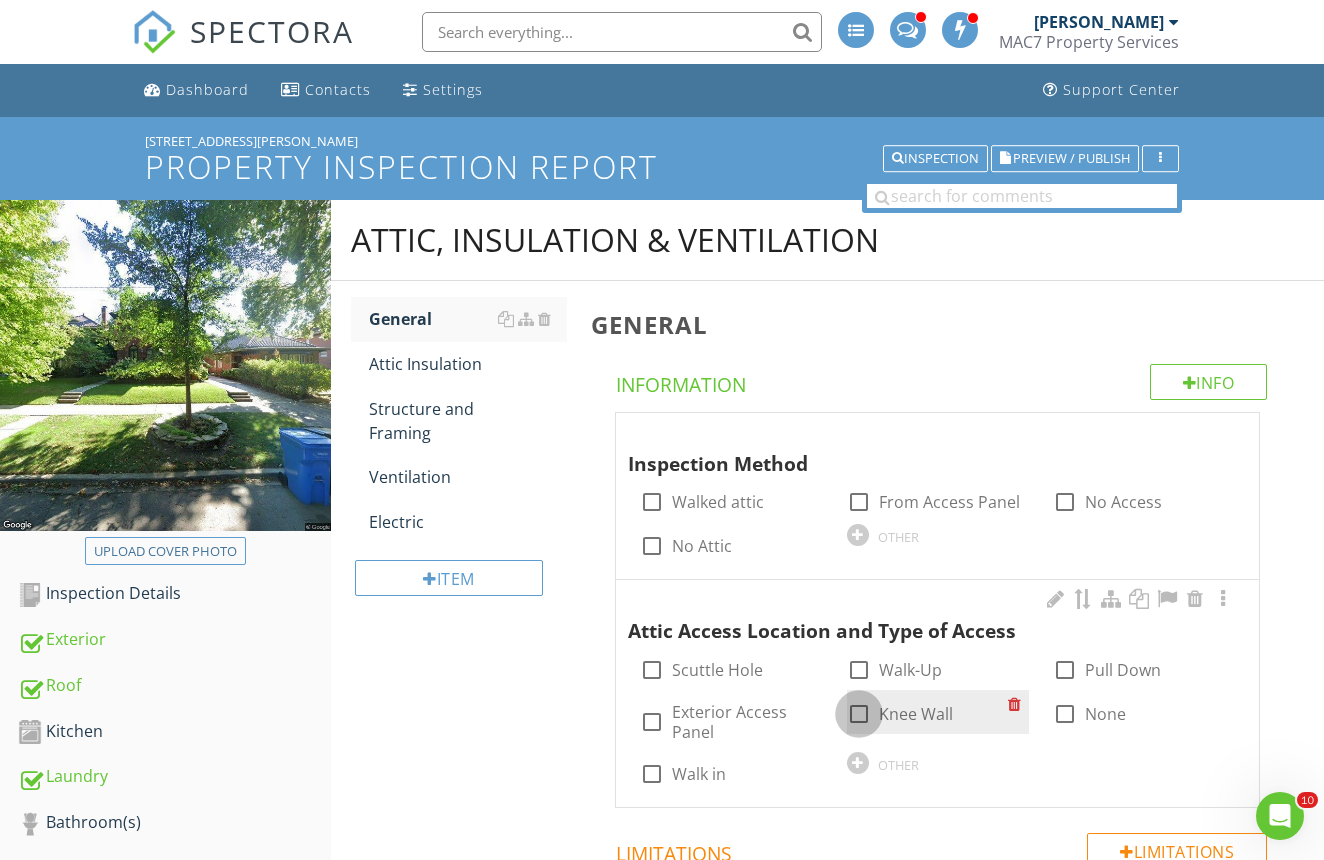click at bounding box center (859, 714) 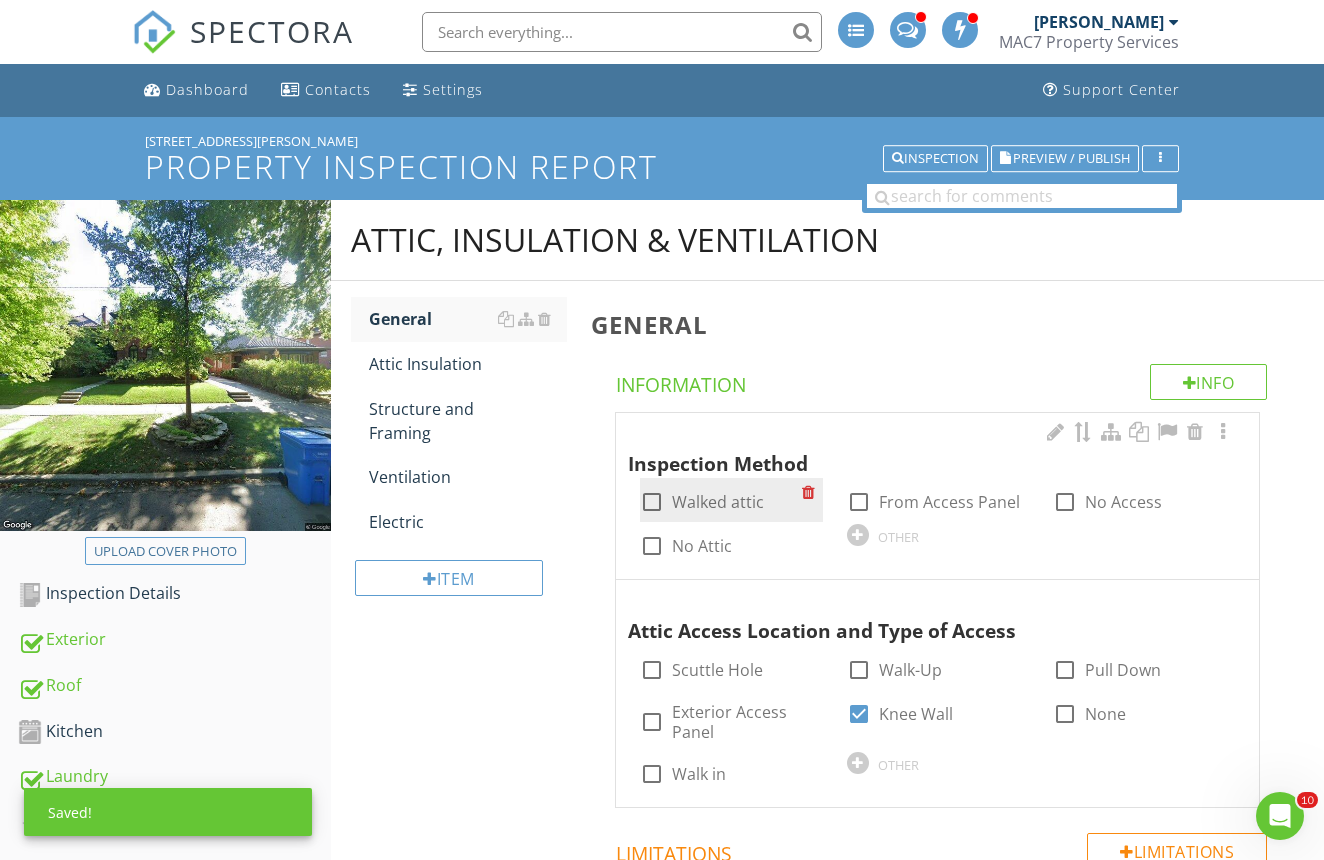 click at bounding box center [652, 502] 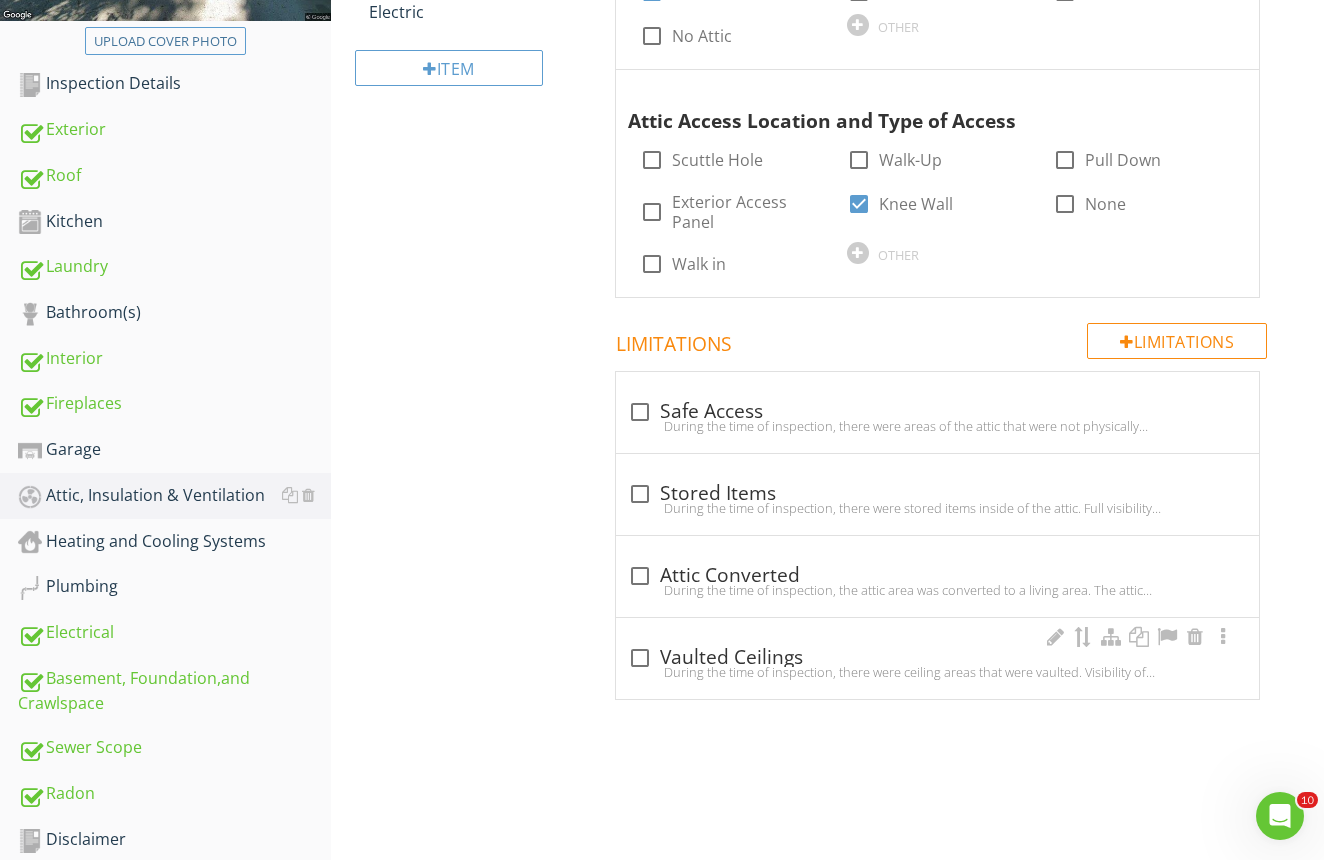 scroll, scrollTop: 508, scrollLeft: 0, axis: vertical 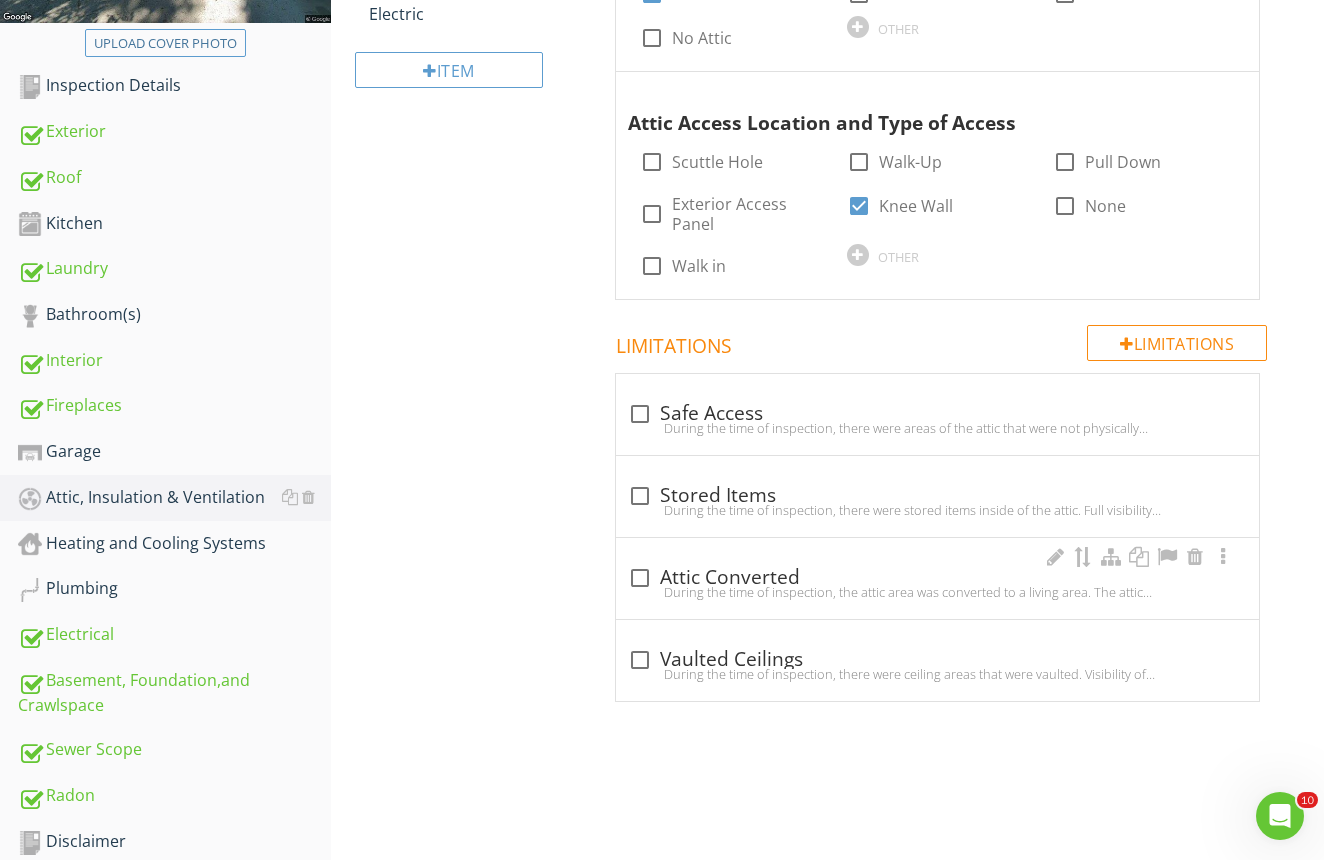 click on "During the time of inspection, the attic area was converted to a living area. The attic structure/framing, insulation, and ventilation were not visible." at bounding box center (937, 592) 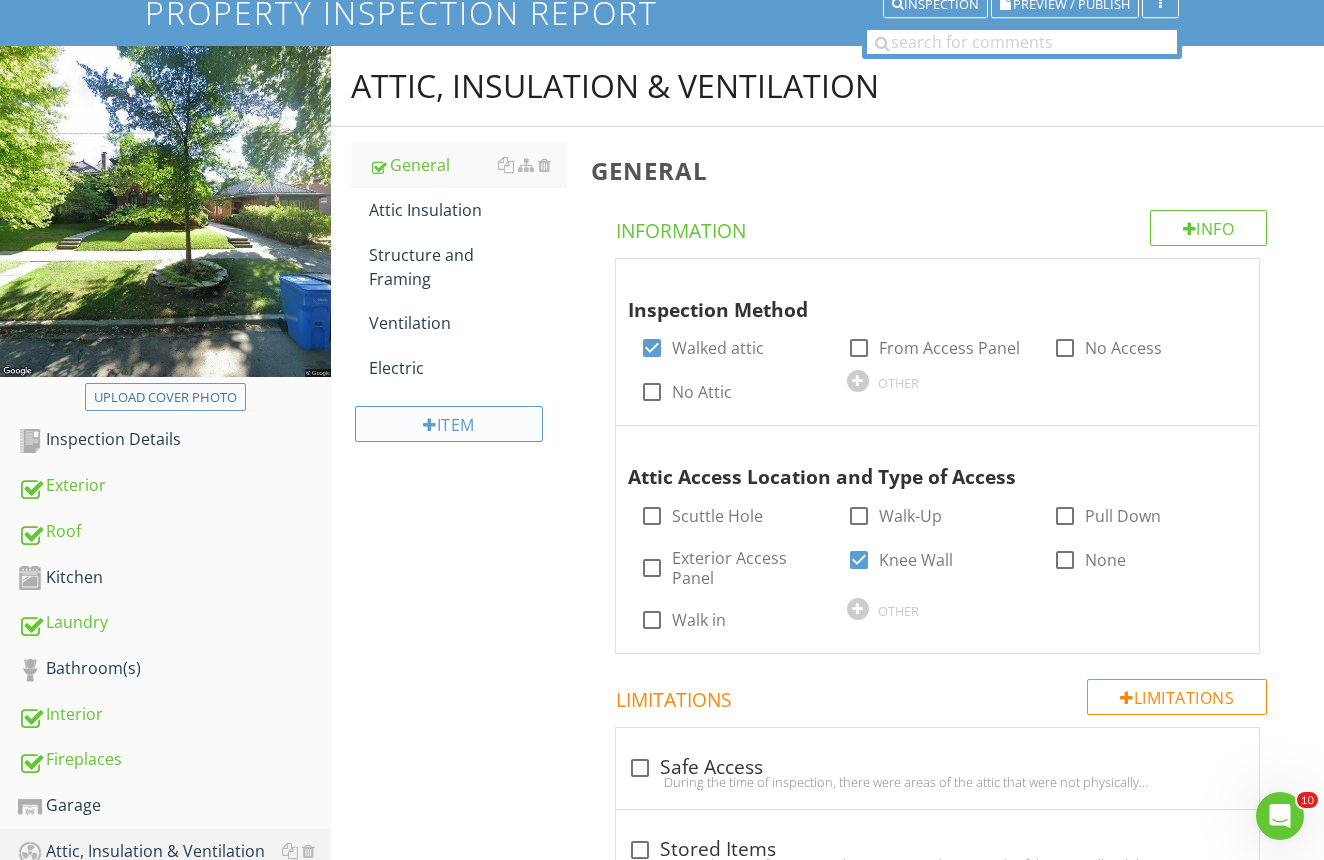 scroll, scrollTop: 149, scrollLeft: 0, axis: vertical 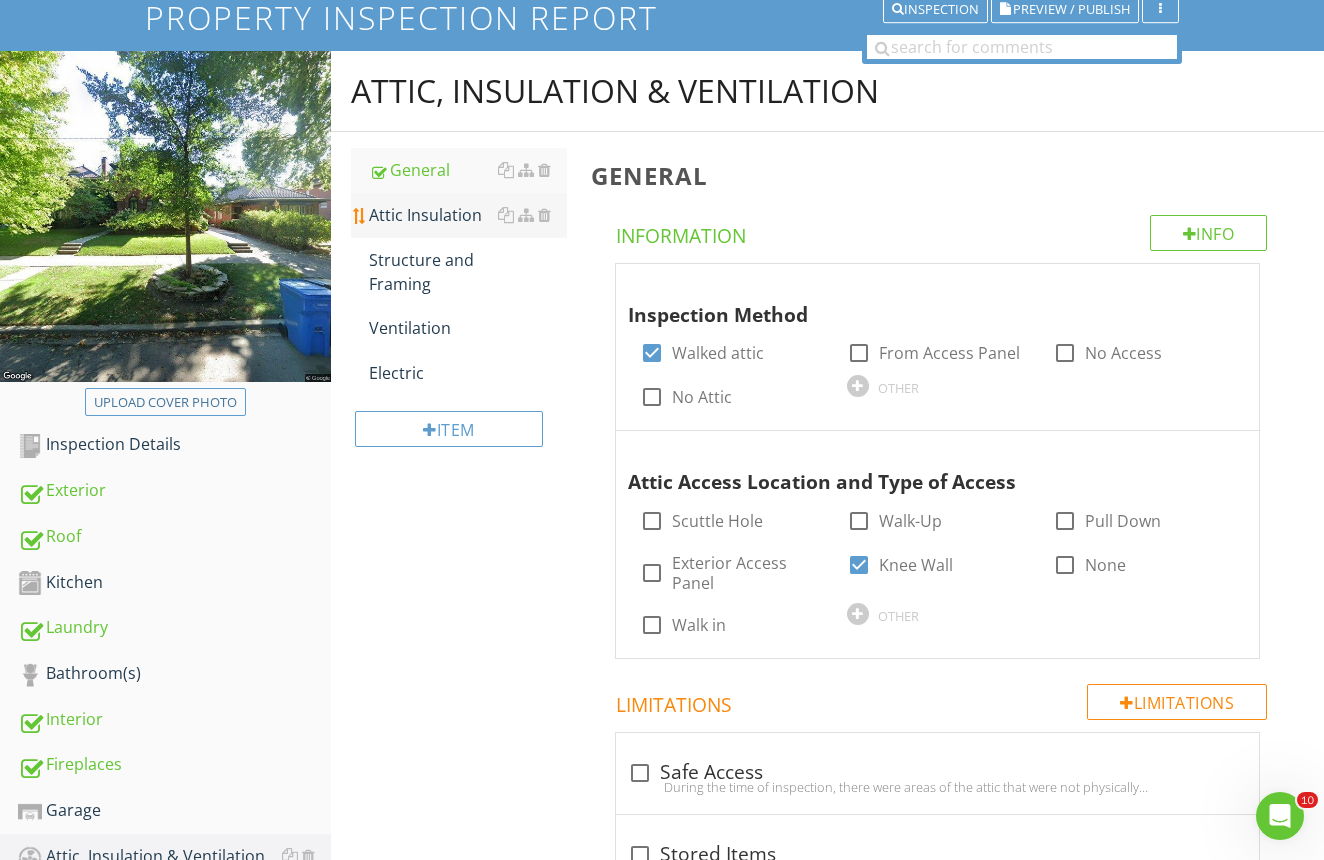 click on "Attic Insulation" at bounding box center [468, 215] 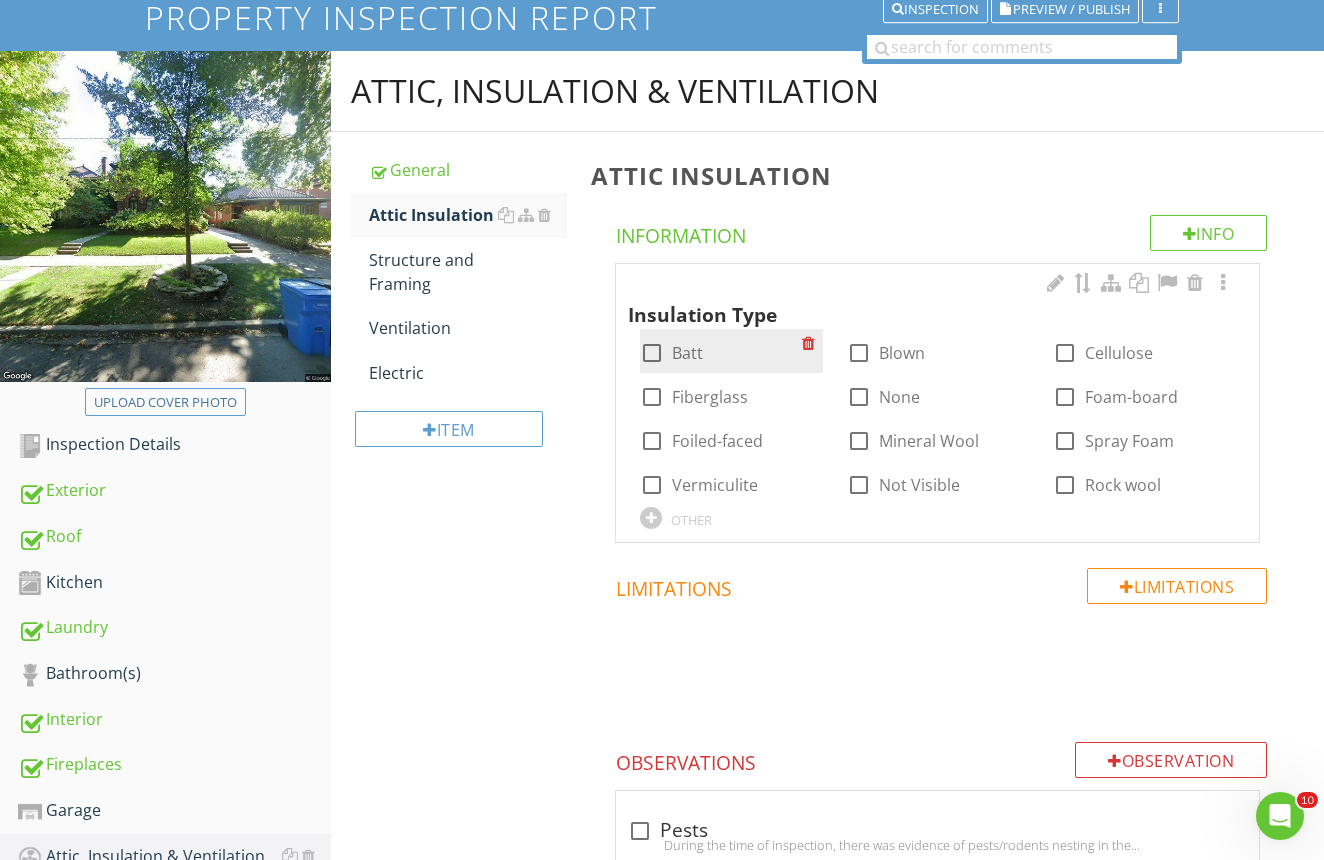 click at bounding box center [652, 353] 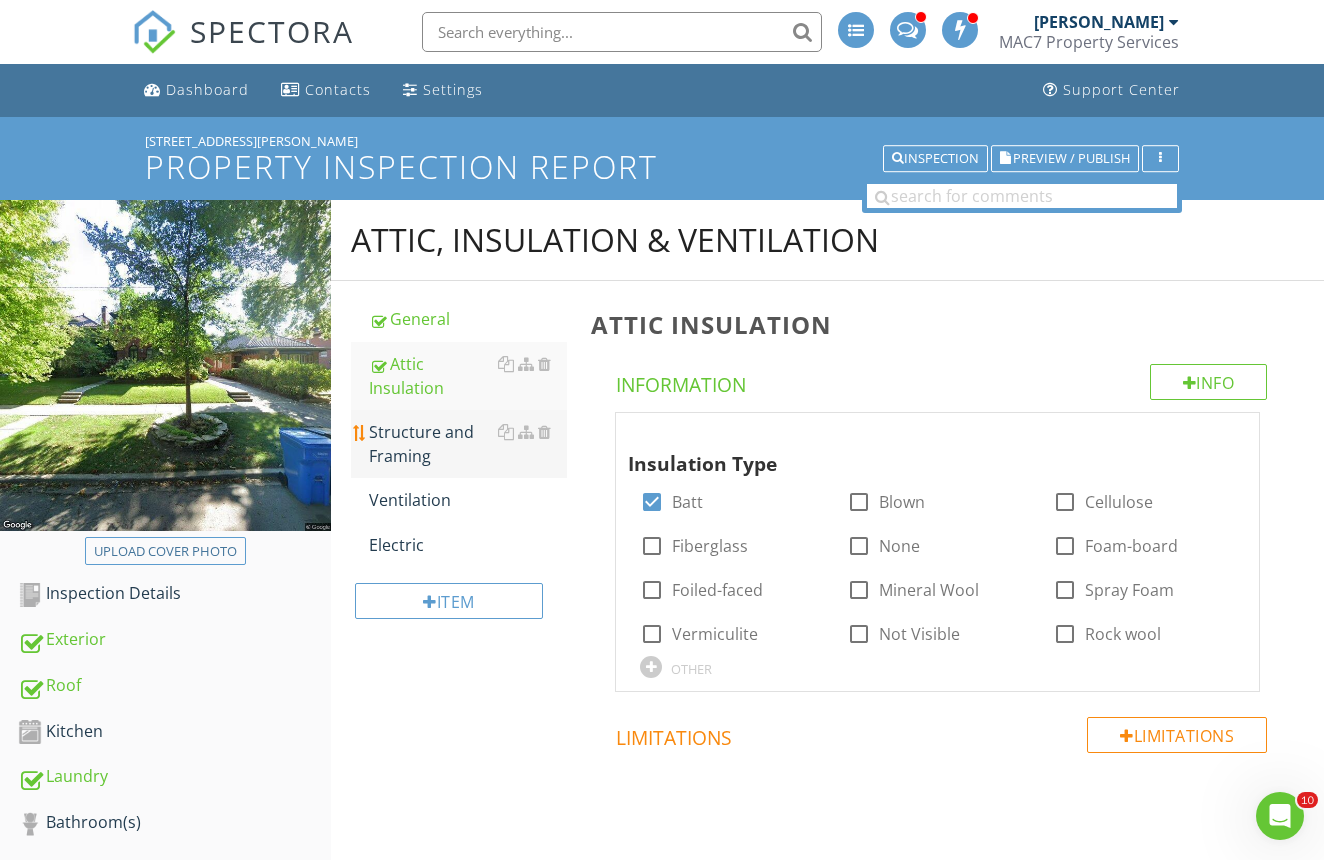 scroll, scrollTop: 0, scrollLeft: 0, axis: both 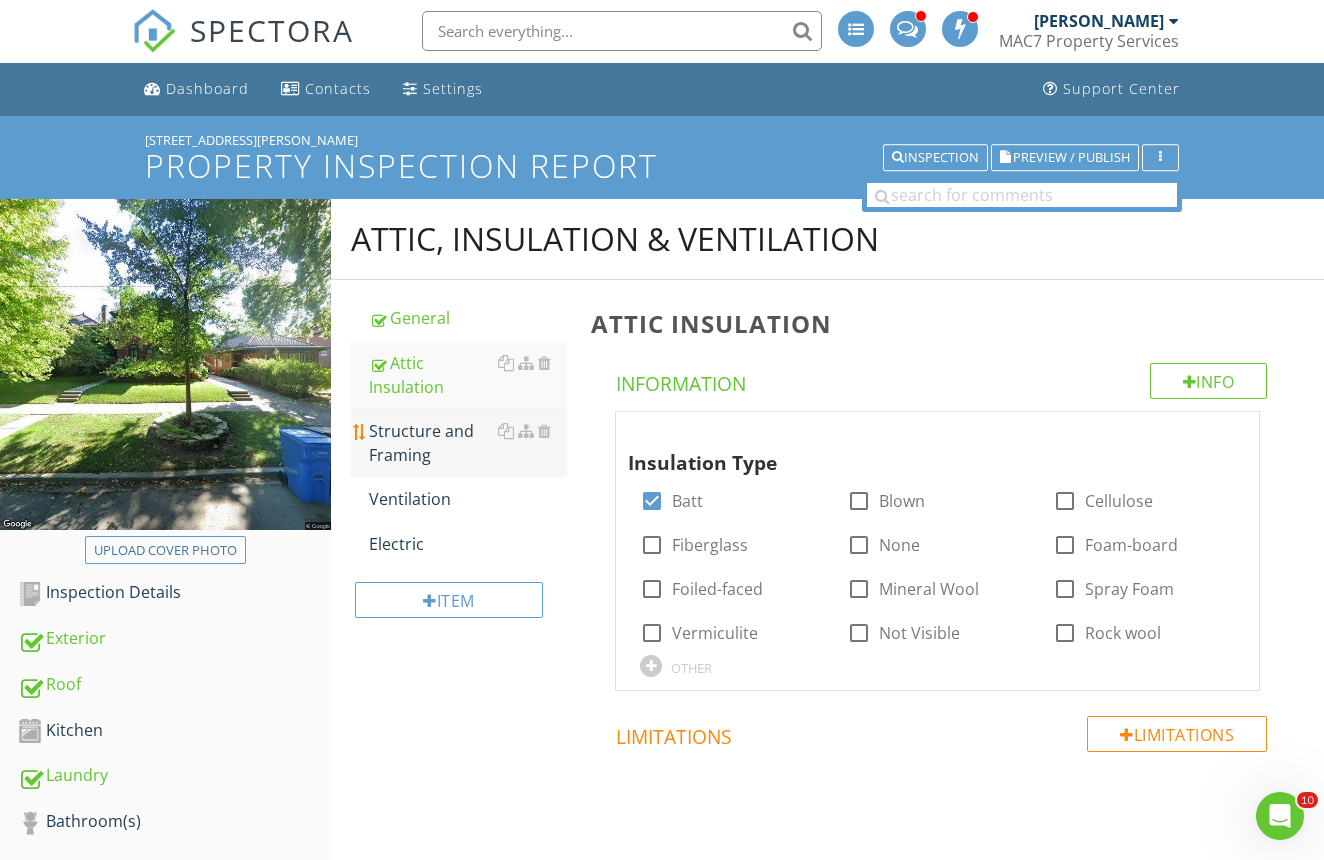click on "Structure and Framing" at bounding box center [468, 443] 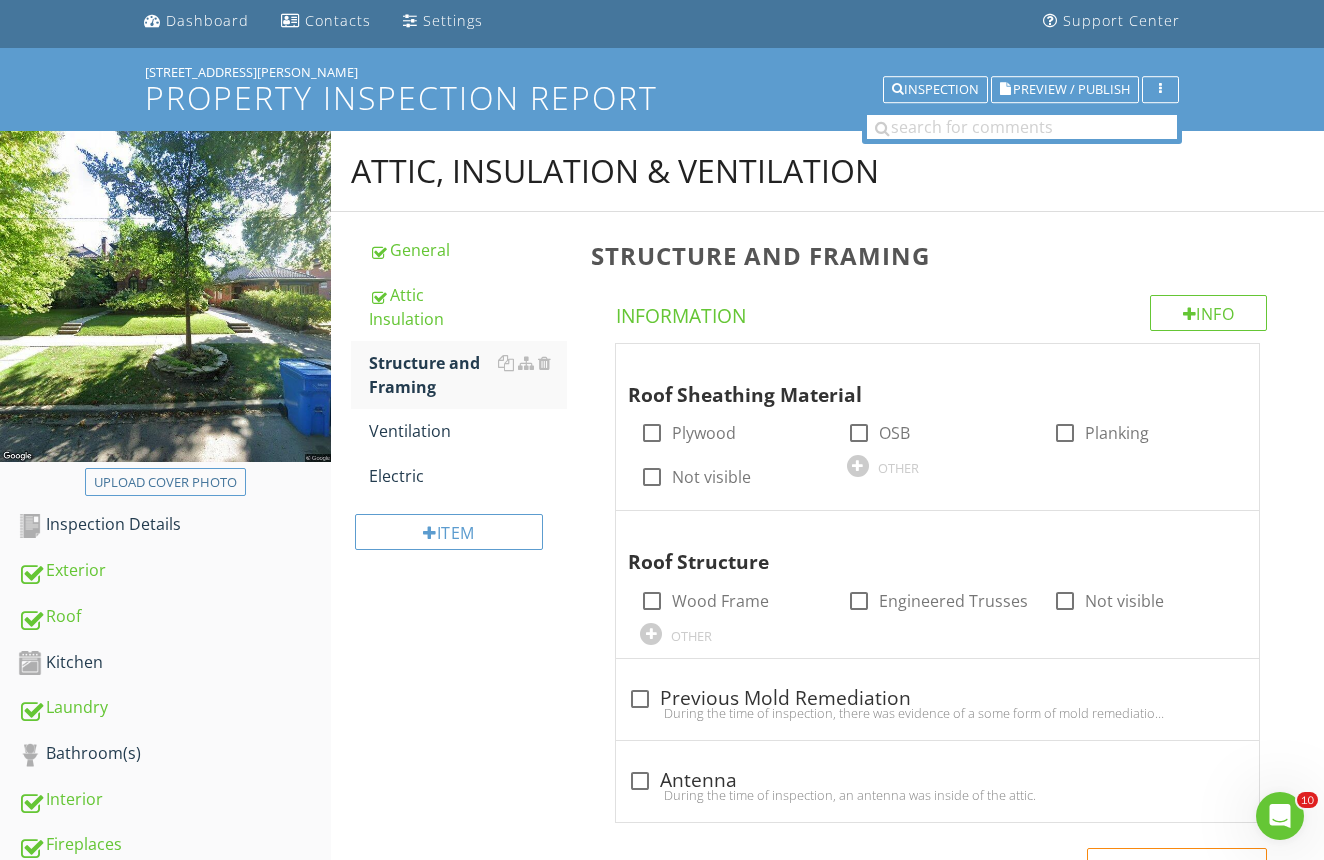 scroll, scrollTop: 85, scrollLeft: 0, axis: vertical 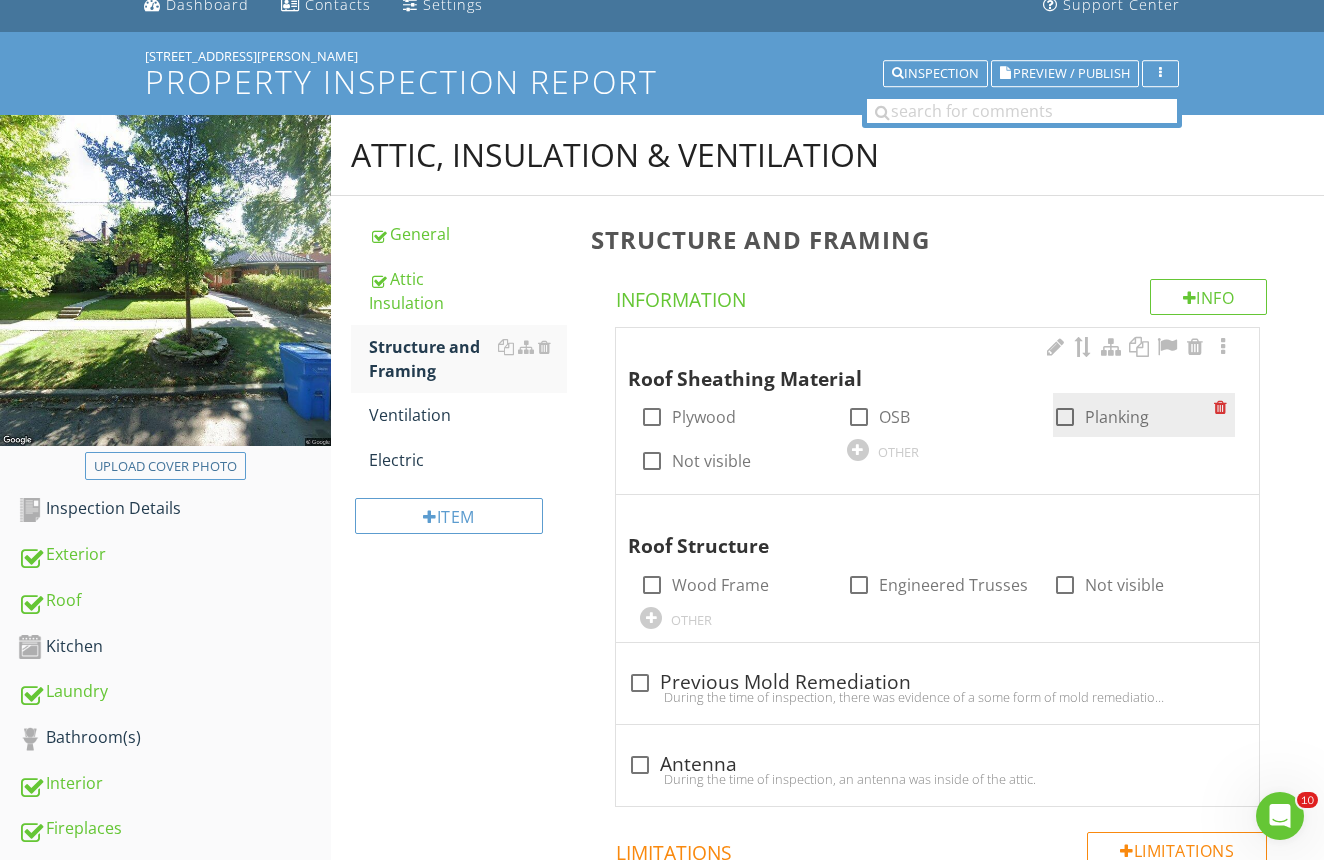 click at bounding box center (1065, 417) 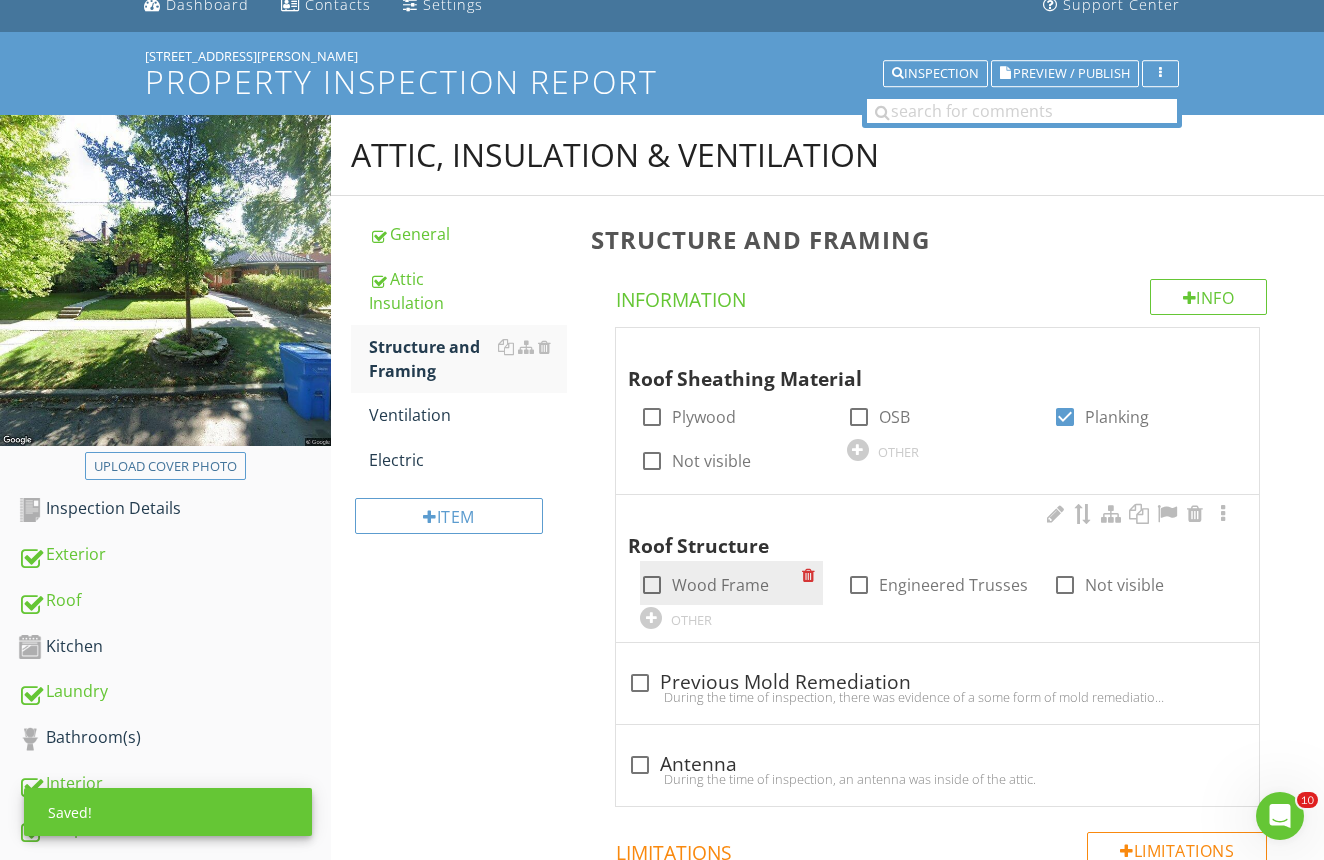 click at bounding box center (652, 585) 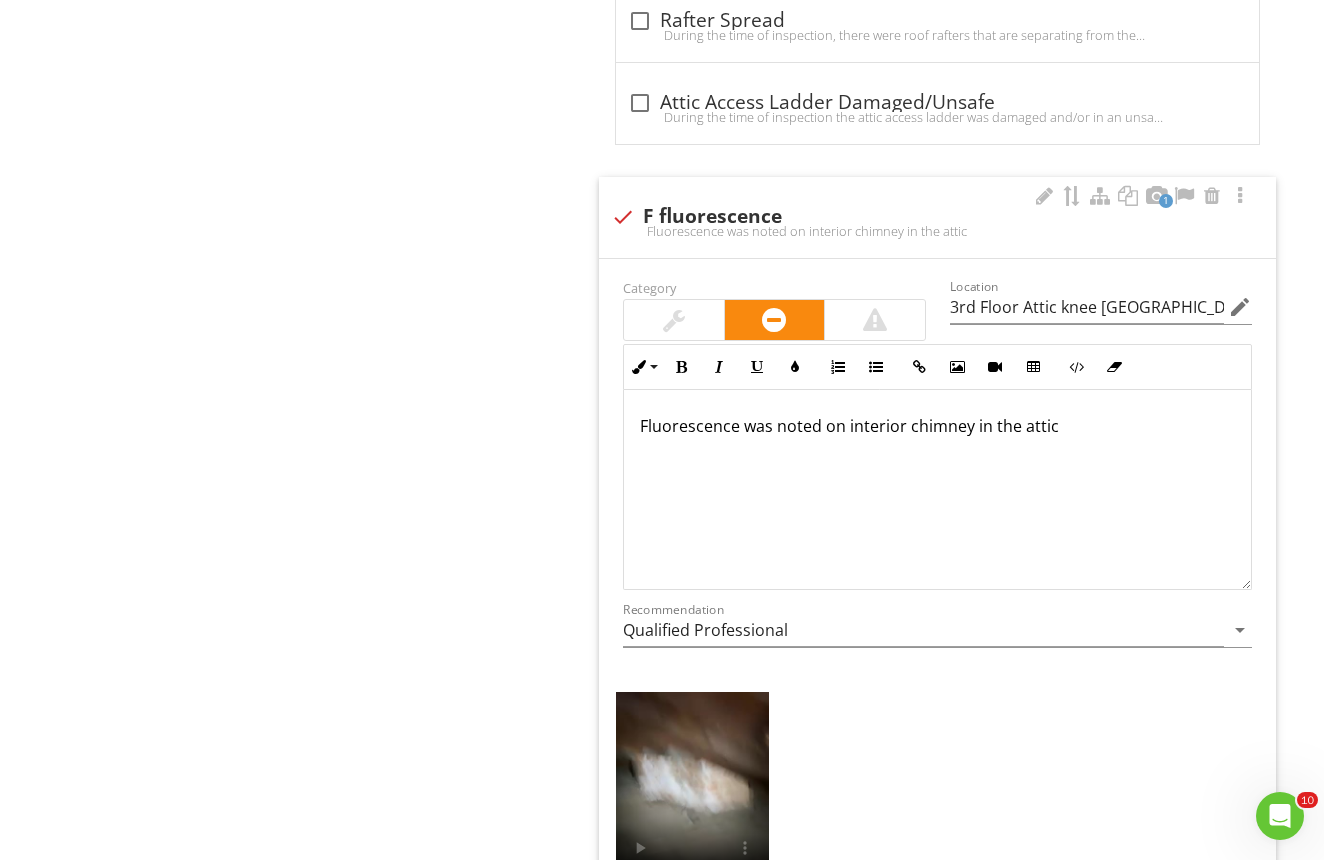 scroll, scrollTop: 1543, scrollLeft: 0, axis: vertical 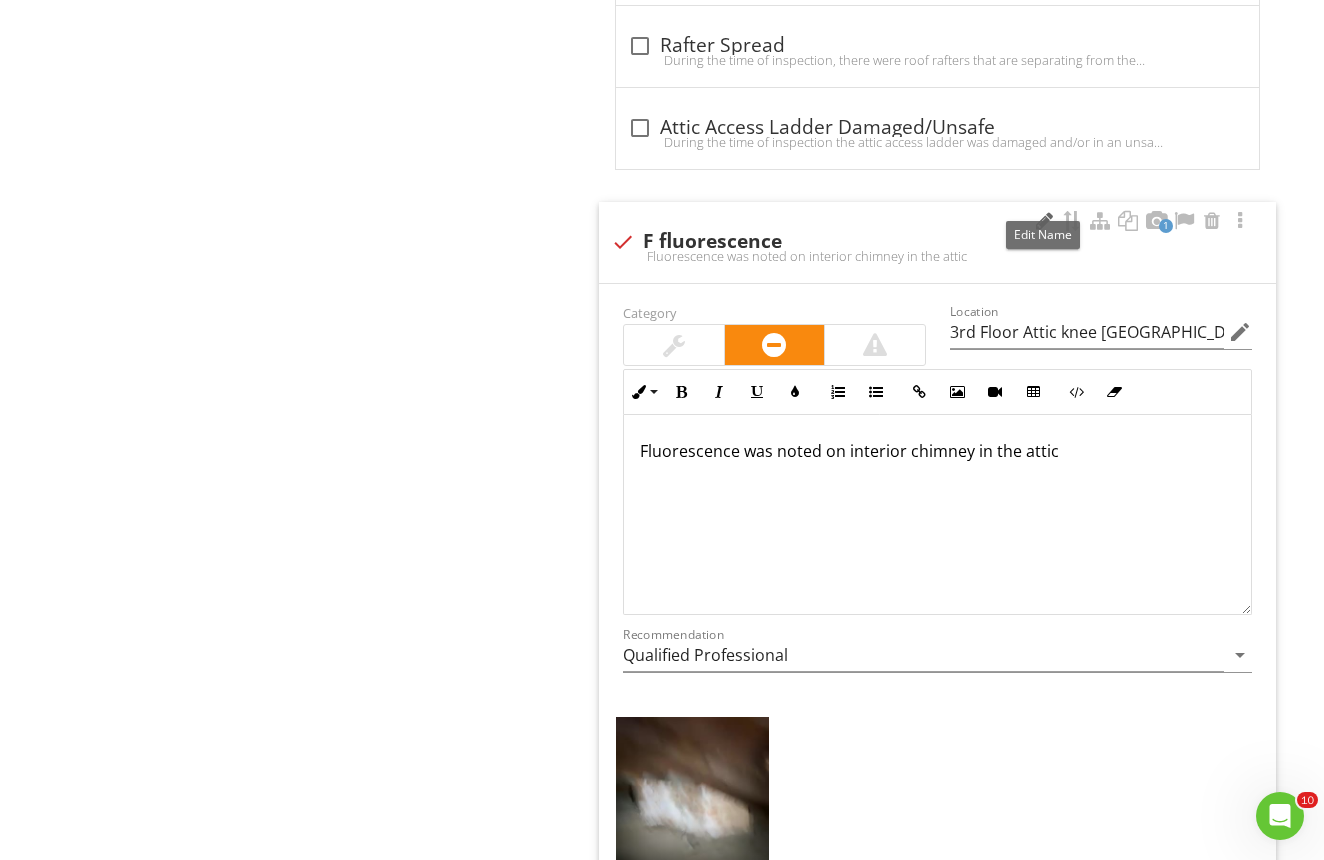 click at bounding box center (1044, 221) 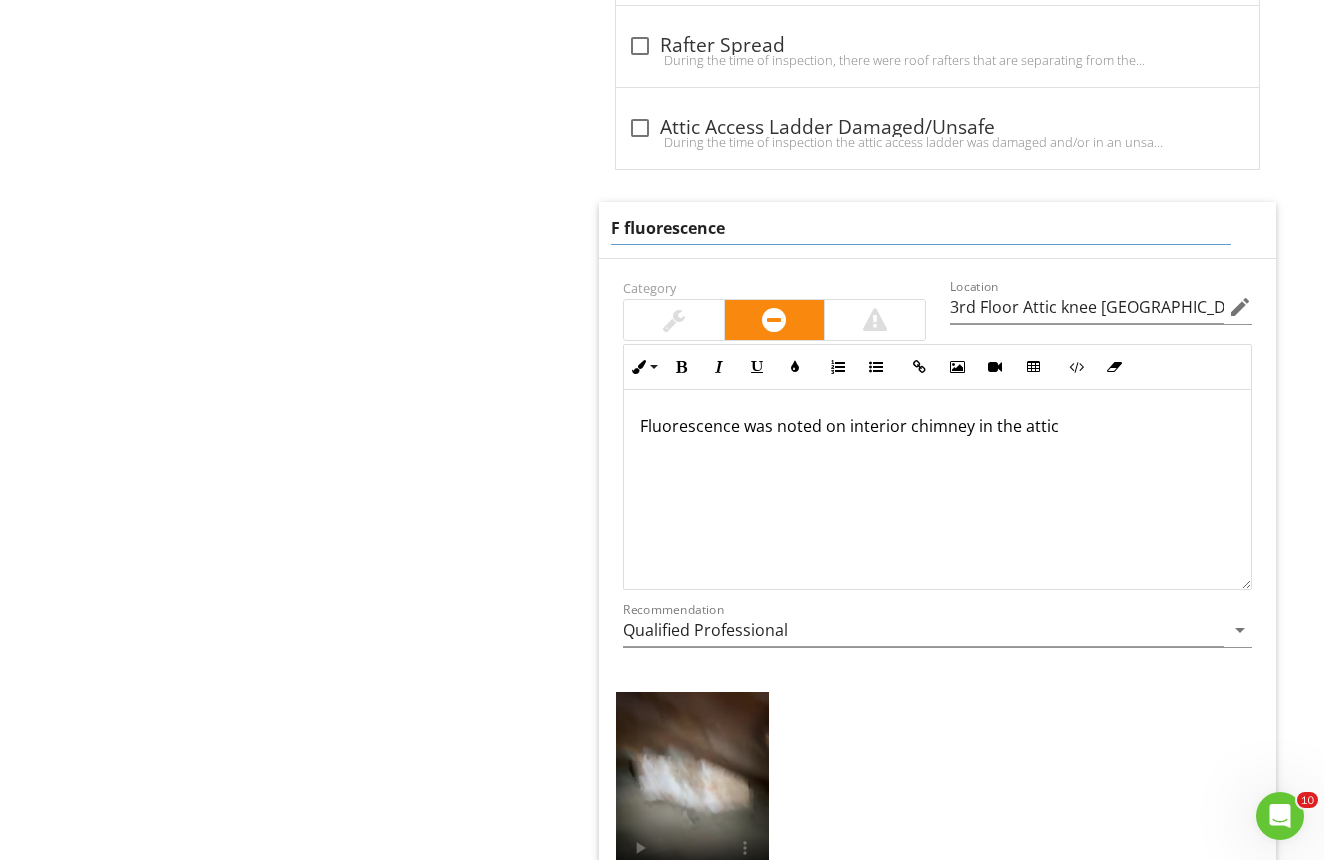 drag, startPoint x: 809, startPoint y: 230, endPoint x: 546, endPoint y: 233, distance: 263.01712 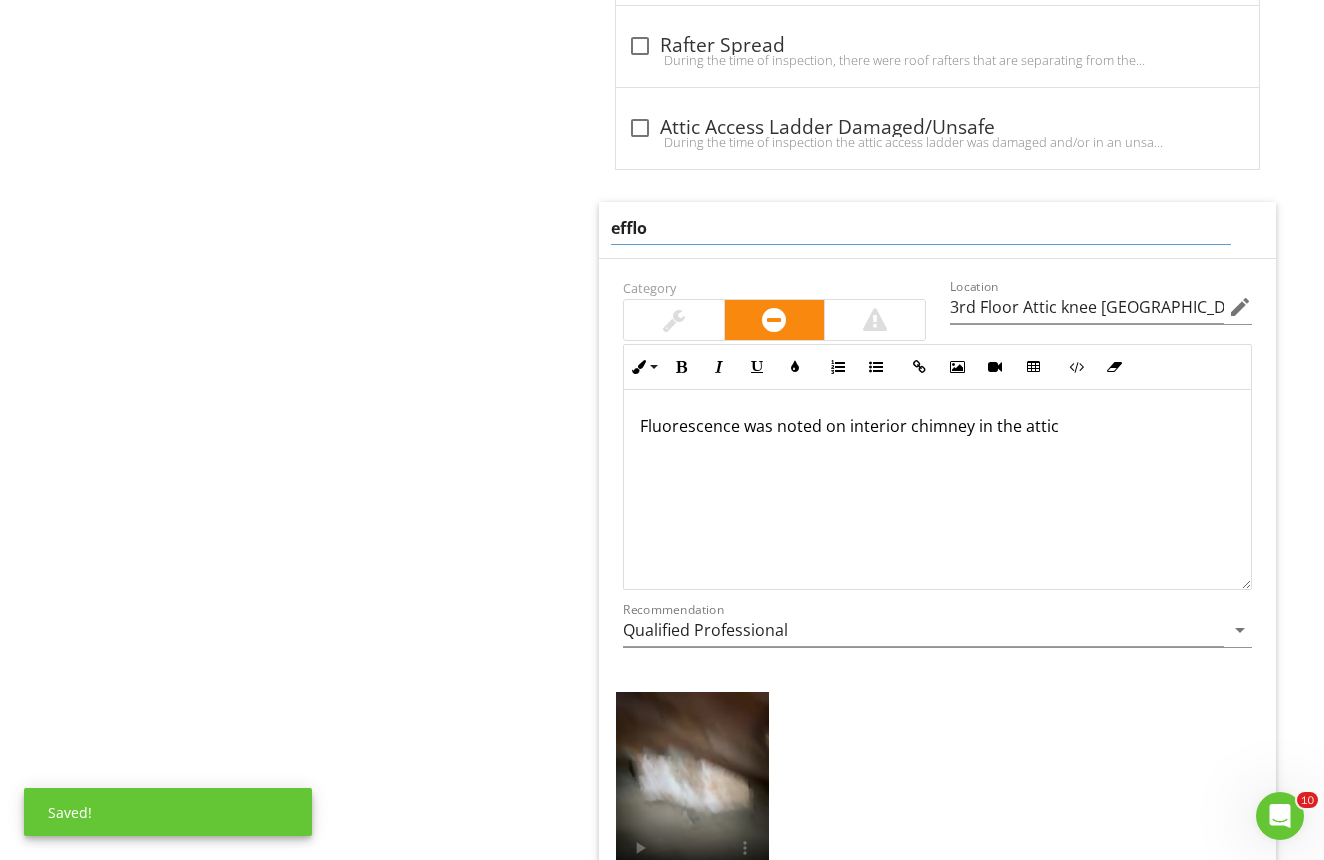 type on "efflorescence" 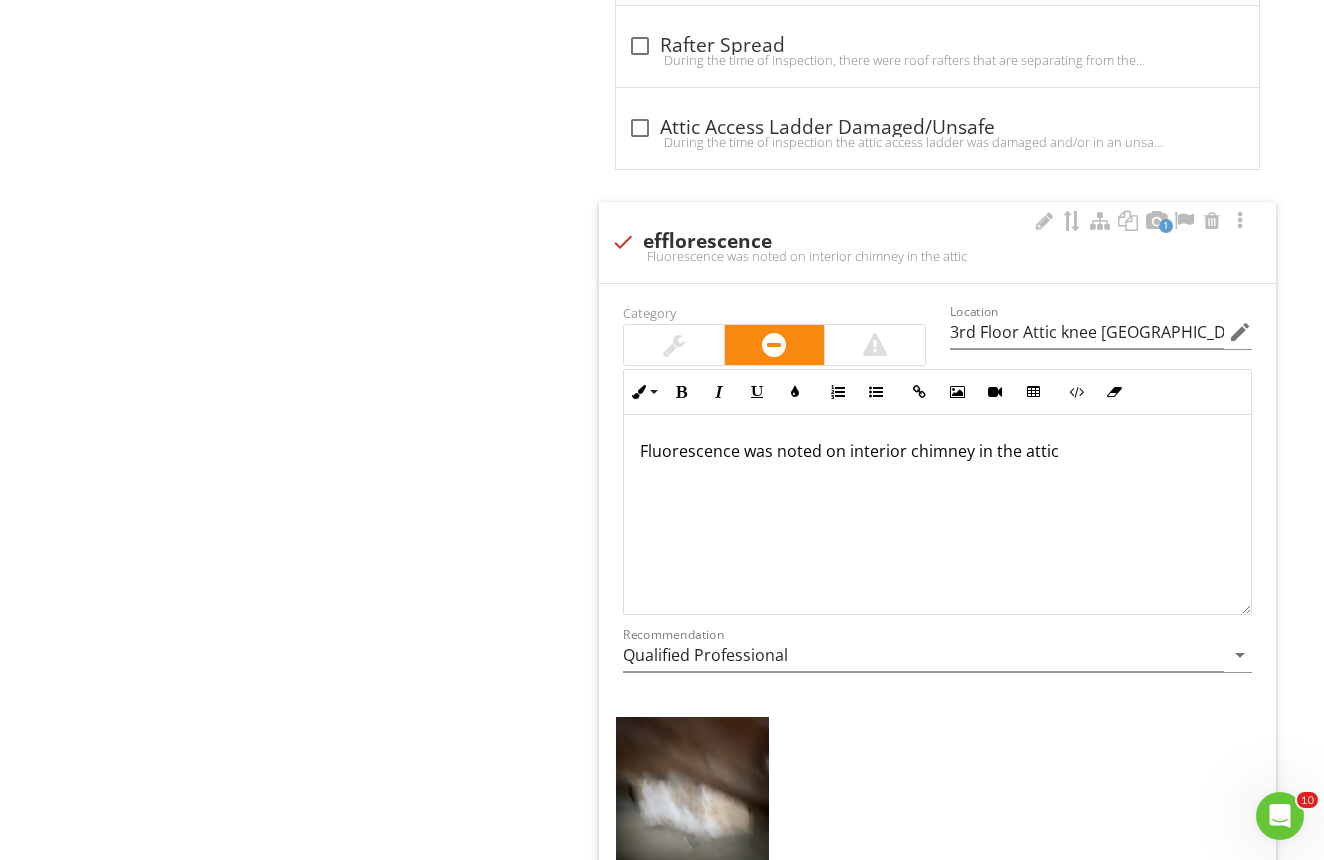 drag, startPoint x: 546, startPoint y: 233, endPoint x: 634, endPoint y: 417, distance: 203.96078 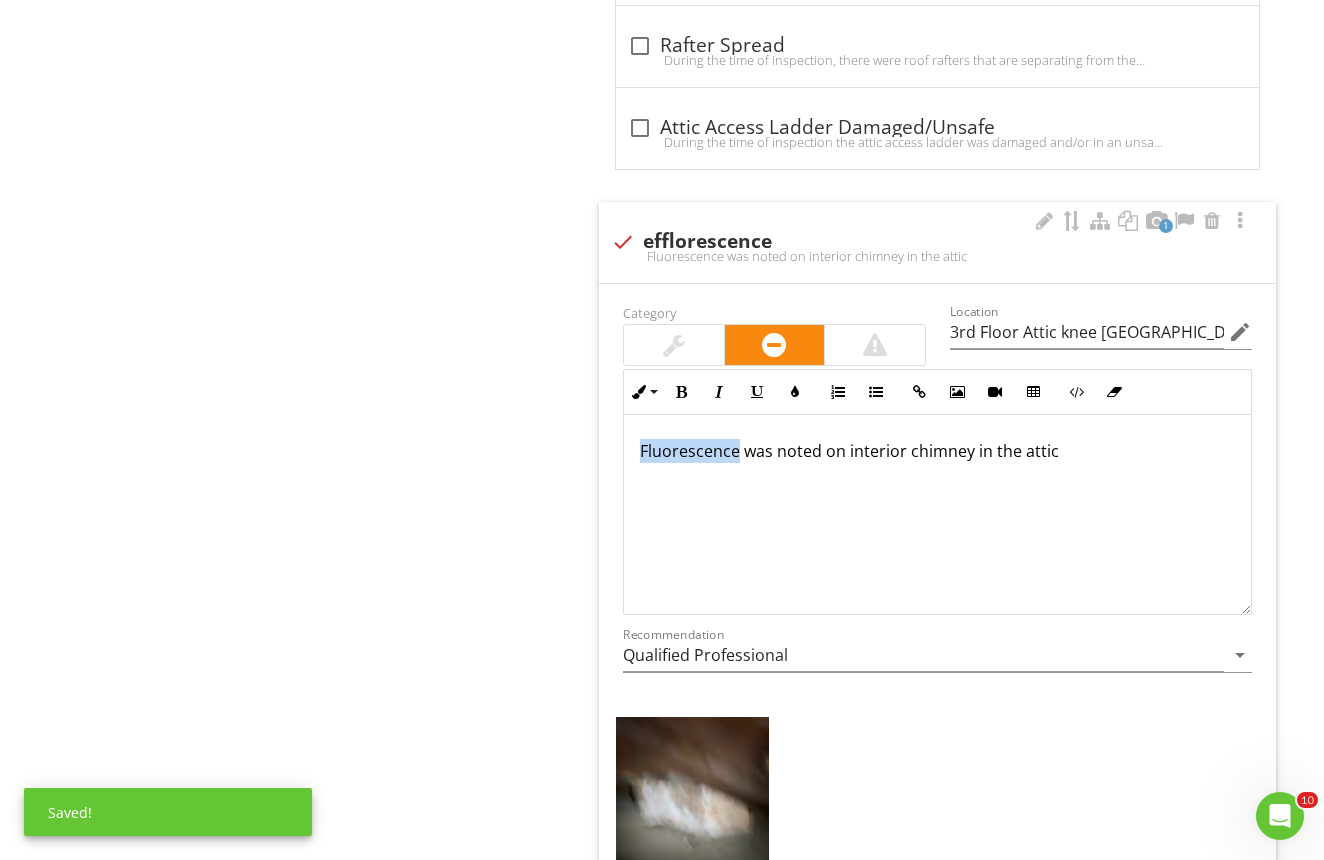 drag, startPoint x: 735, startPoint y: 447, endPoint x: 610, endPoint y: 437, distance: 125.39936 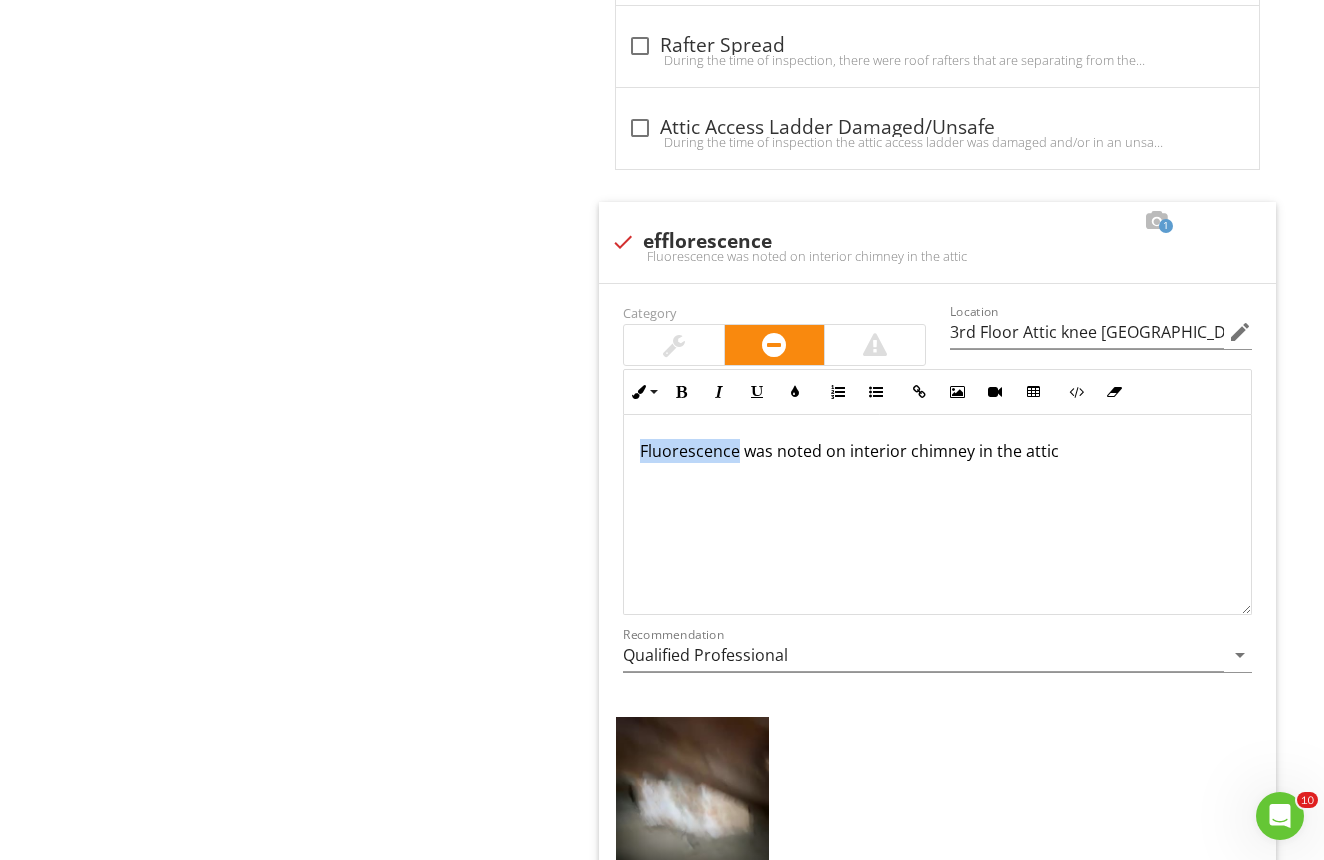 type 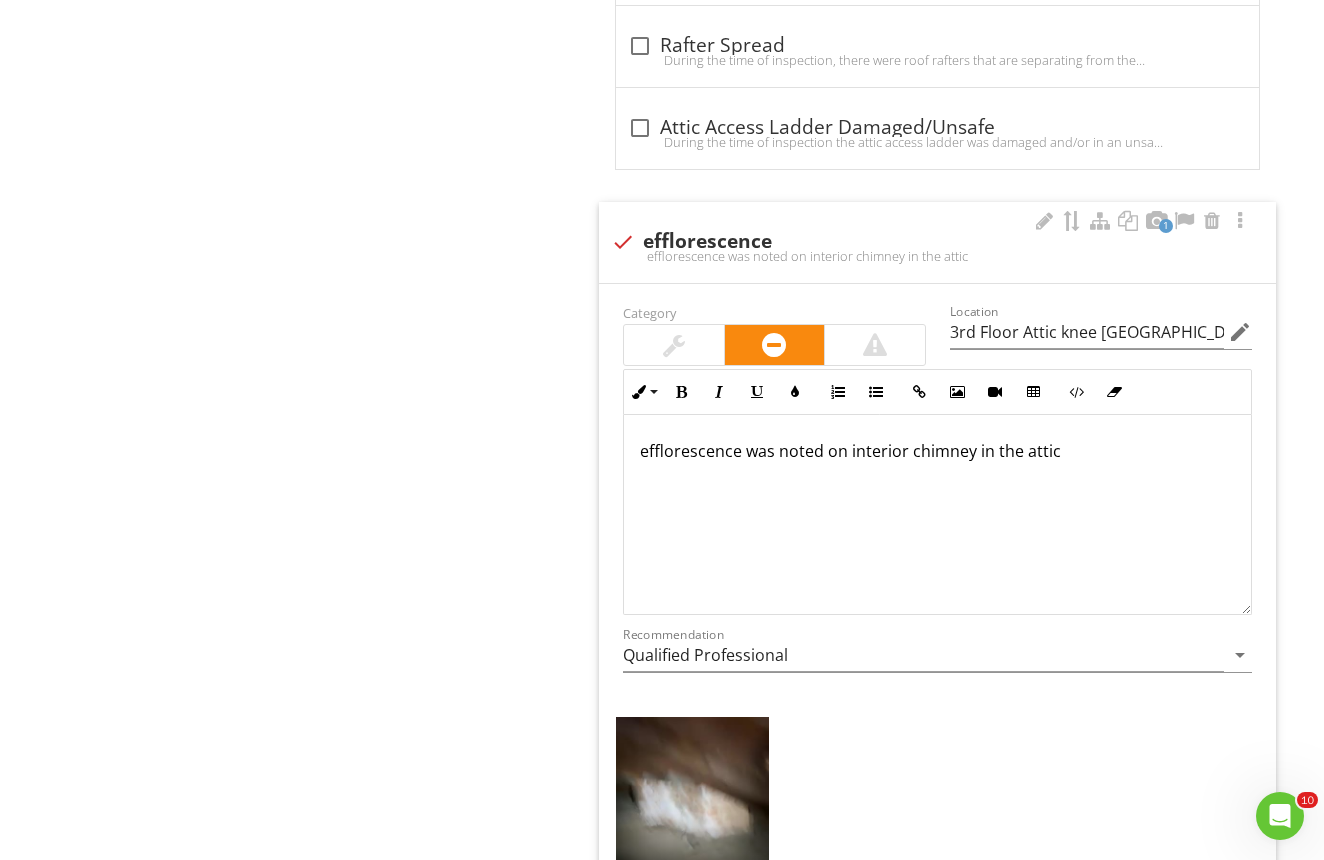 click on "efflorescence was noted on interior chimney in the attic" at bounding box center (937, 451) 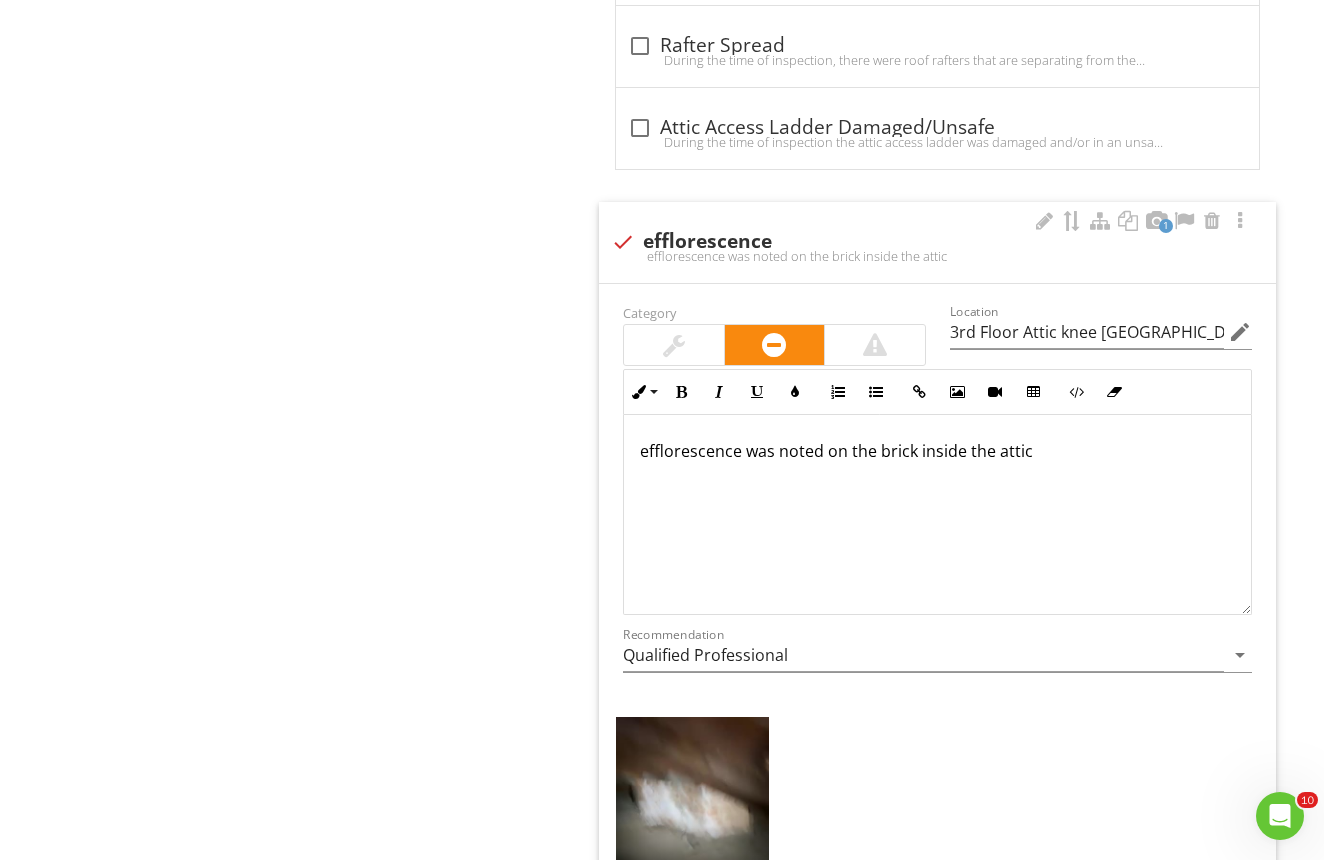 scroll, scrollTop: -1, scrollLeft: 0, axis: vertical 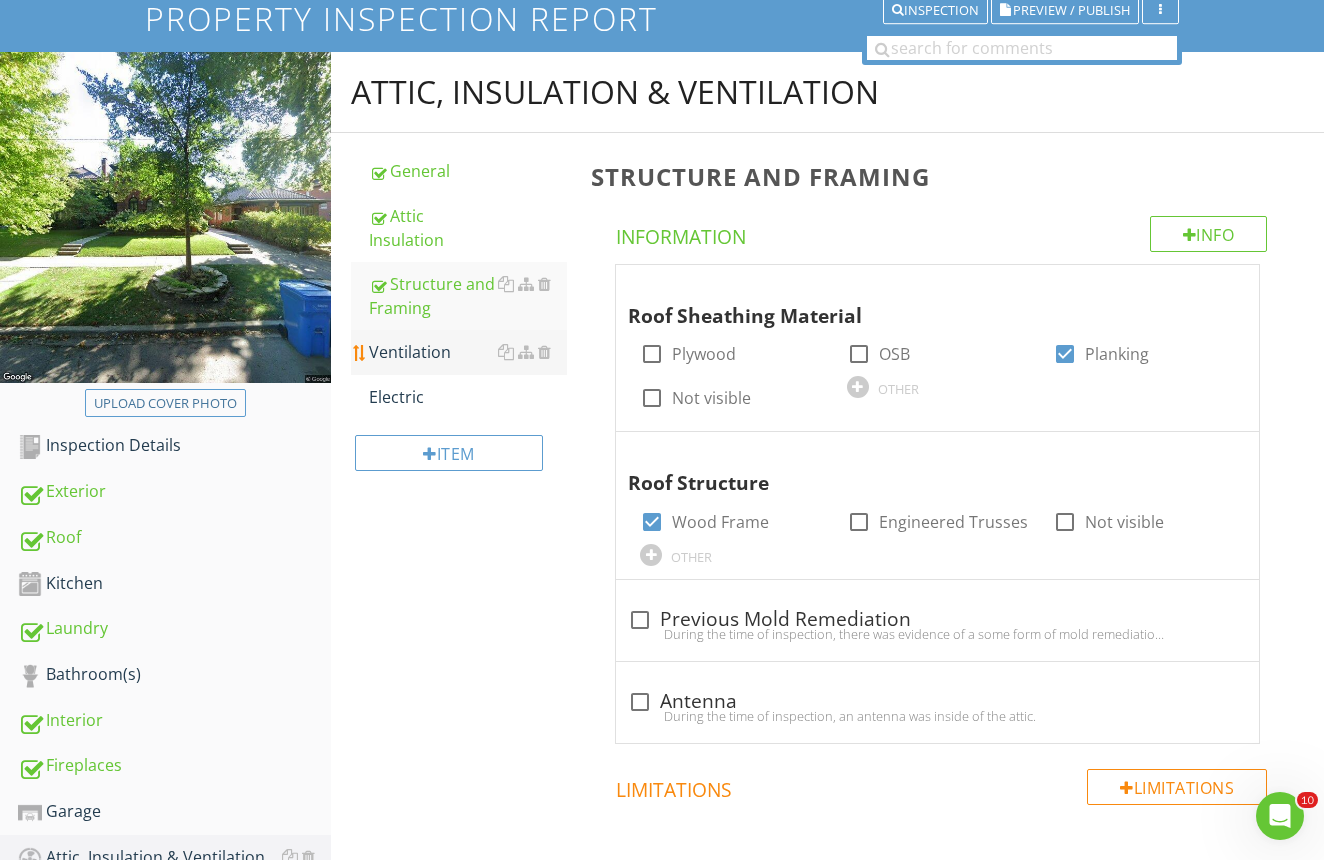 click on "Ventilation" at bounding box center (468, 352) 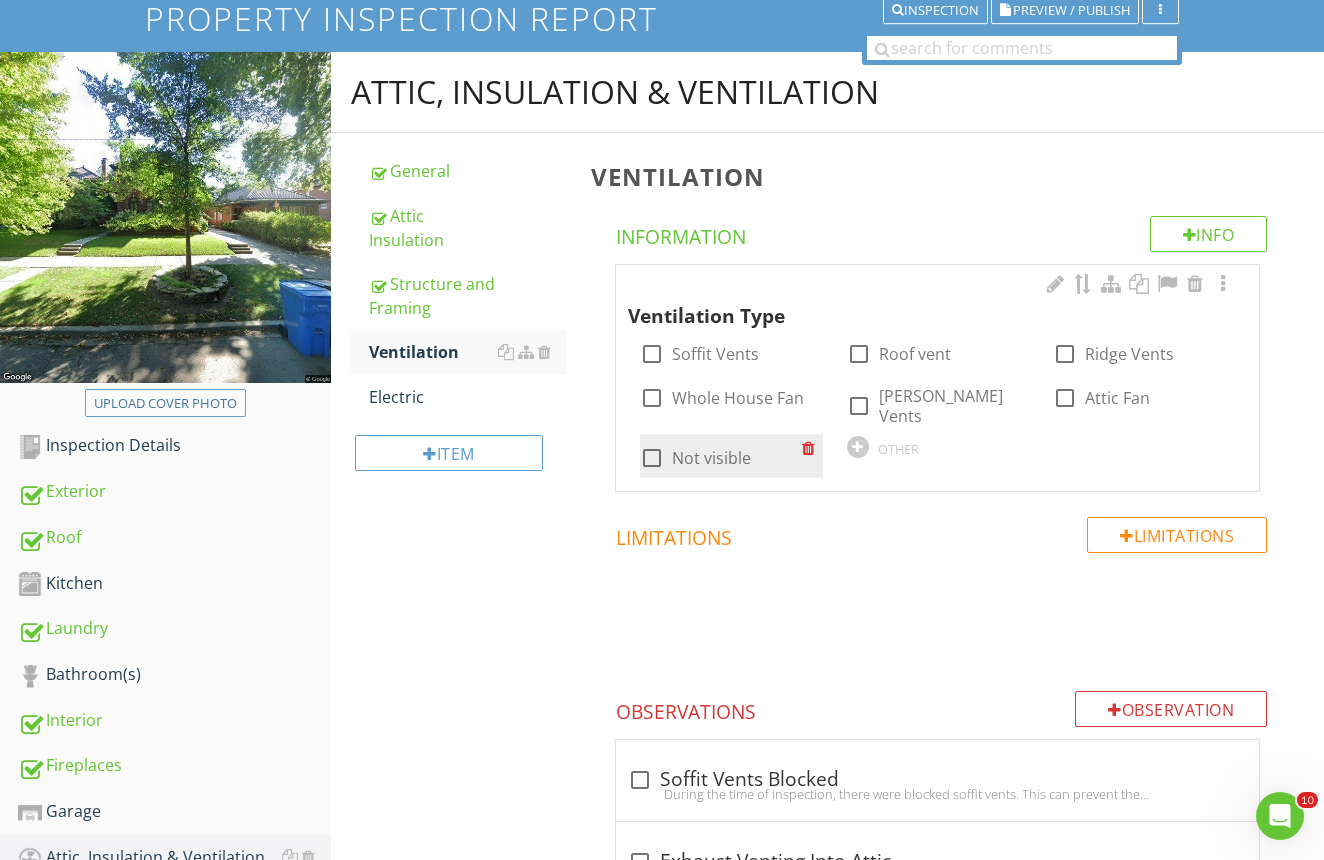 click on "Not visible" at bounding box center [711, 458] 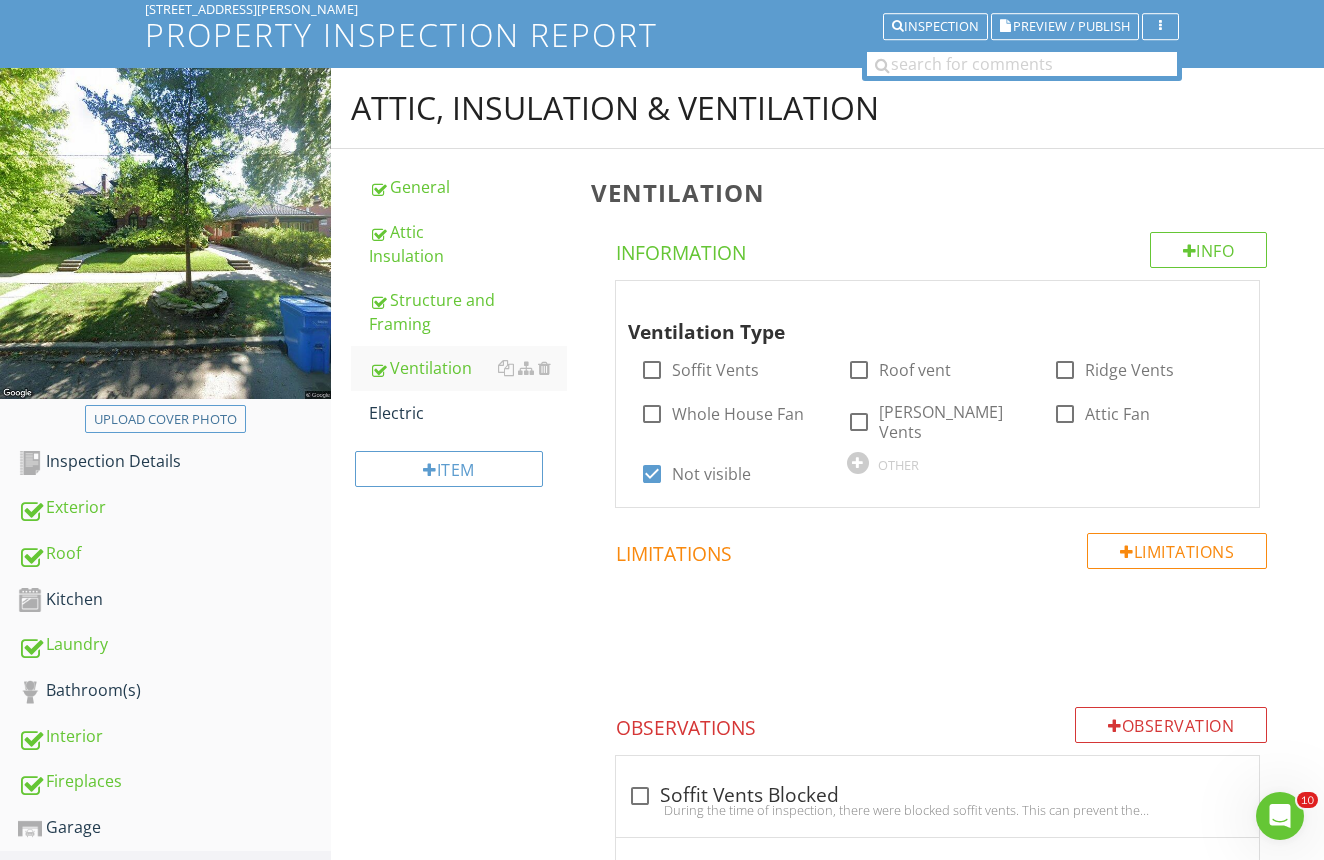 scroll, scrollTop: 95, scrollLeft: 0, axis: vertical 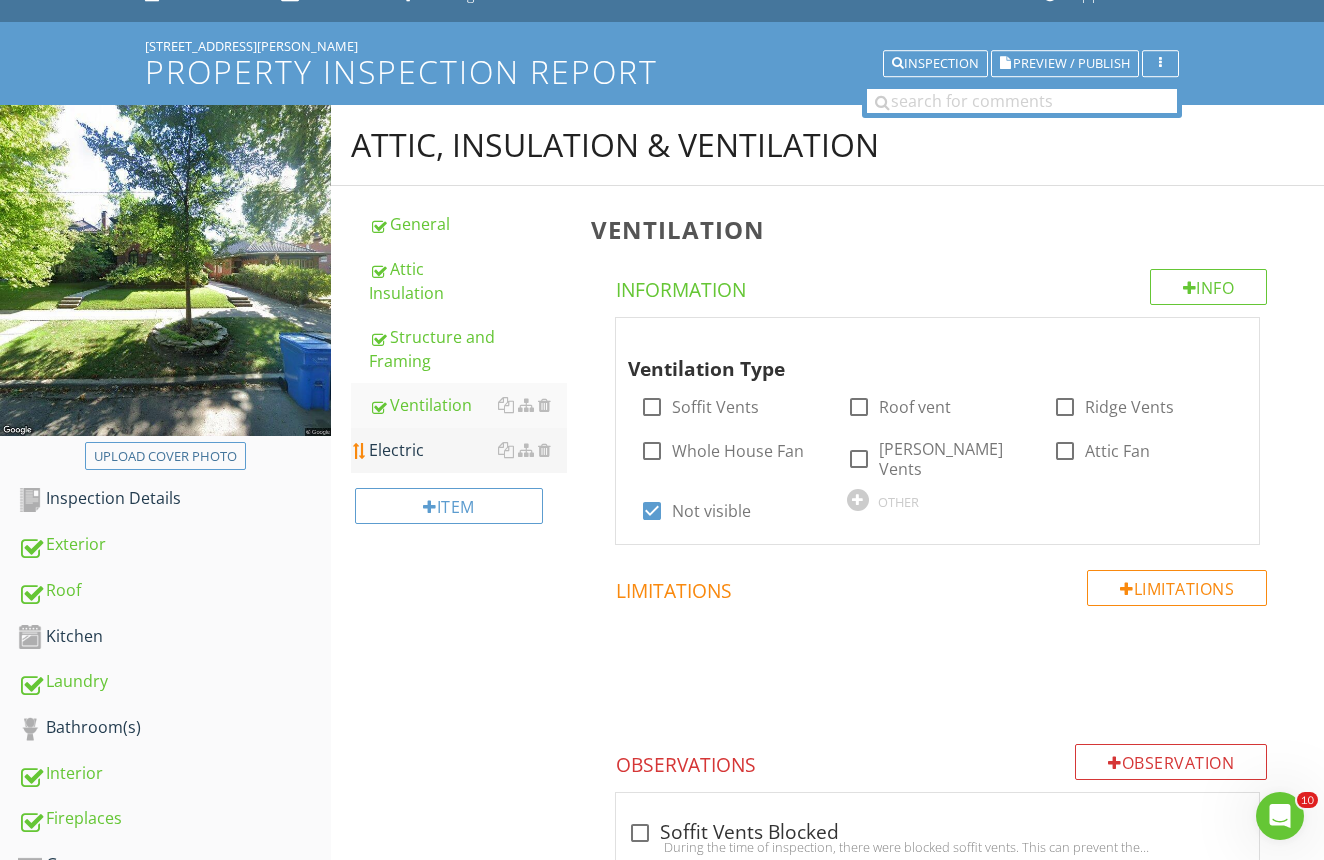click on "Electric" at bounding box center [468, 450] 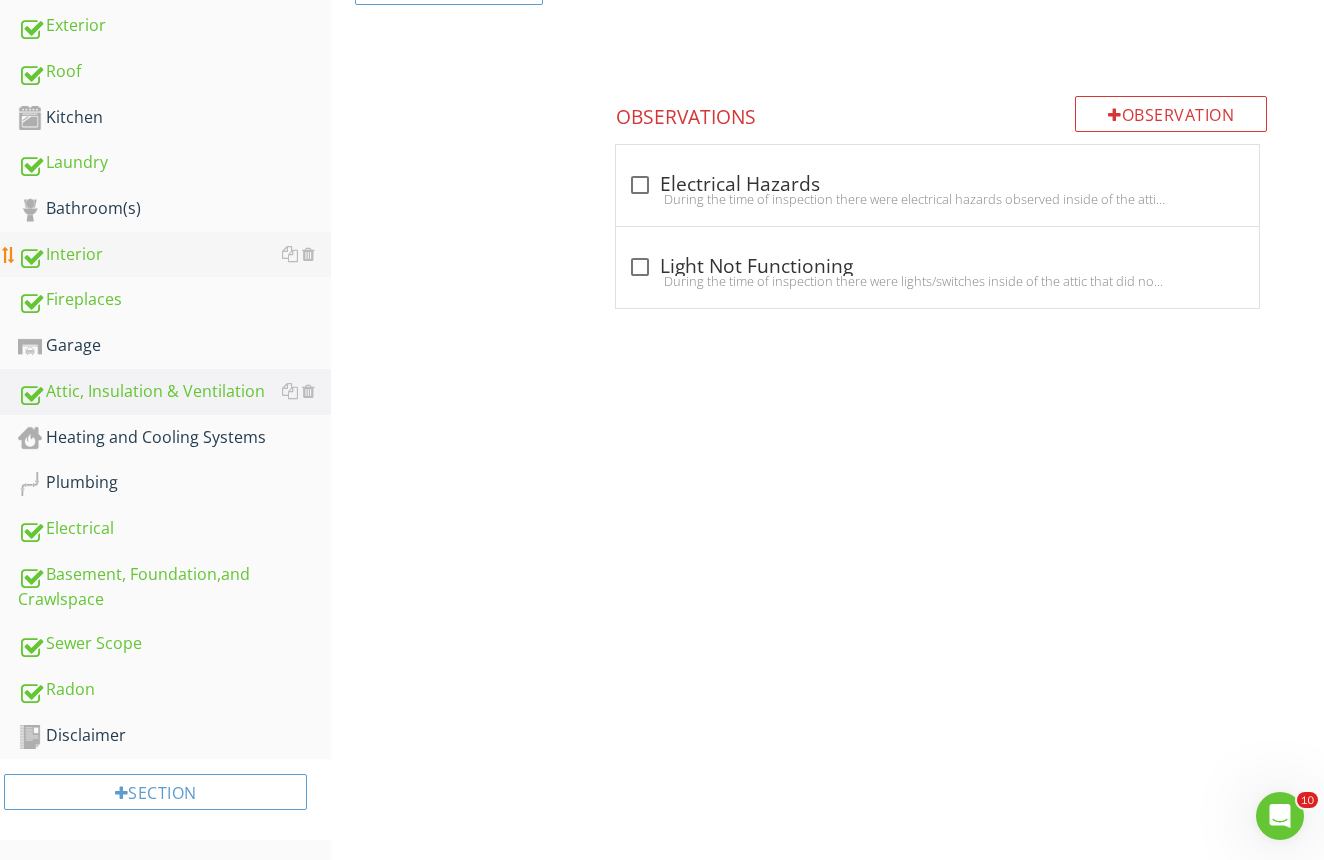 scroll, scrollTop: 613, scrollLeft: 0, axis: vertical 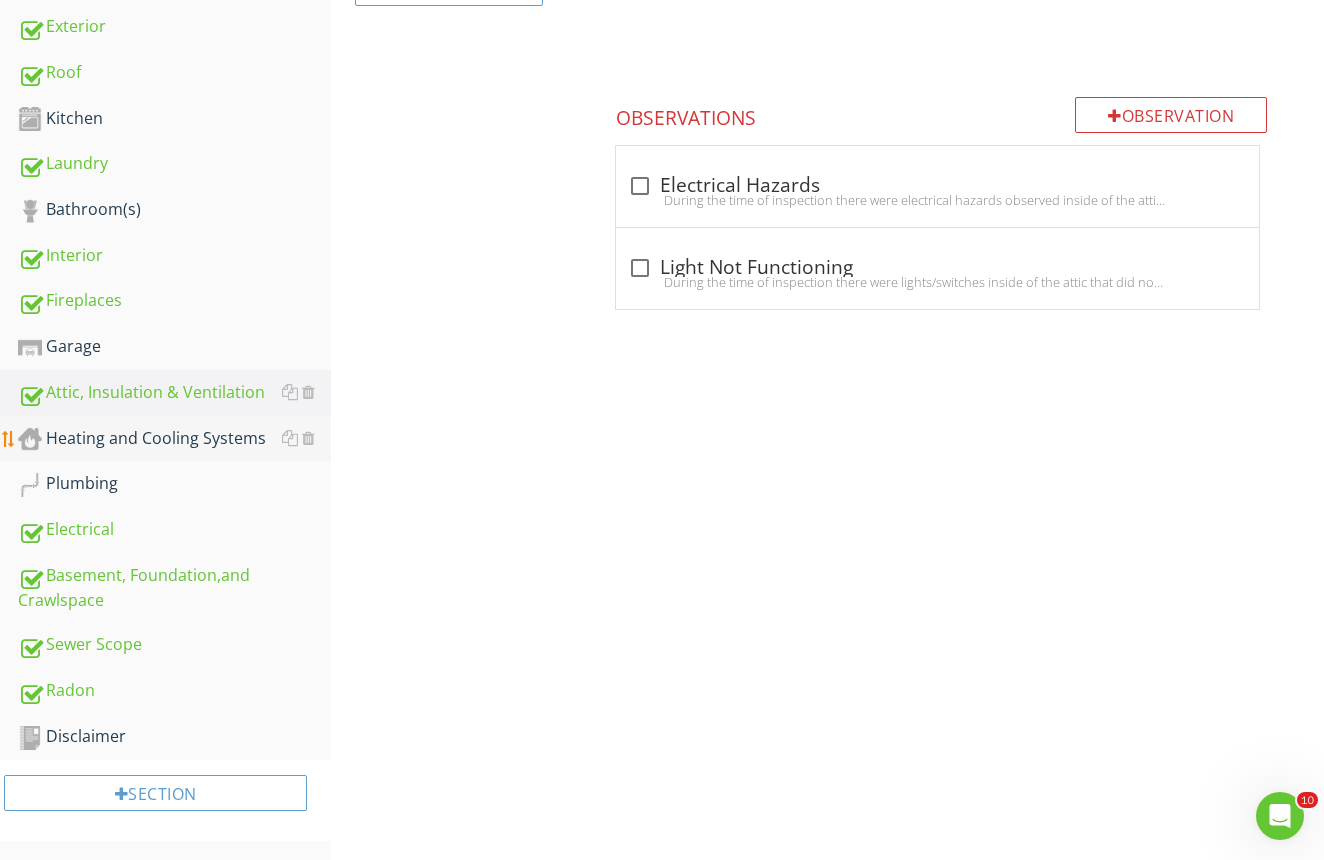 click on "Heating and Cooling Systems" at bounding box center (174, 439) 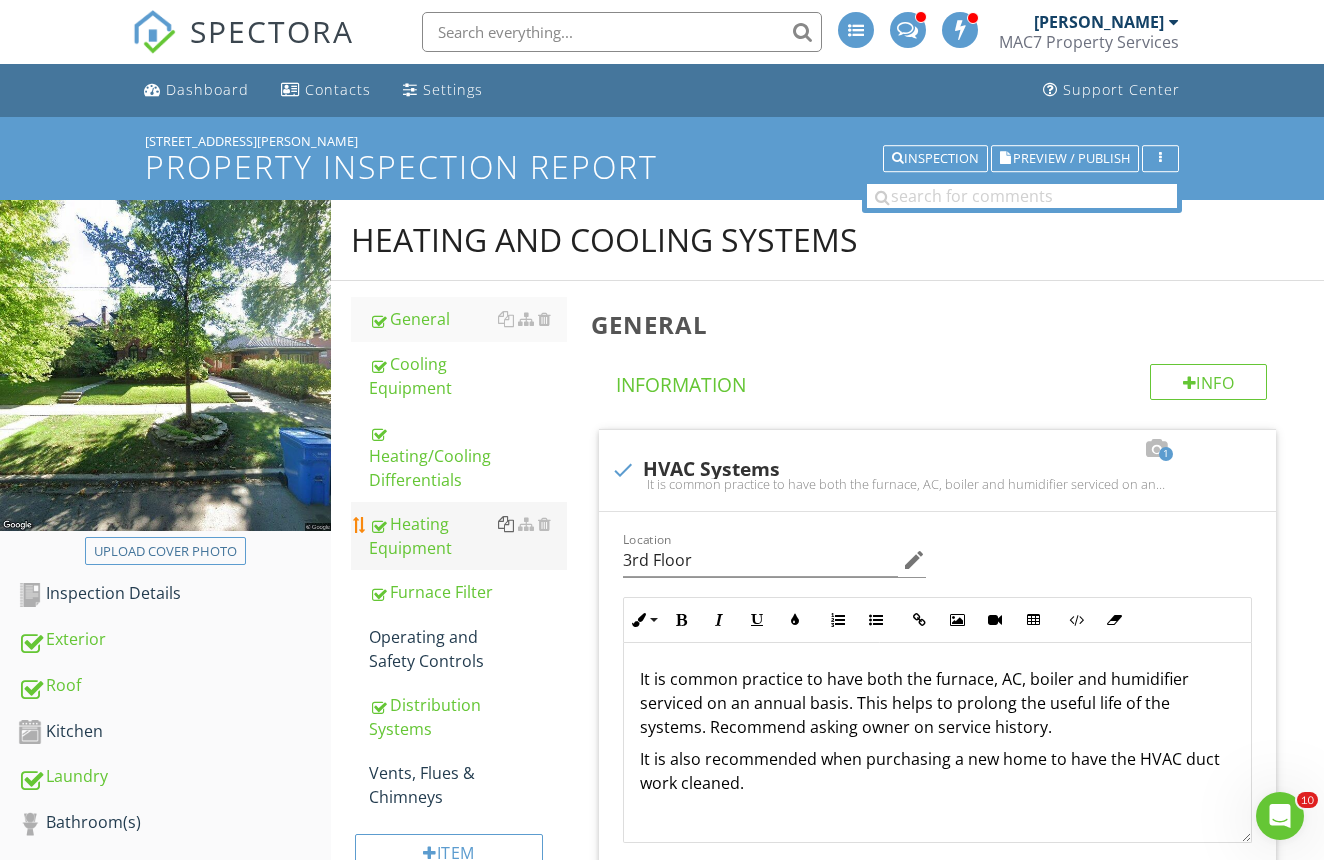 scroll, scrollTop: 0, scrollLeft: 0, axis: both 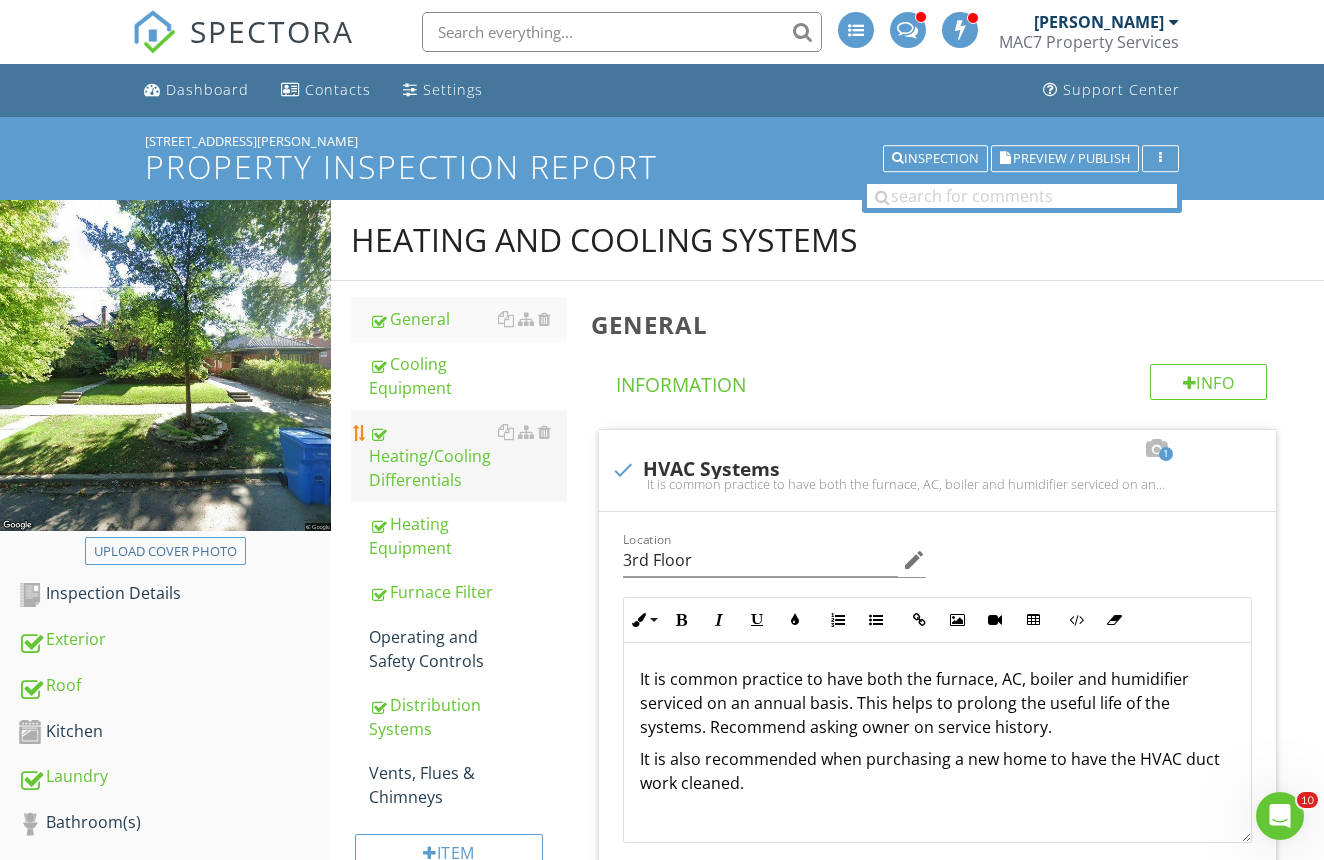 click on "Heating/Cooling Differentials" at bounding box center (468, 456) 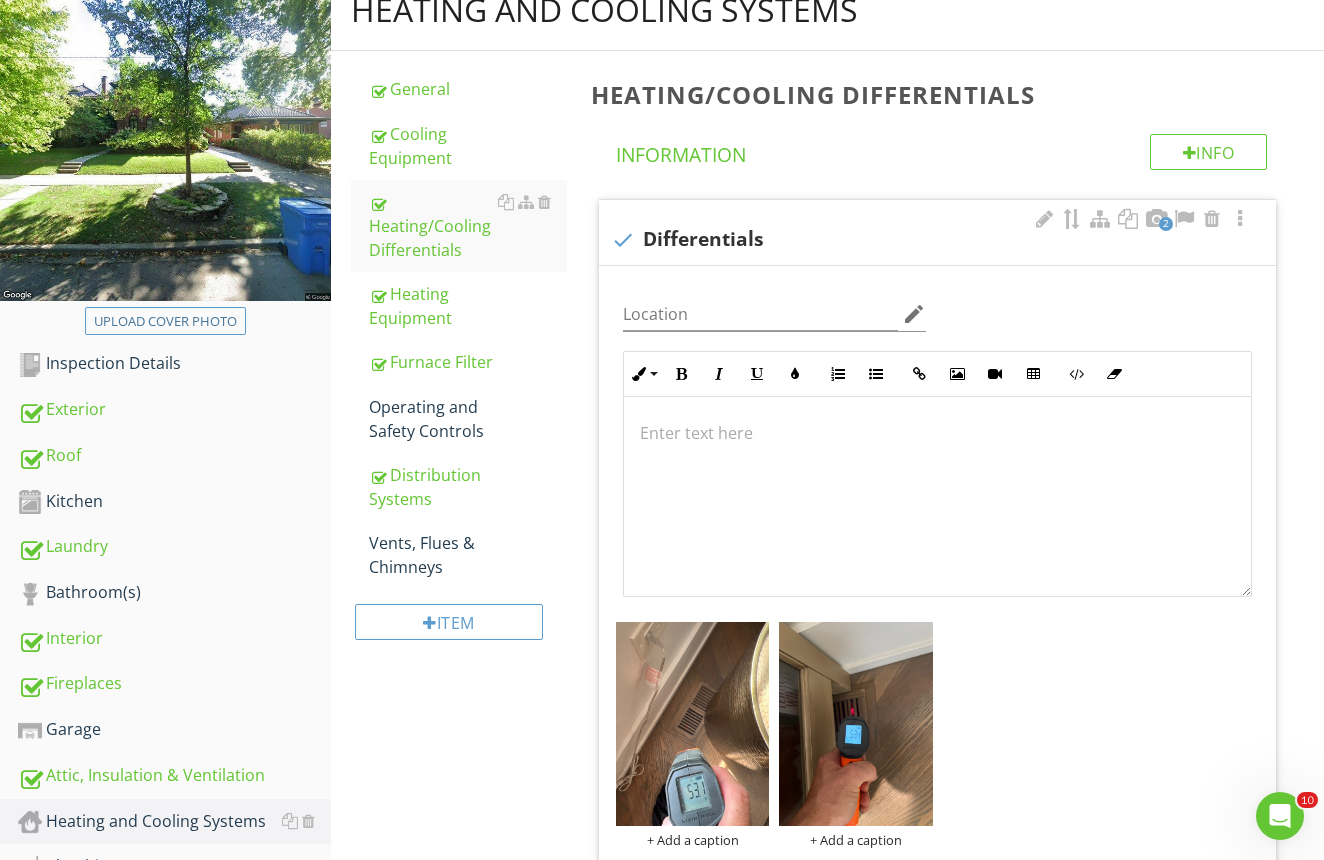 scroll, scrollTop: 52, scrollLeft: 0, axis: vertical 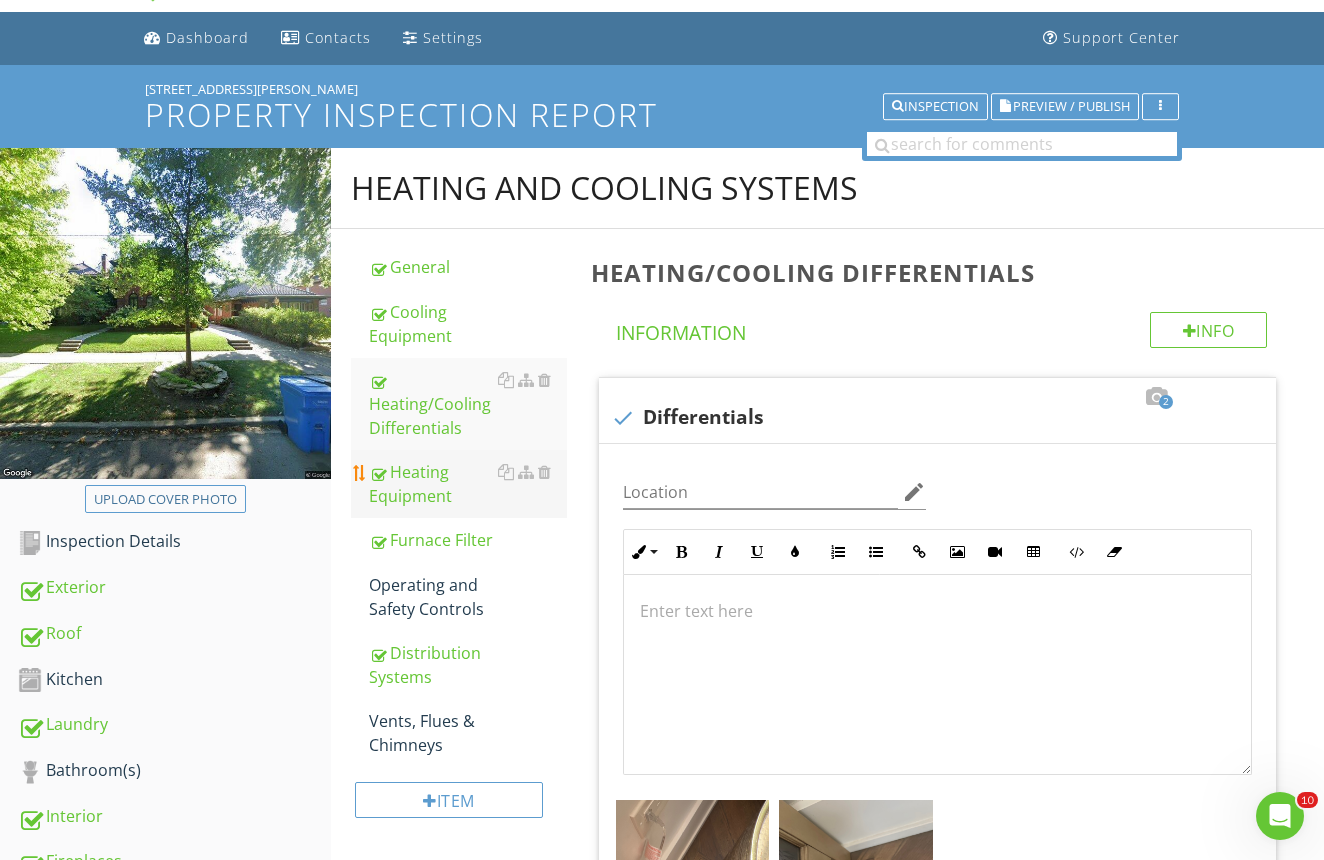 click on "Heating Equipment" at bounding box center (468, 484) 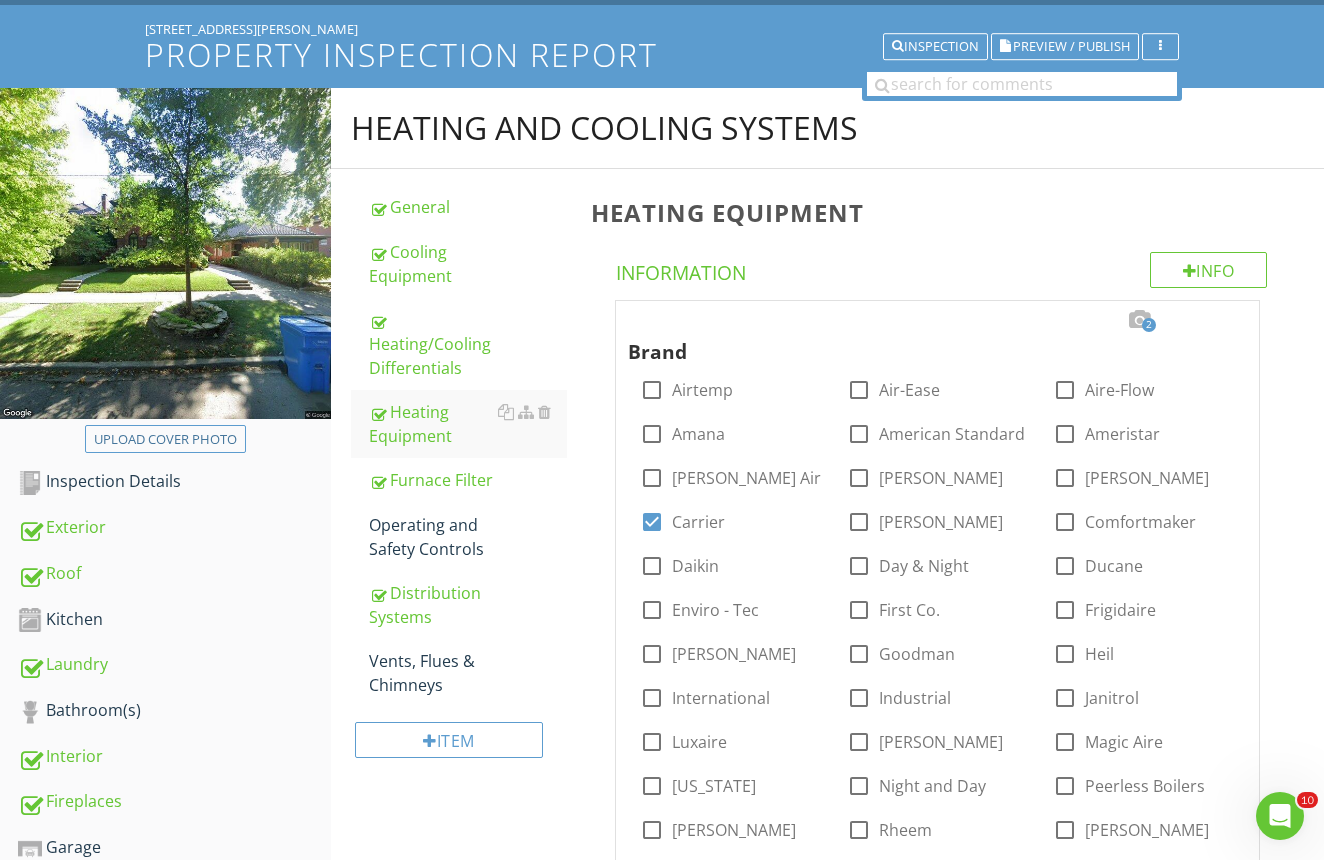 scroll, scrollTop: 68, scrollLeft: 0, axis: vertical 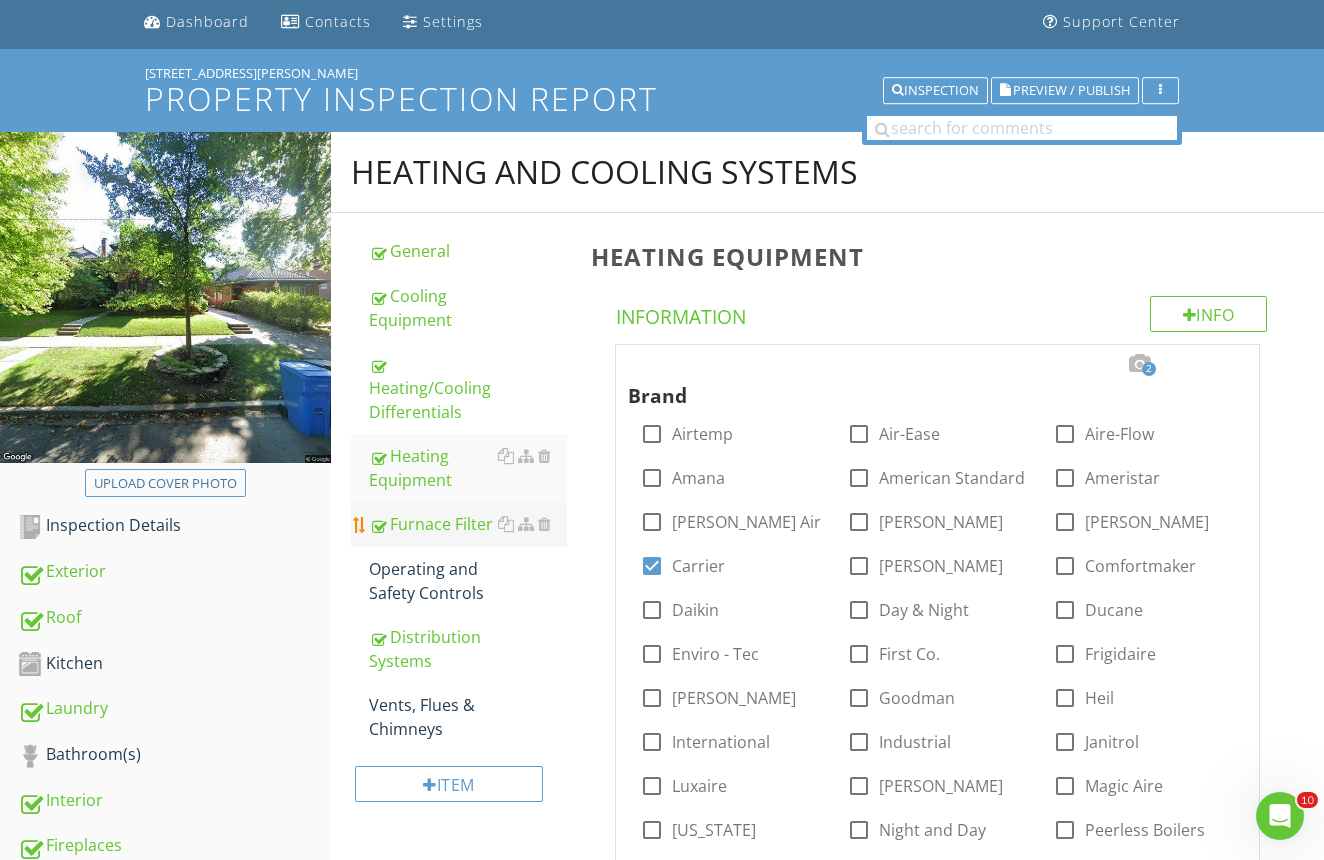 click on "Furnace Filter" at bounding box center (468, 524) 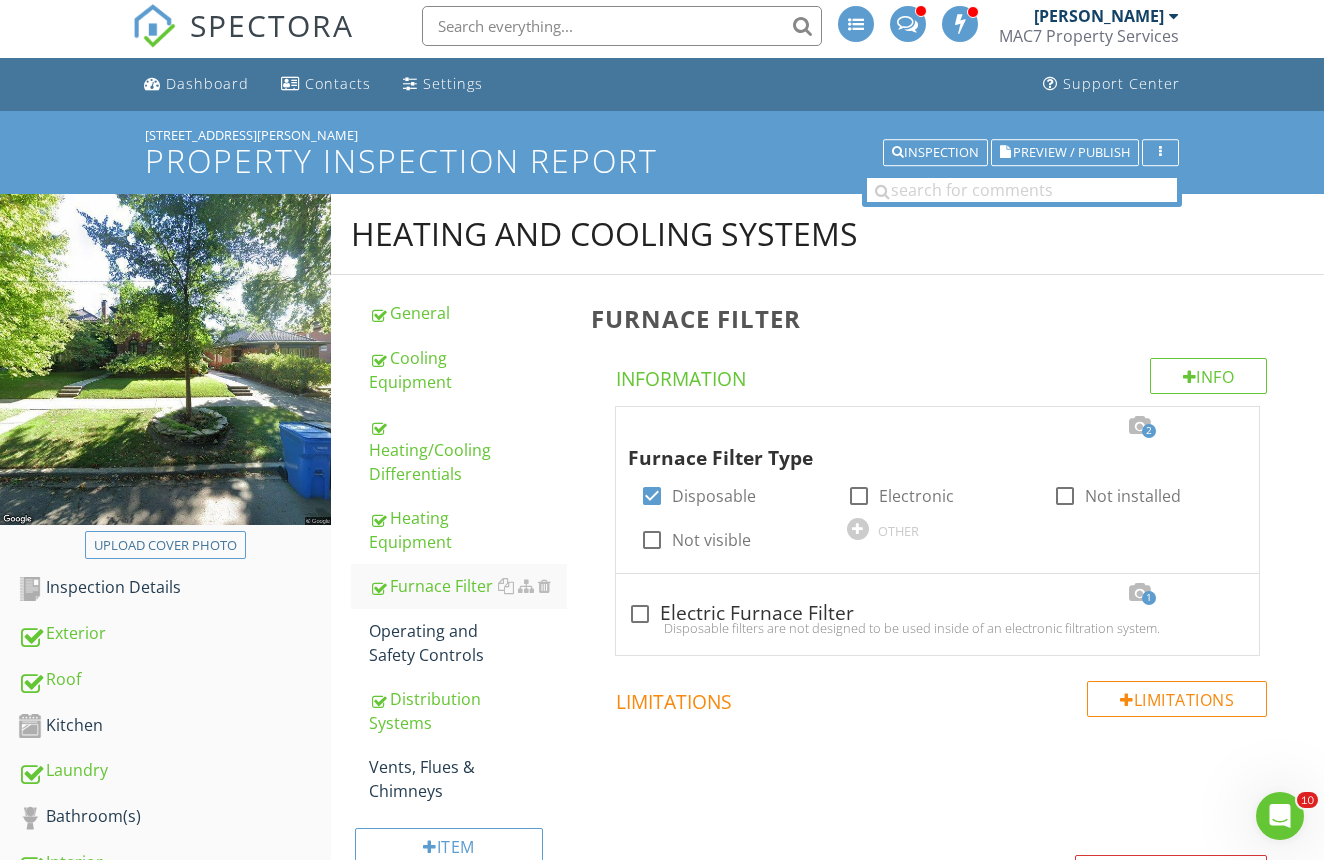scroll, scrollTop: 4, scrollLeft: 0, axis: vertical 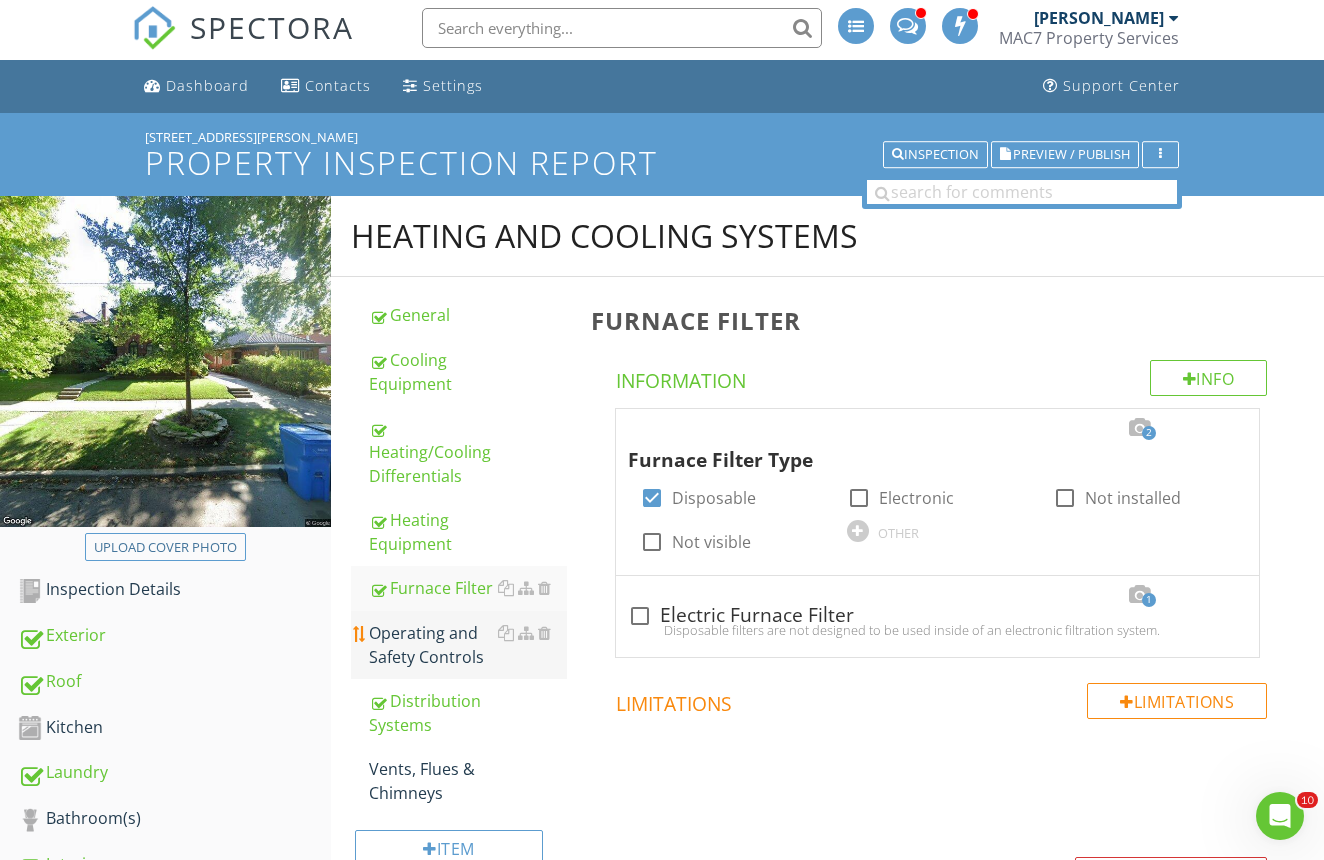 click on "Operating and Safety Controls" at bounding box center [468, 645] 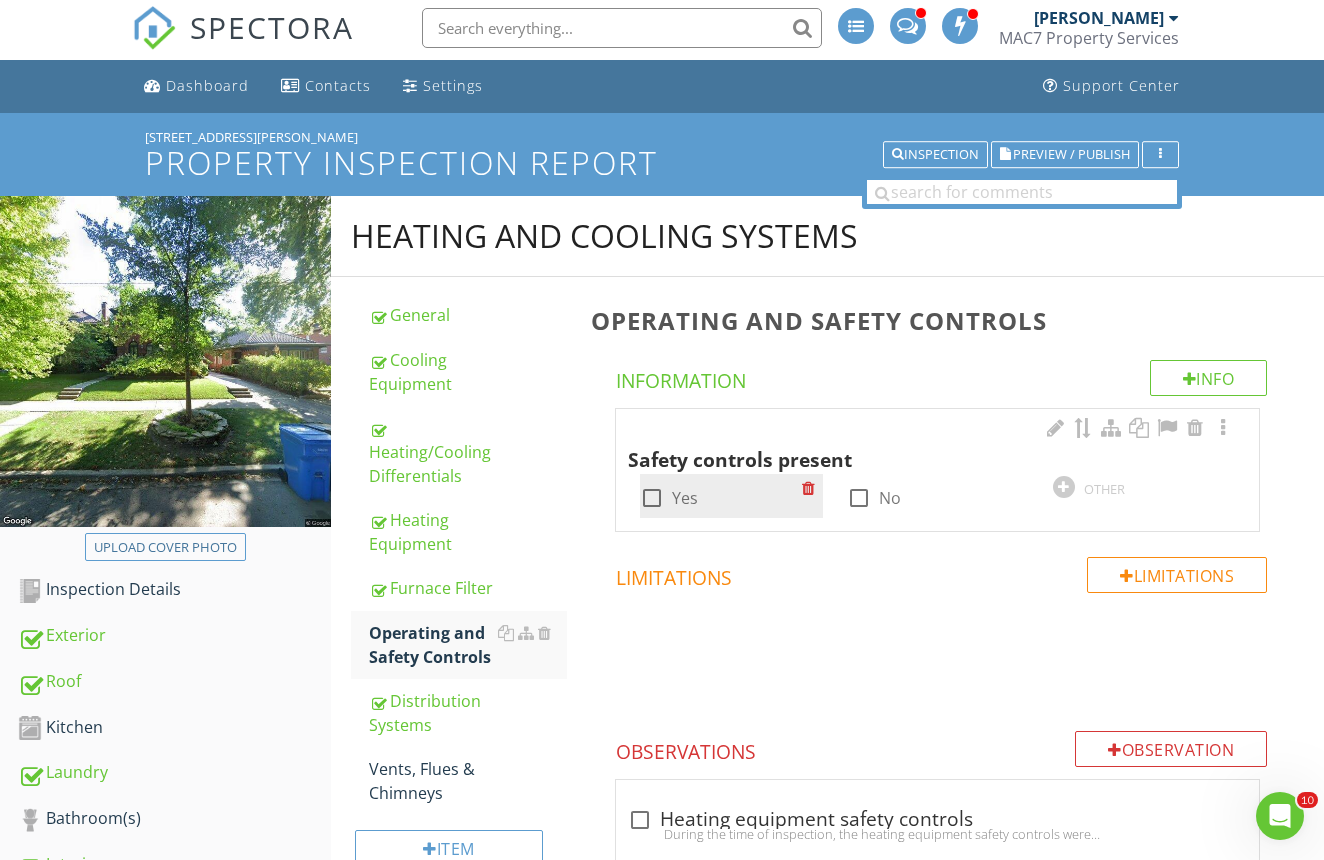 click at bounding box center [652, 498] 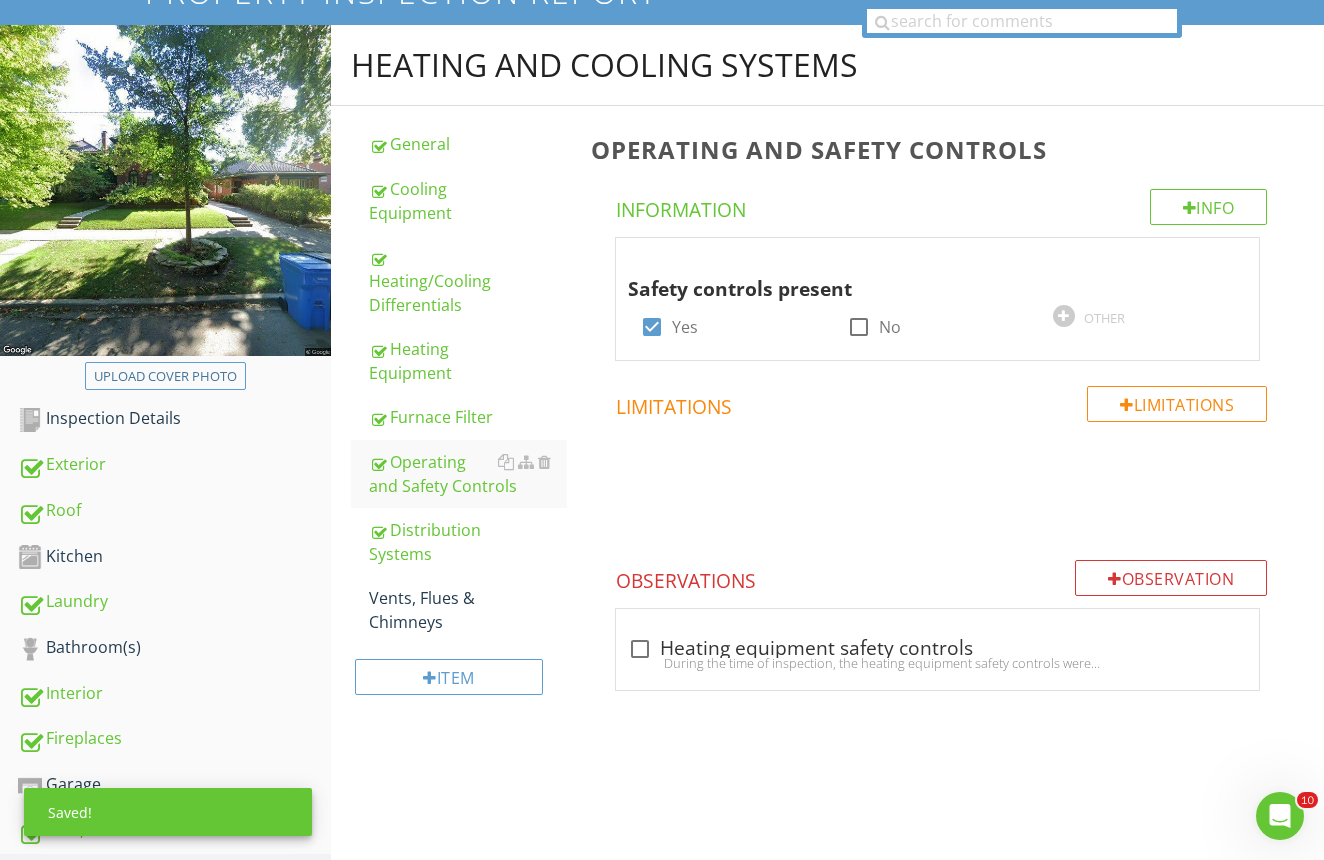 scroll, scrollTop: 331, scrollLeft: 0, axis: vertical 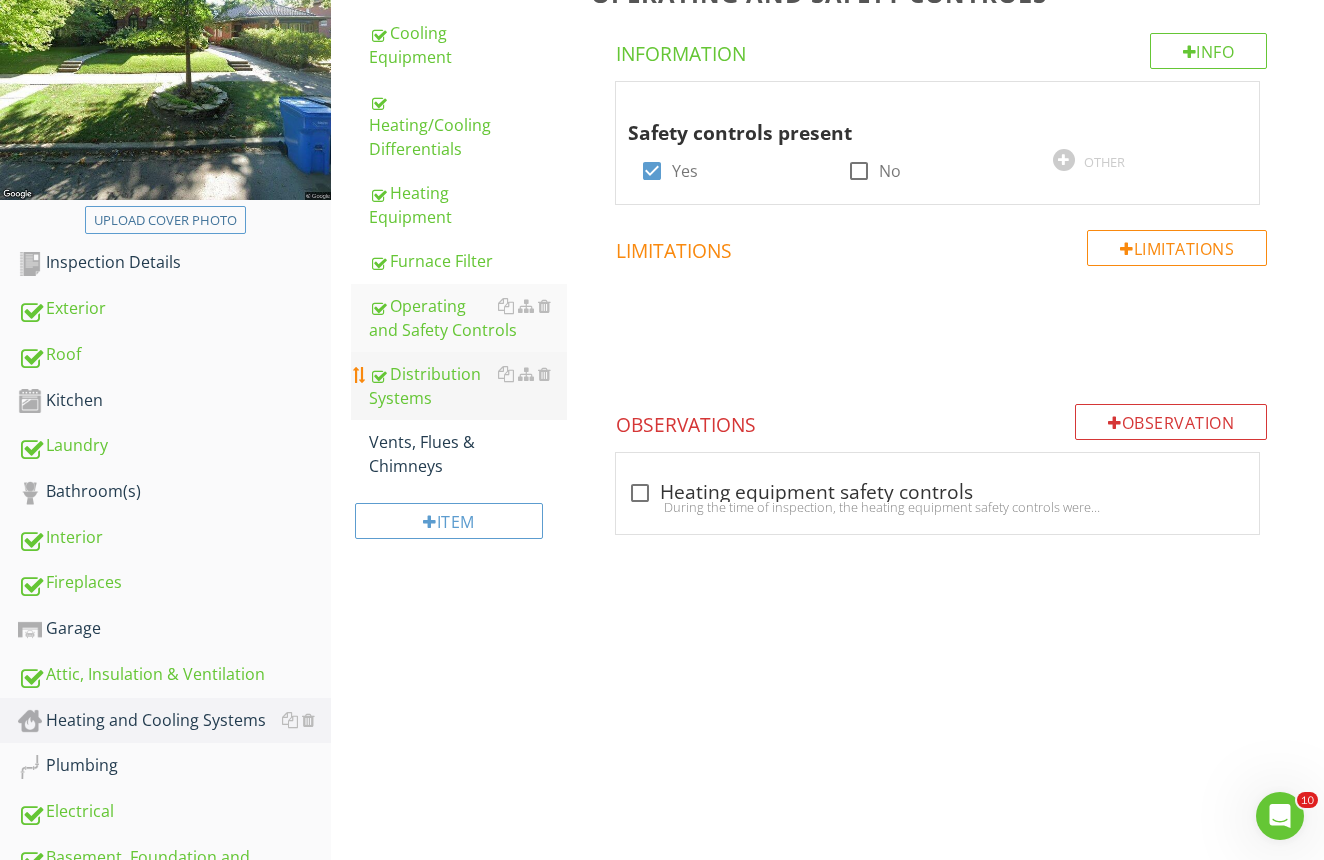 click on "Distribution Systems" at bounding box center (468, 386) 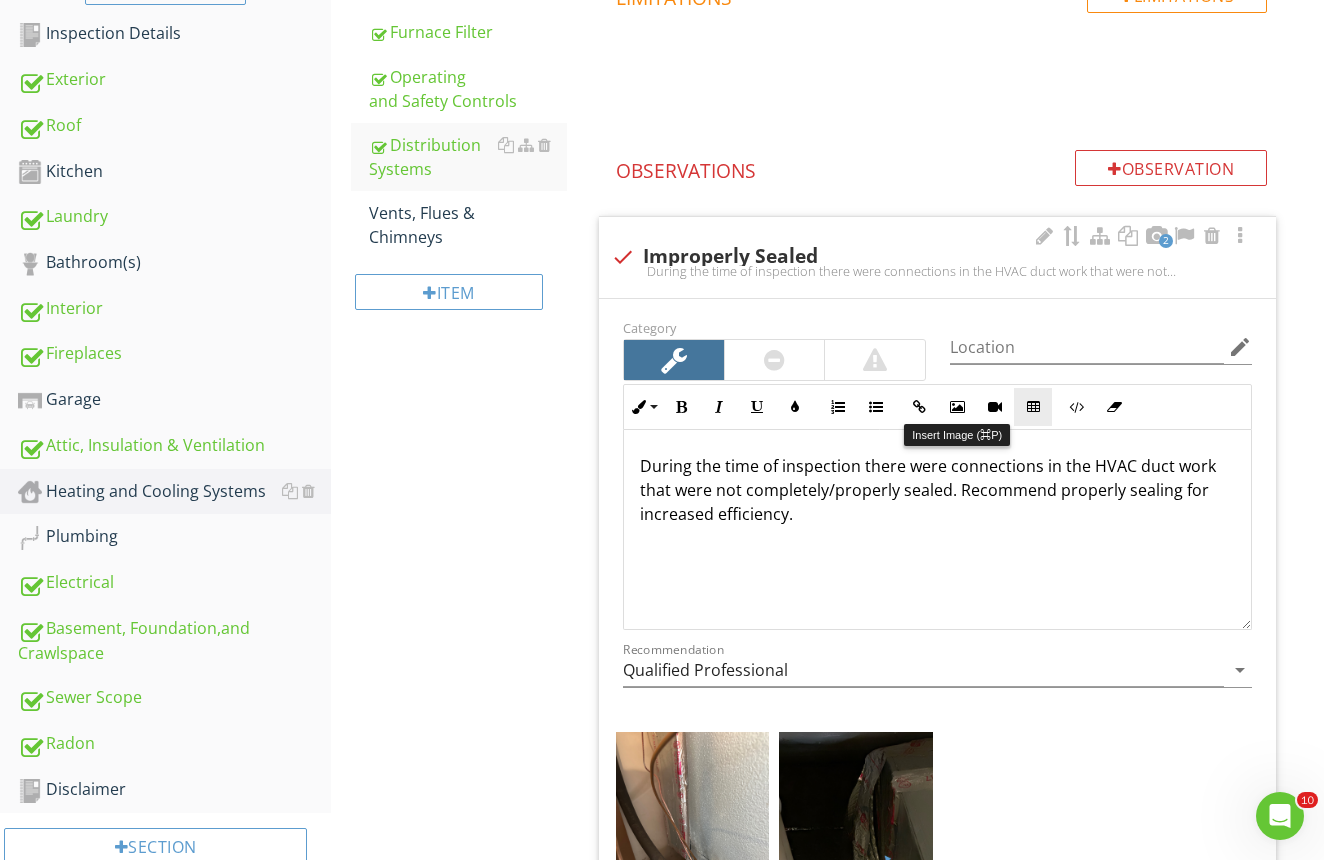 scroll, scrollTop: 563, scrollLeft: 0, axis: vertical 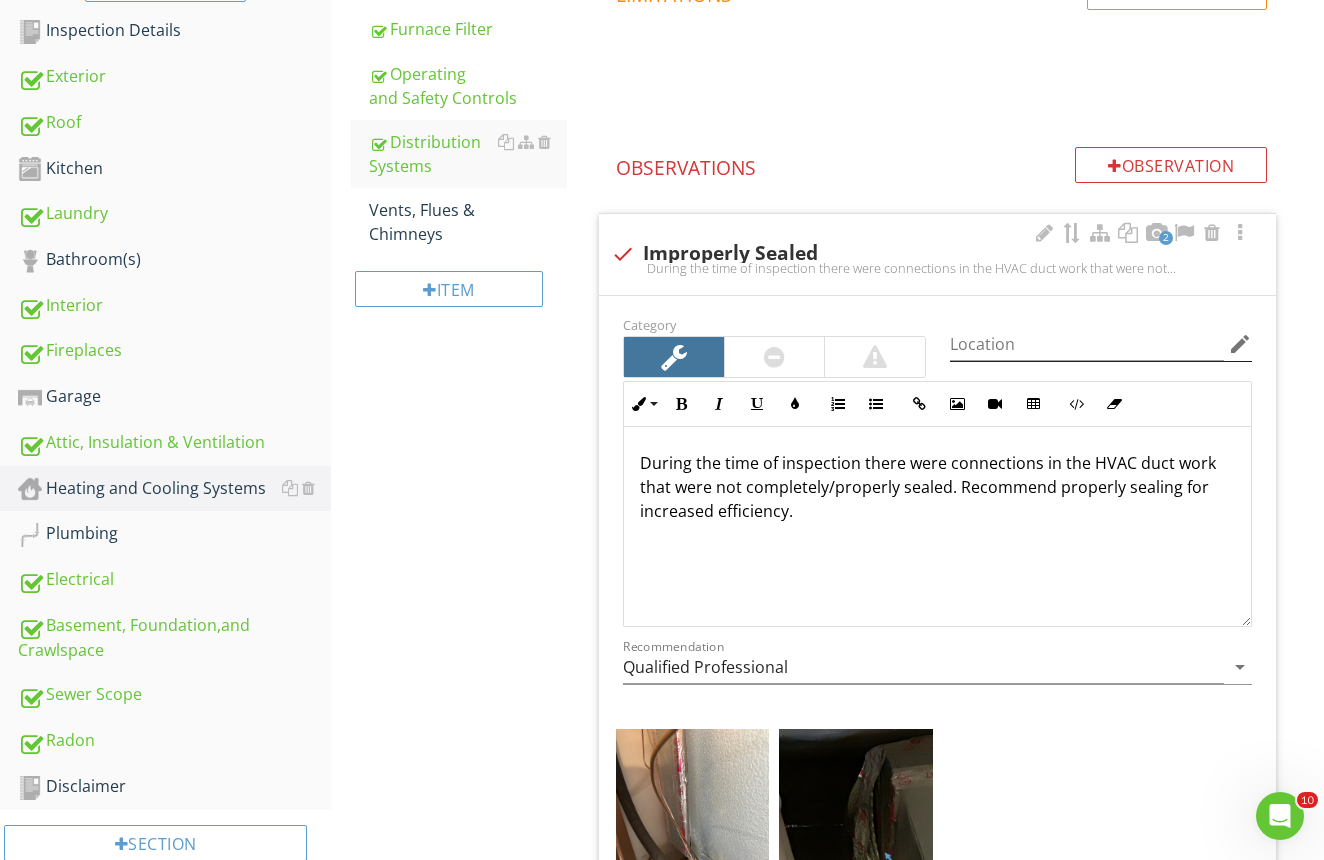 click on "edit" at bounding box center [1240, 344] 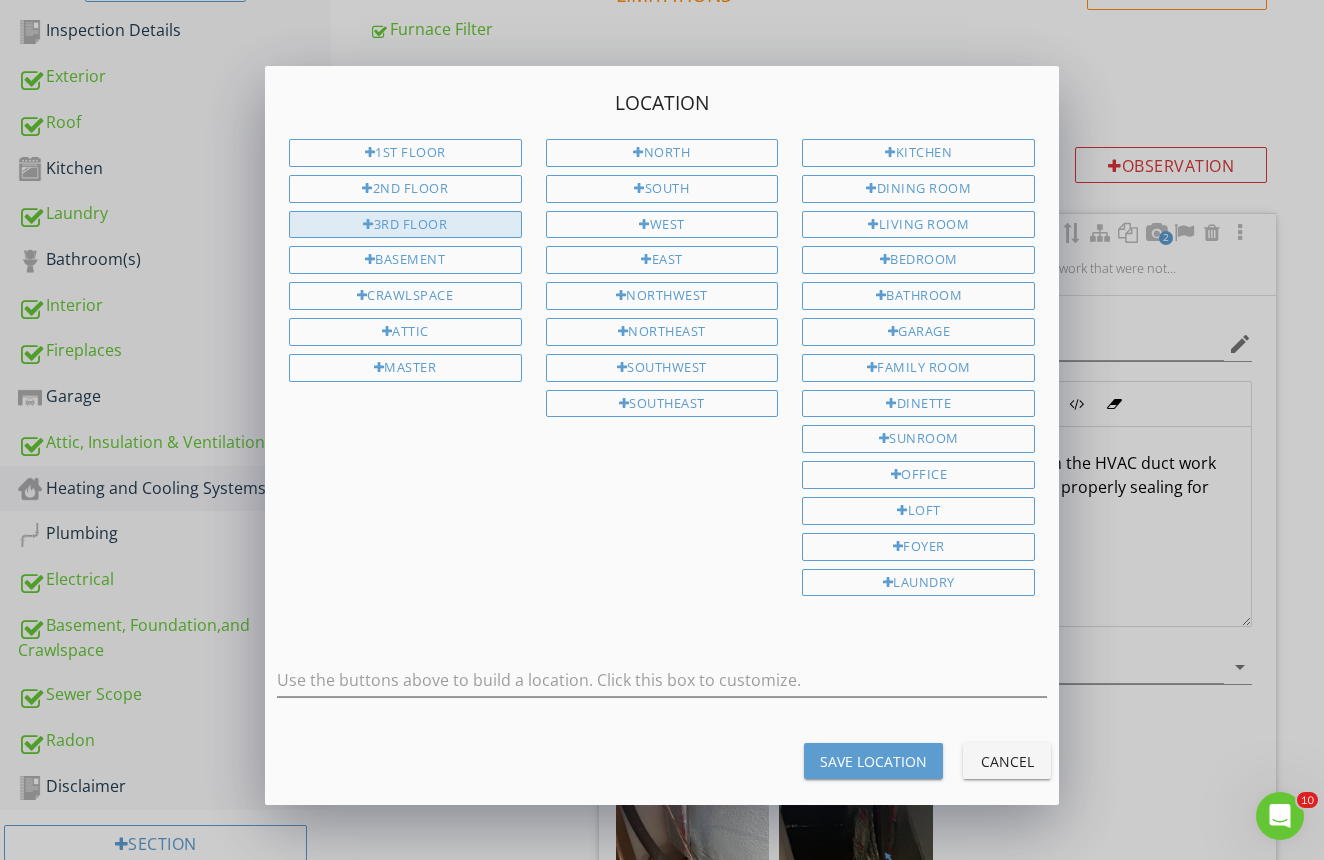 click on "3rd Floor" at bounding box center [405, 225] 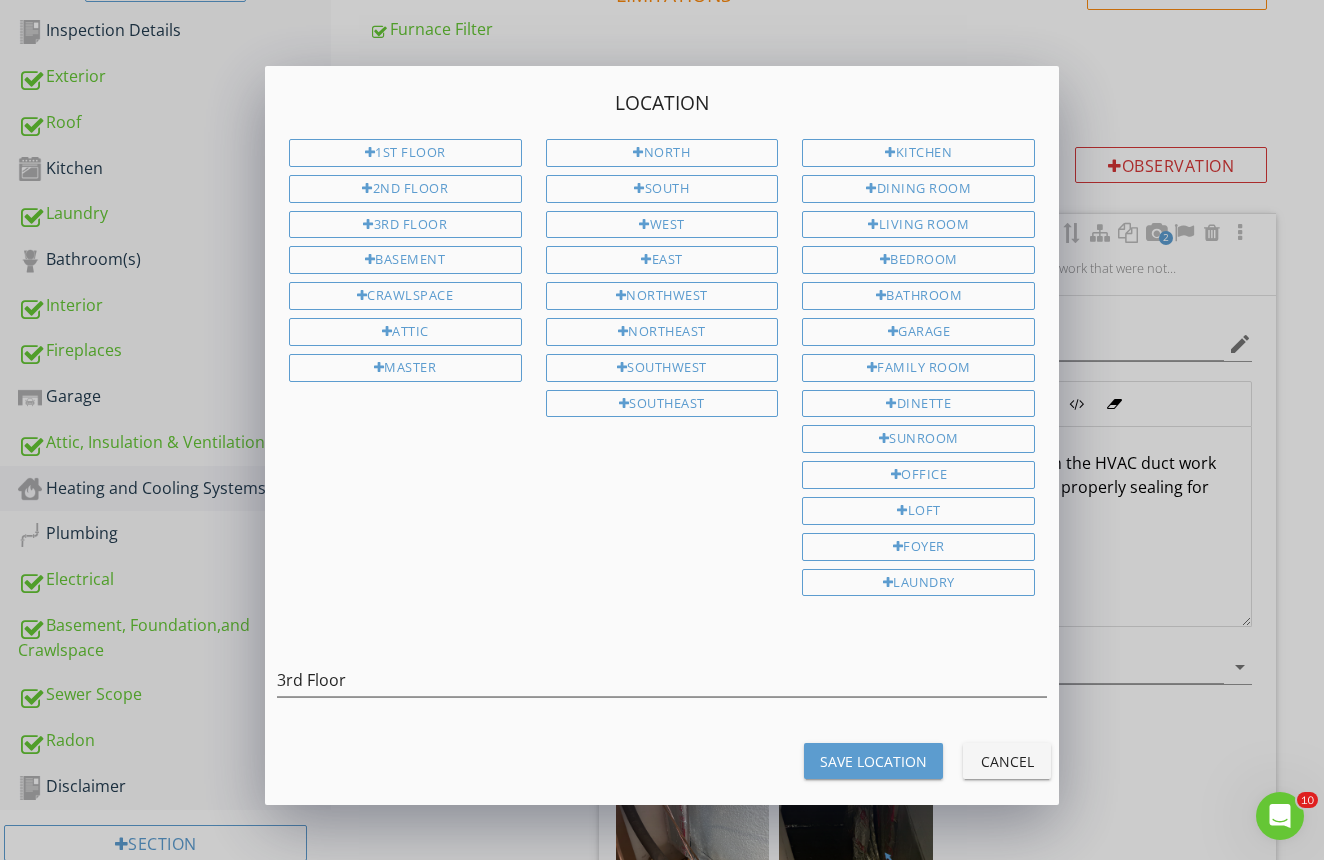 click on "Save Location" at bounding box center (873, 761) 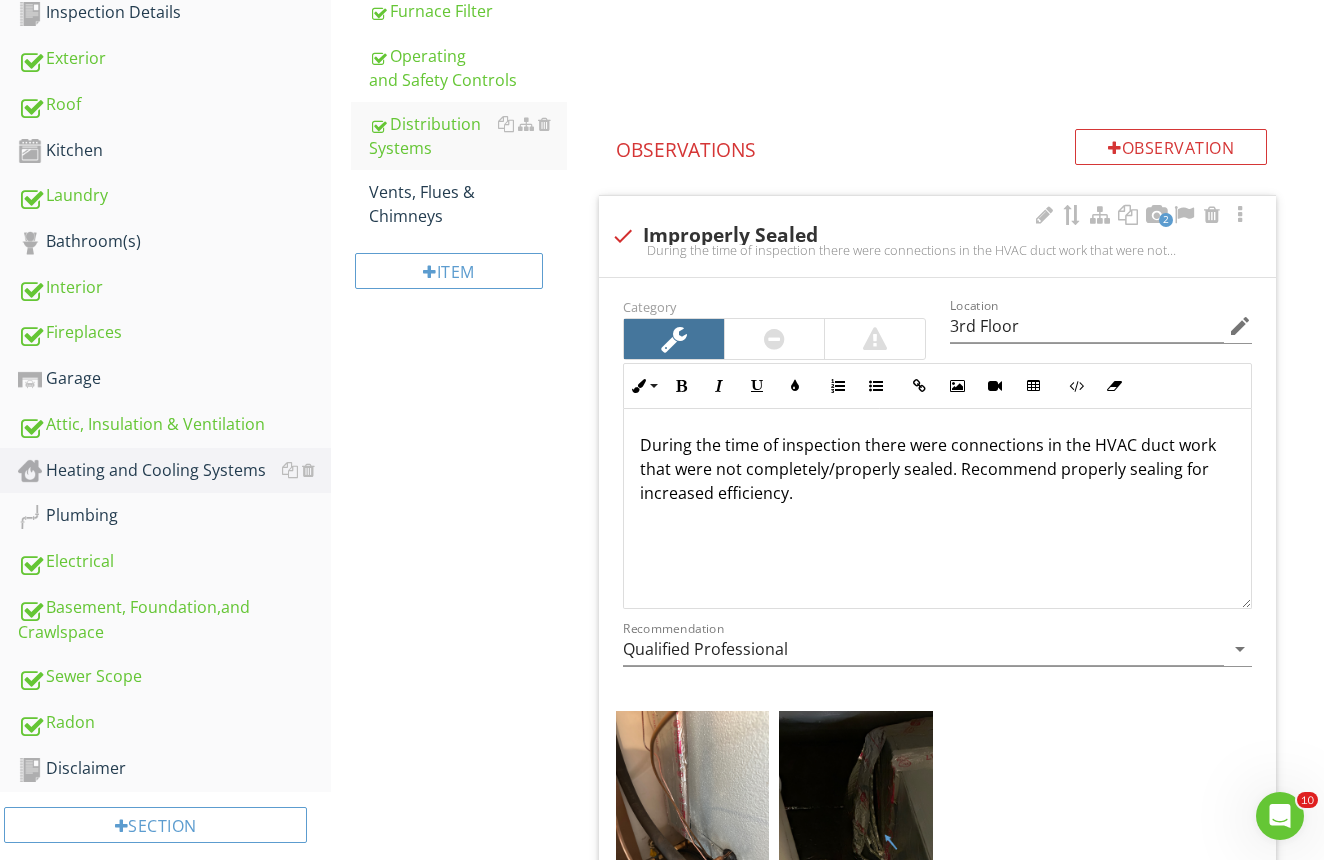 scroll, scrollTop: 582, scrollLeft: 0, axis: vertical 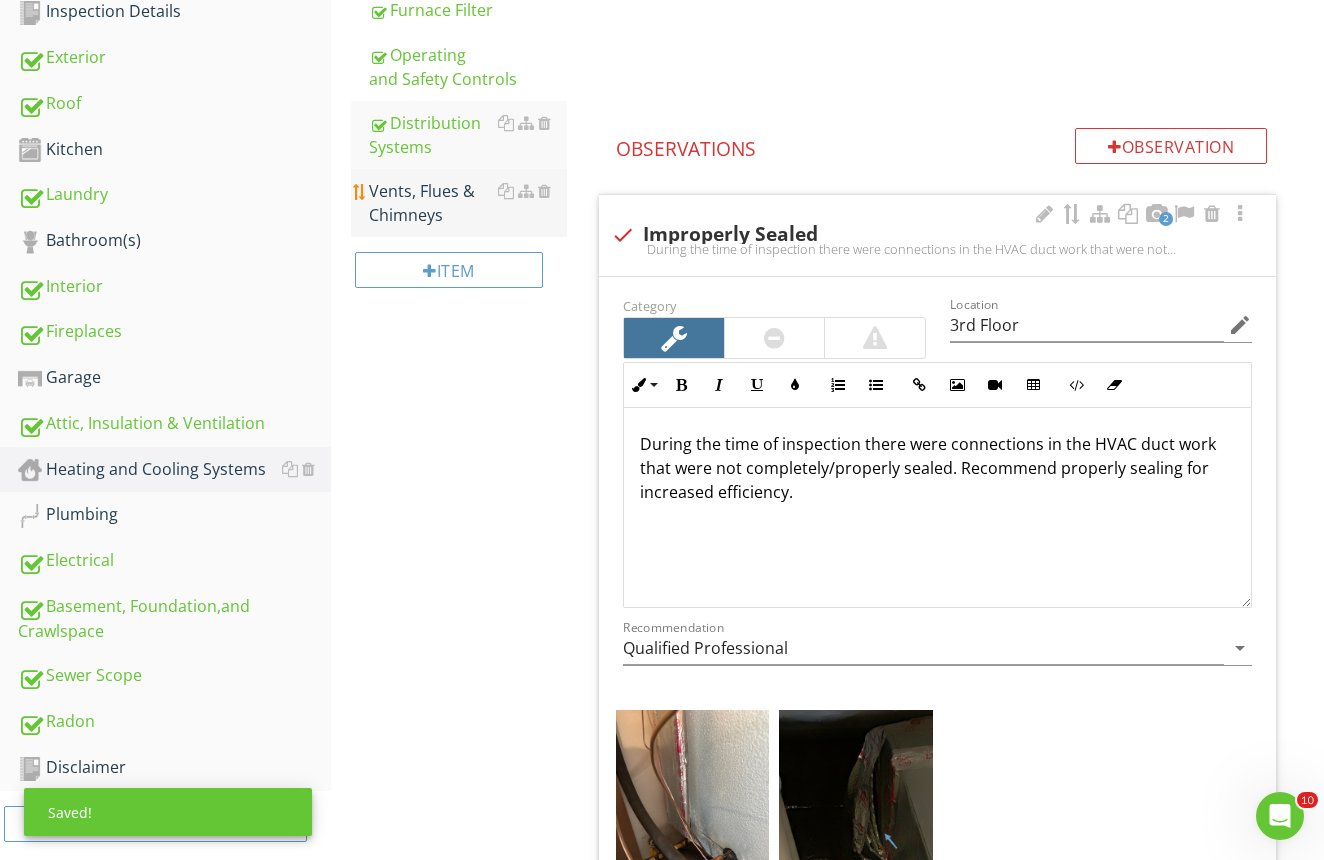 click on "Vents, Flues & Chimneys" at bounding box center (468, 203) 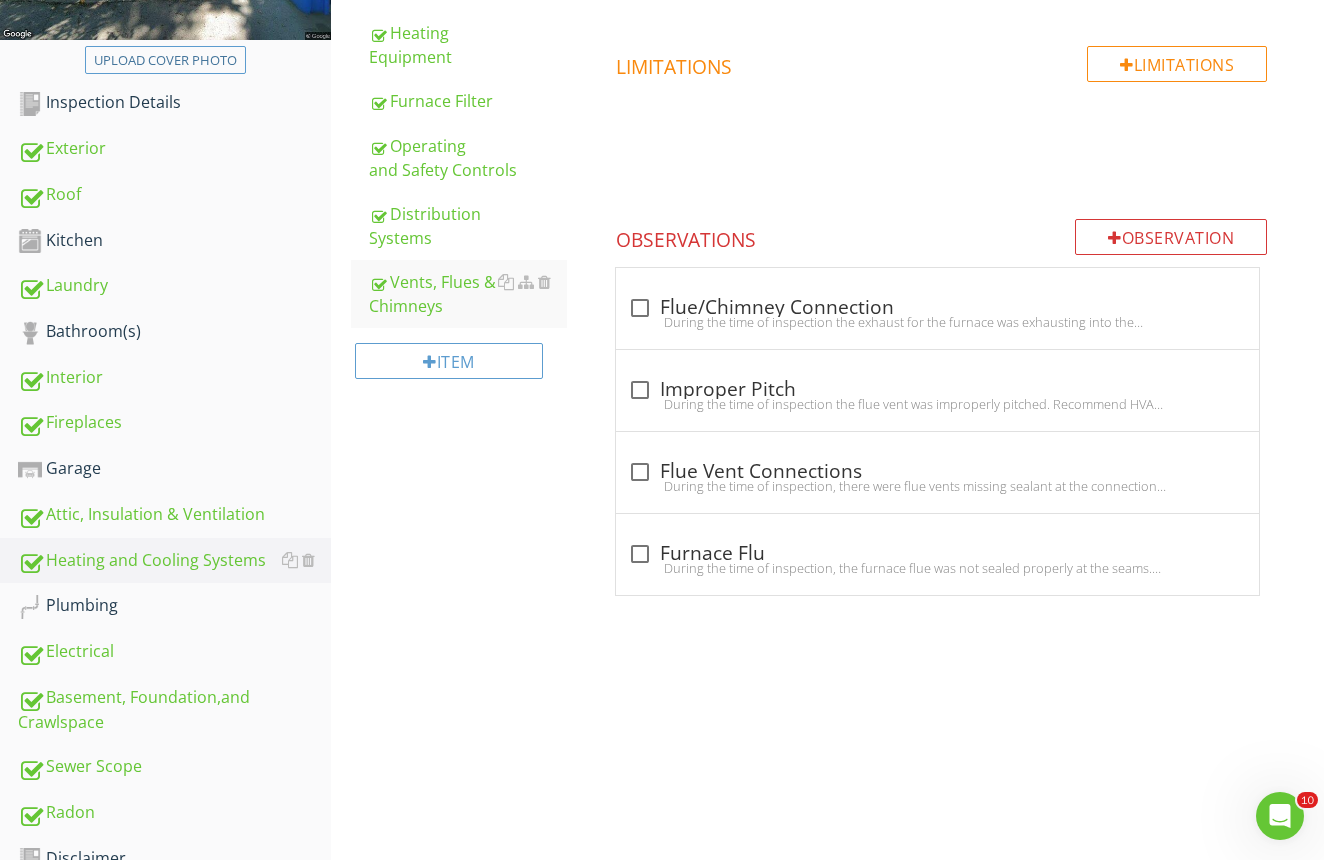 scroll, scrollTop: 442, scrollLeft: 0, axis: vertical 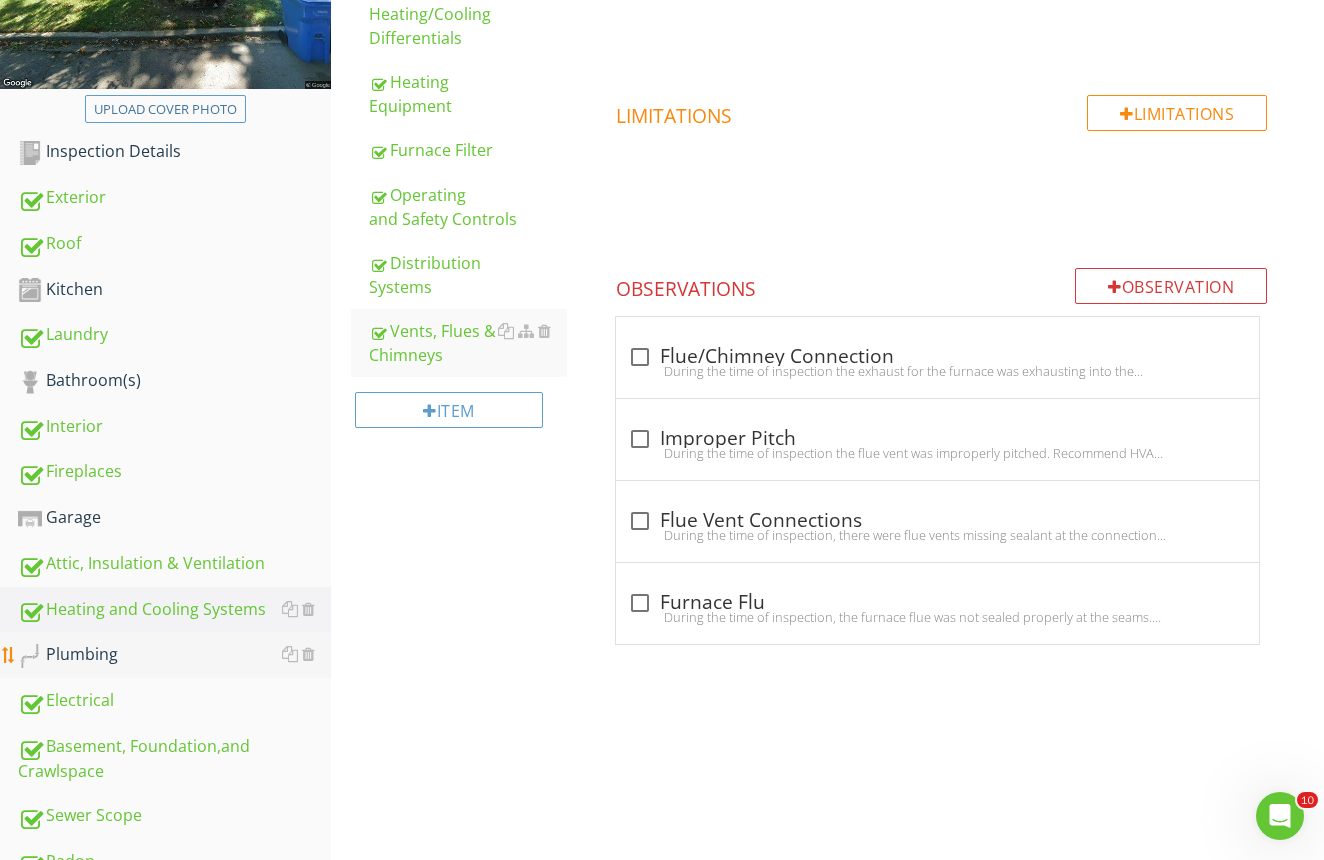 click on "Plumbing" at bounding box center [174, 655] 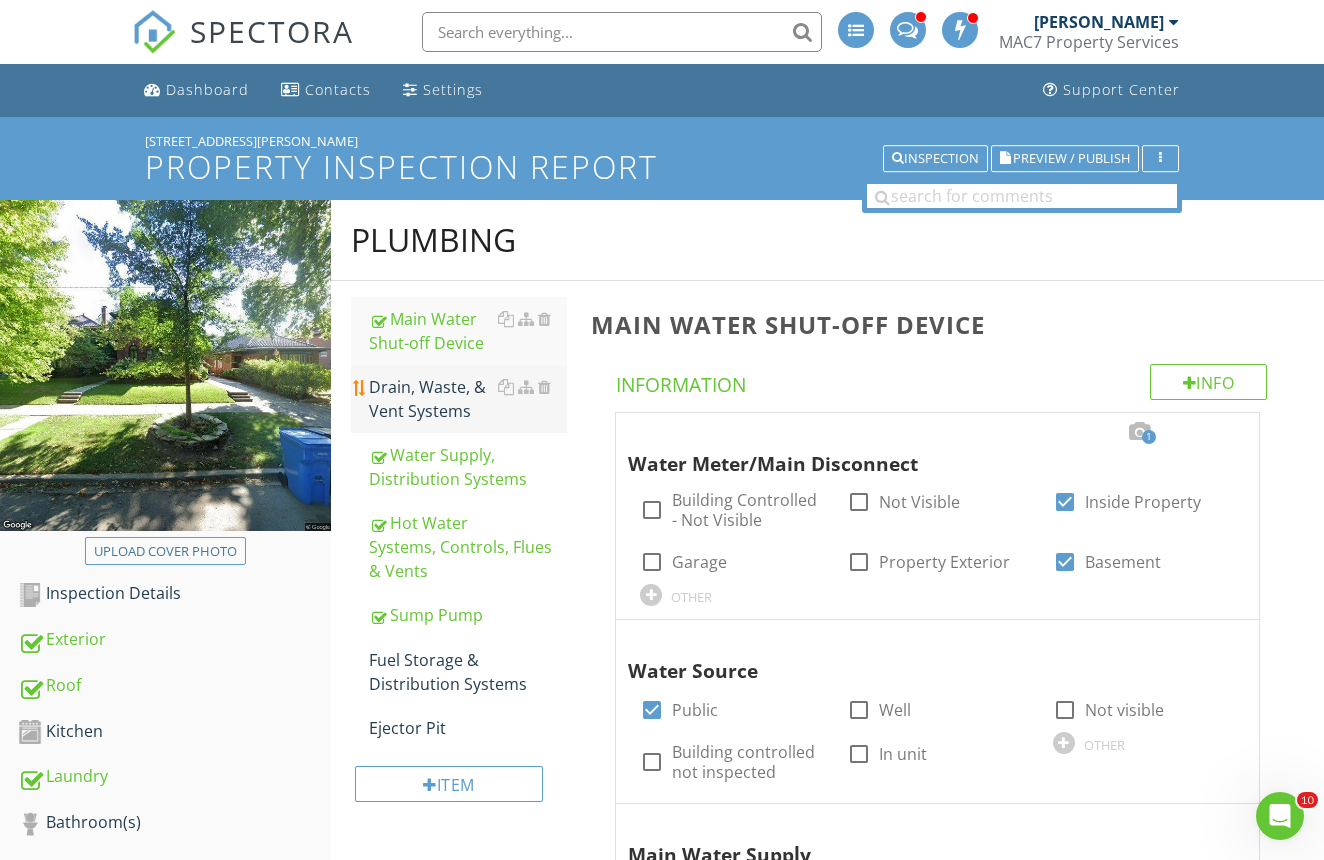 scroll, scrollTop: 0, scrollLeft: 0, axis: both 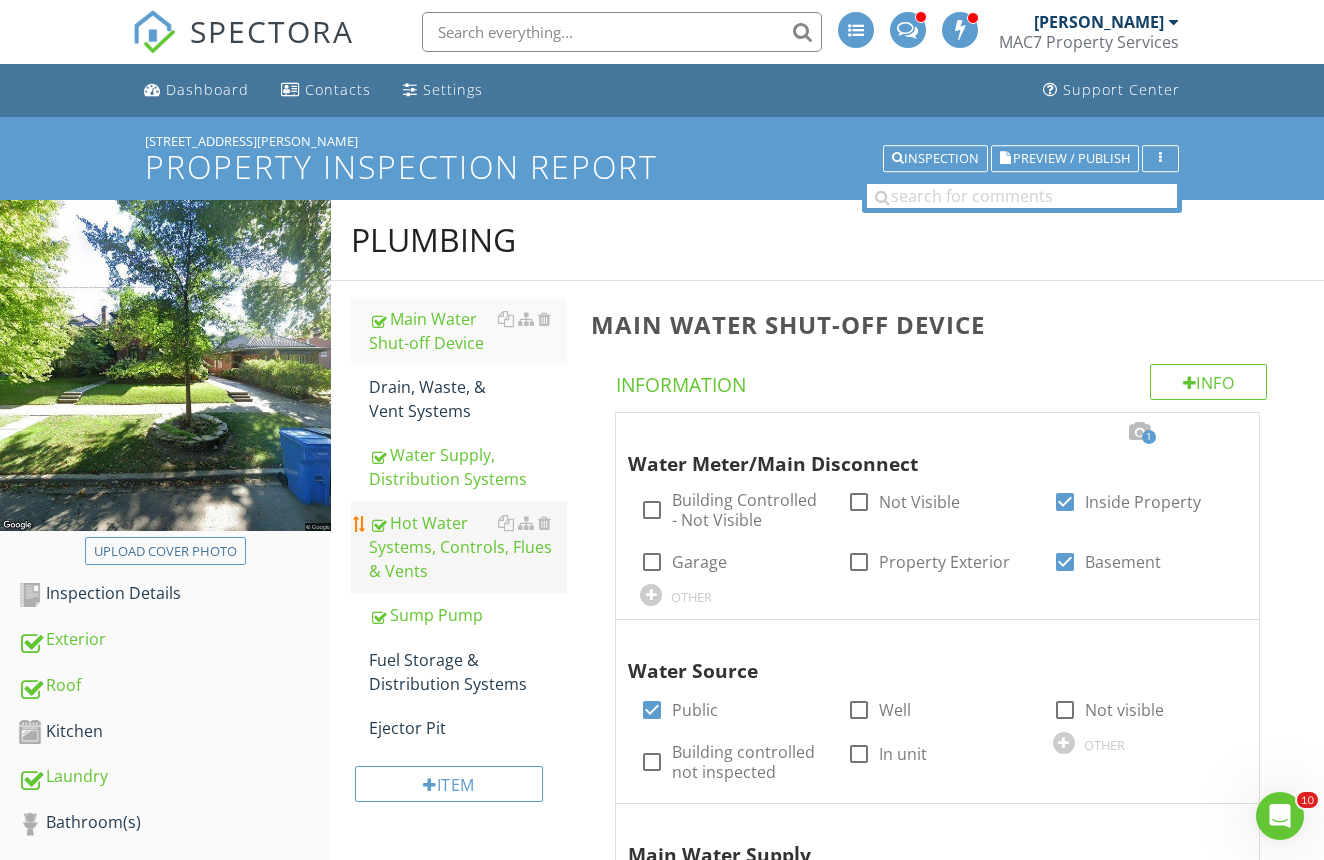 click on "Hot Water Systems, Controls, Flues & Vents" at bounding box center (468, 547) 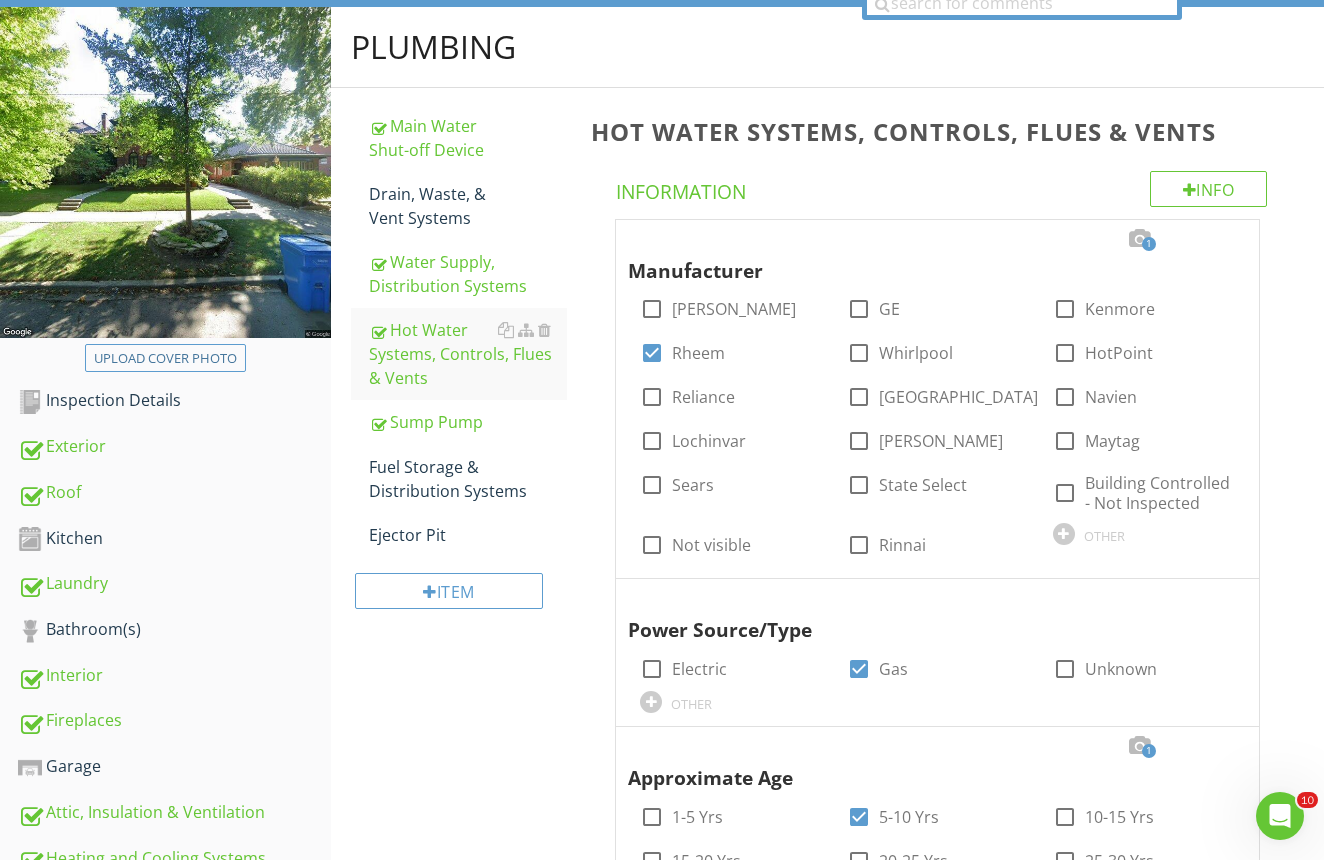 scroll, scrollTop: 173, scrollLeft: 0, axis: vertical 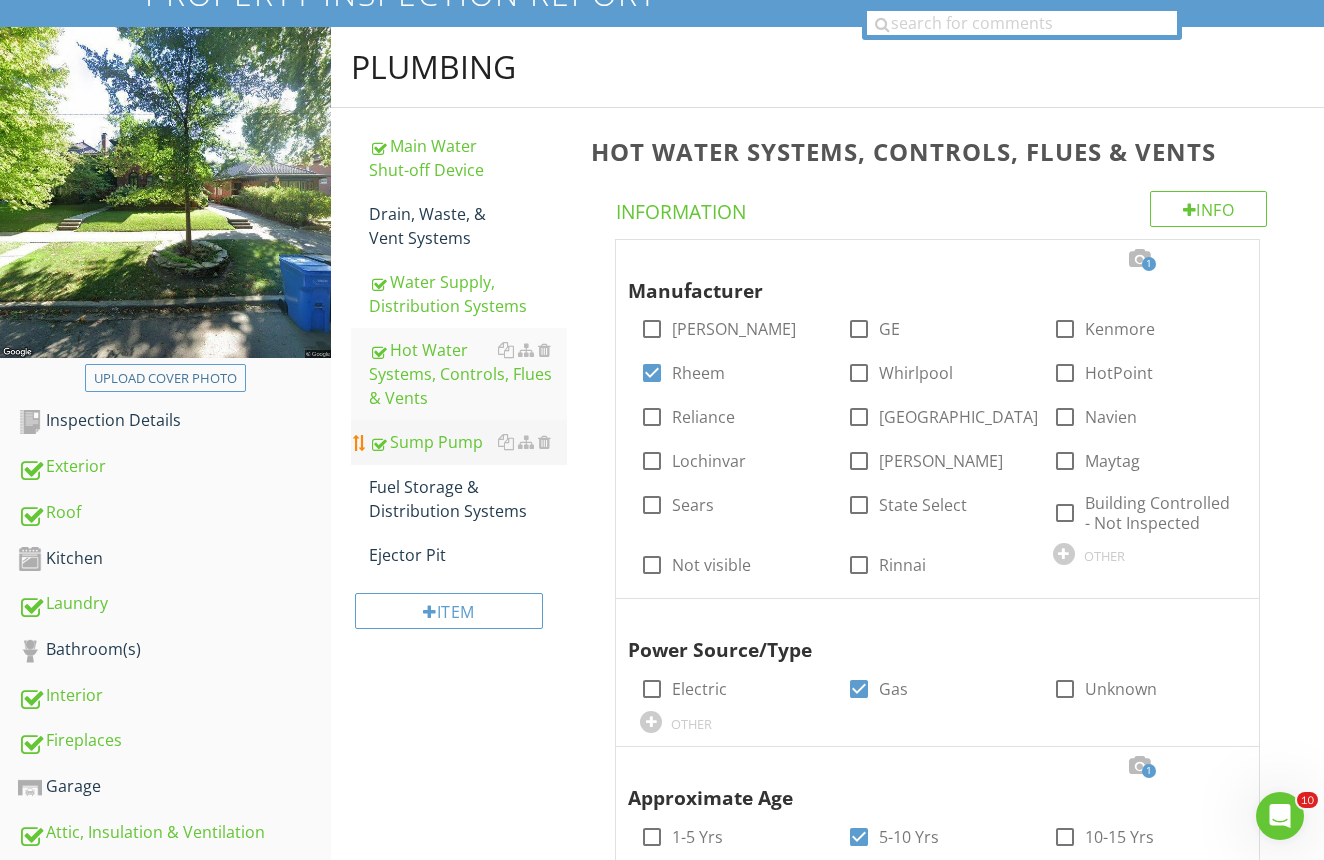 click on "Sump Pump" at bounding box center (468, 442) 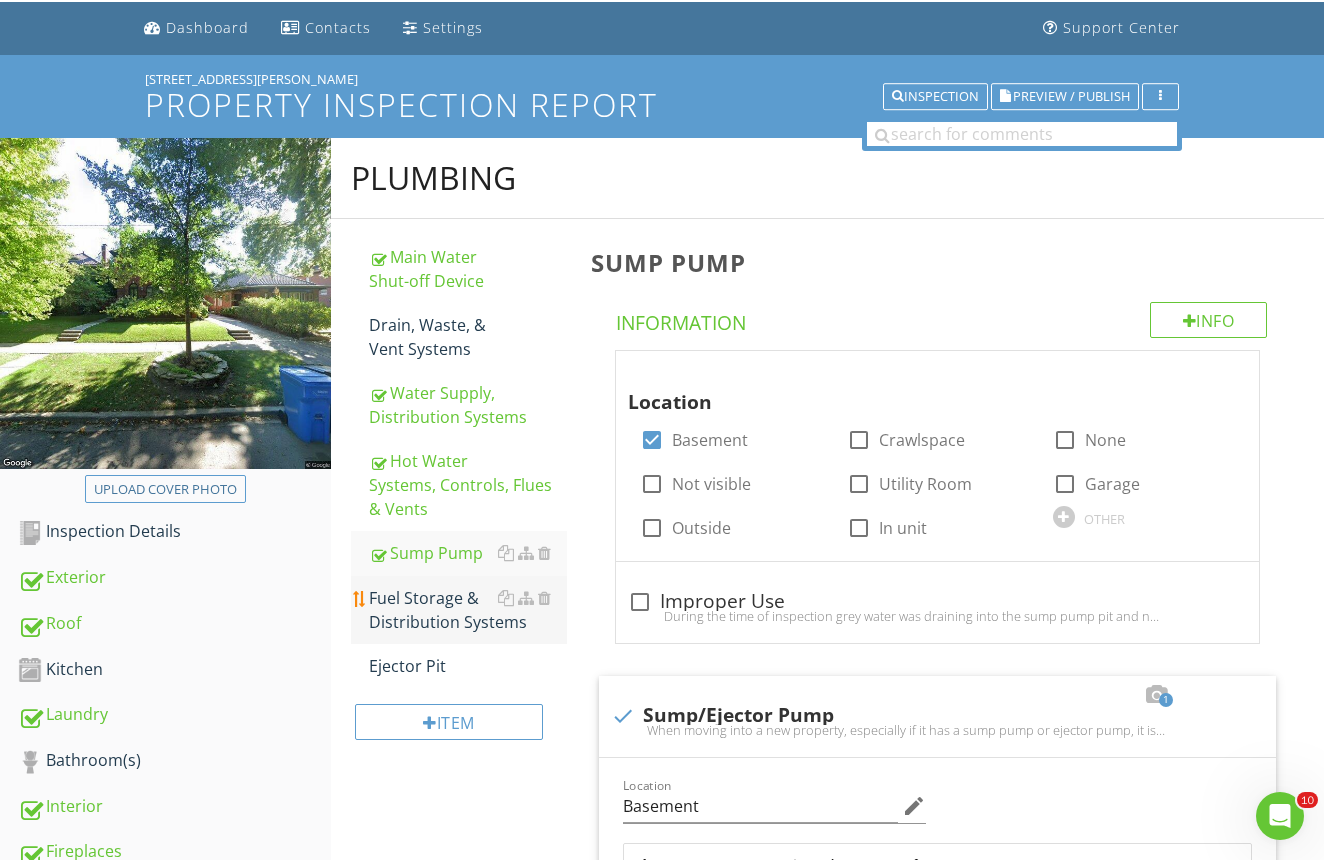 scroll, scrollTop: 61, scrollLeft: 0, axis: vertical 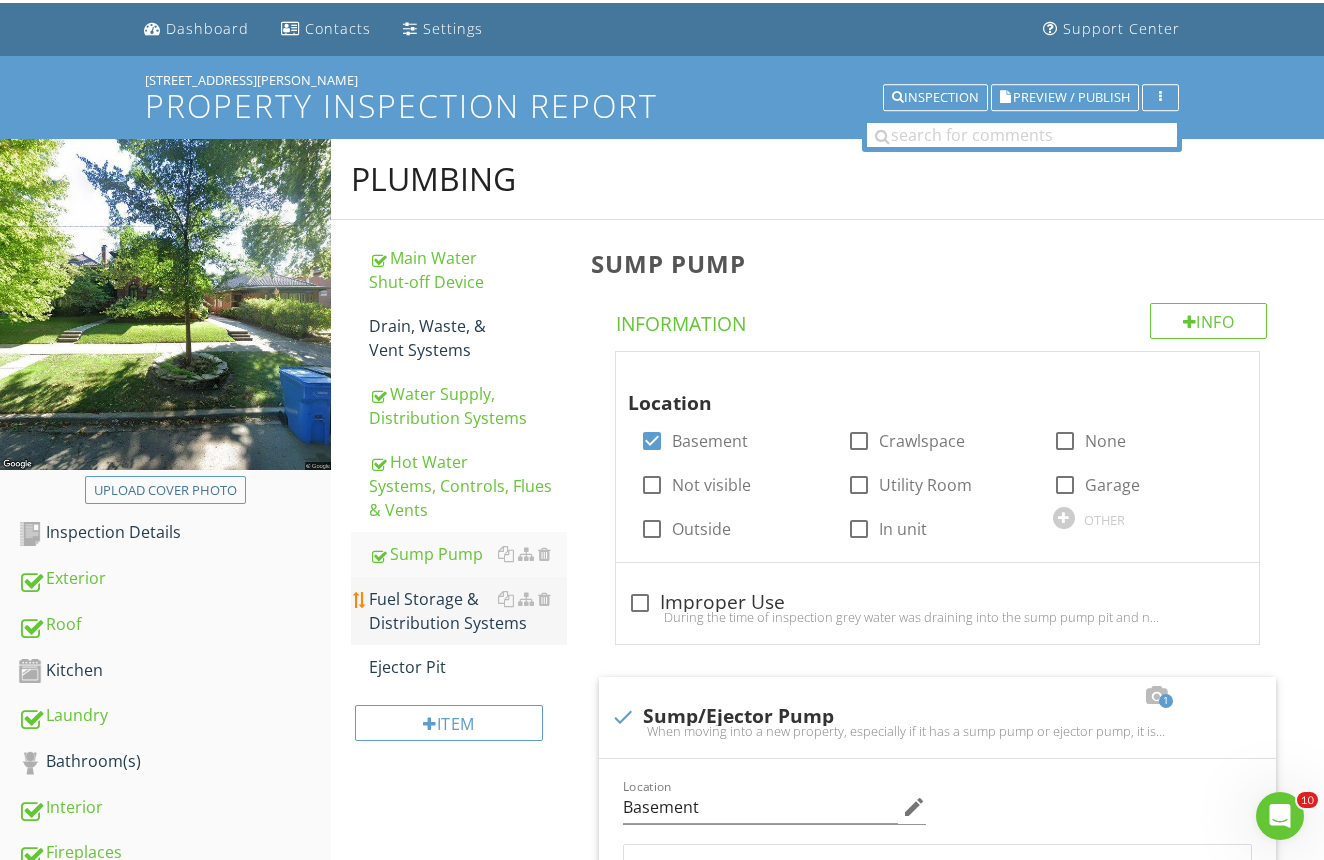 click on "Fuel Storage & Distribution Systems" at bounding box center (468, 611) 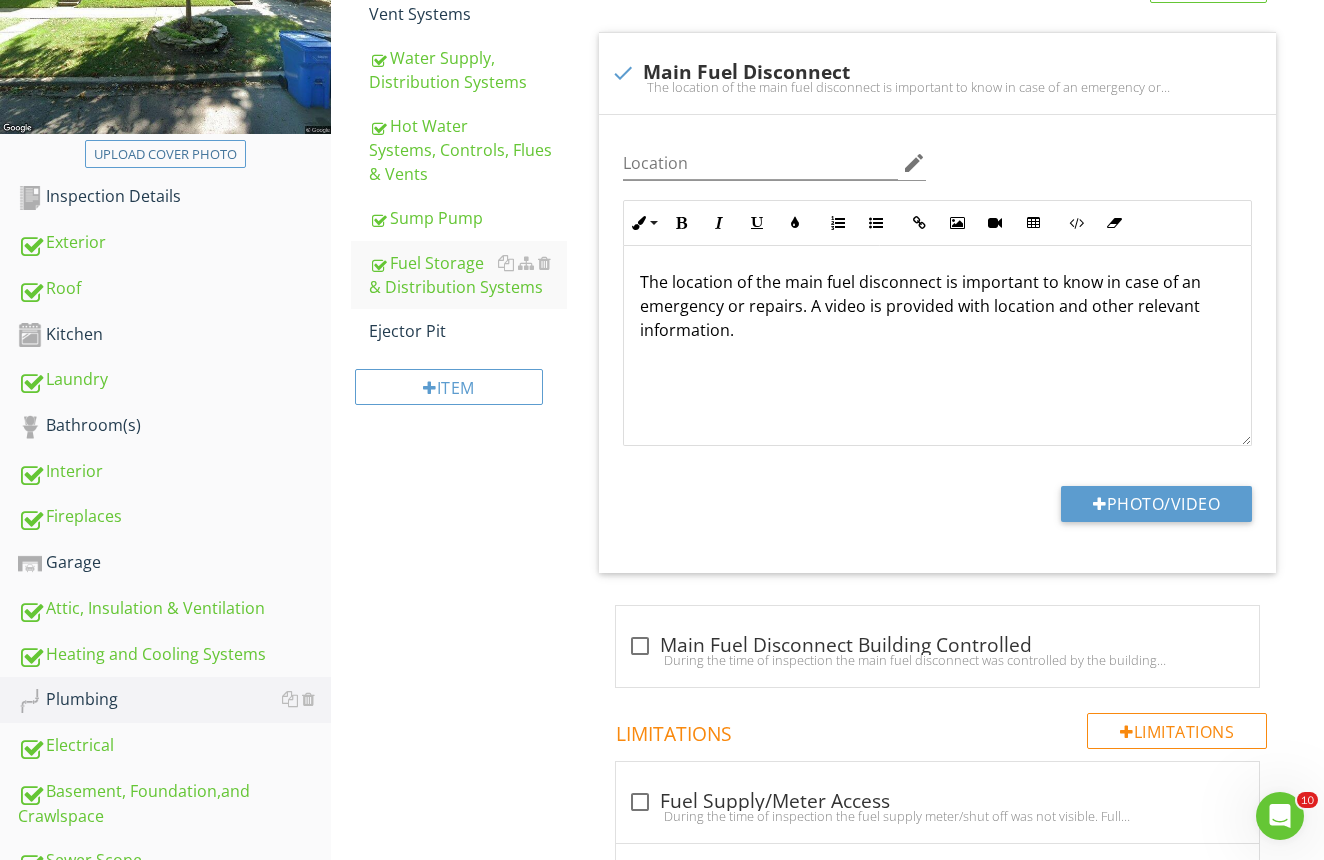 scroll, scrollTop: 186, scrollLeft: 0, axis: vertical 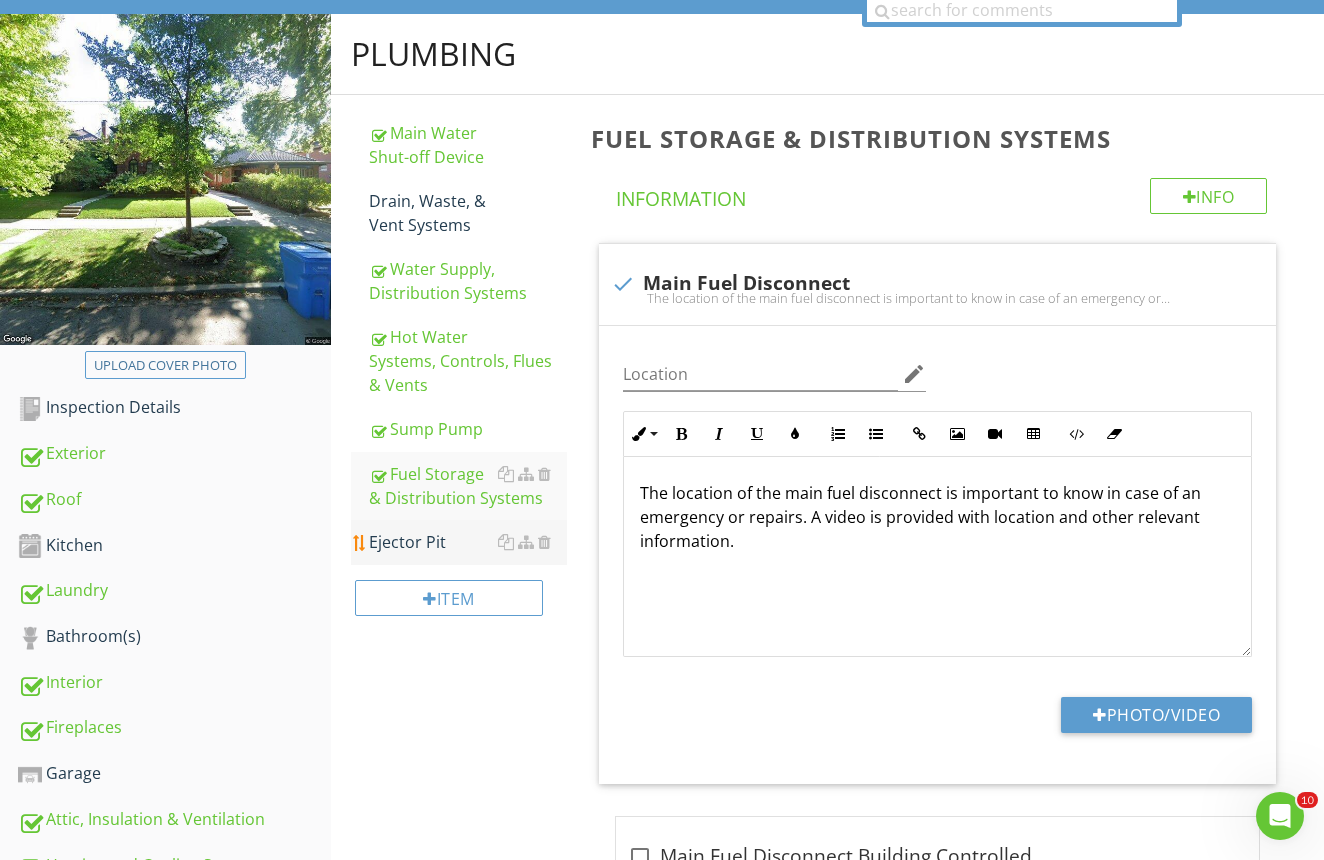 click on "Ejector Pit" at bounding box center [468, 542] 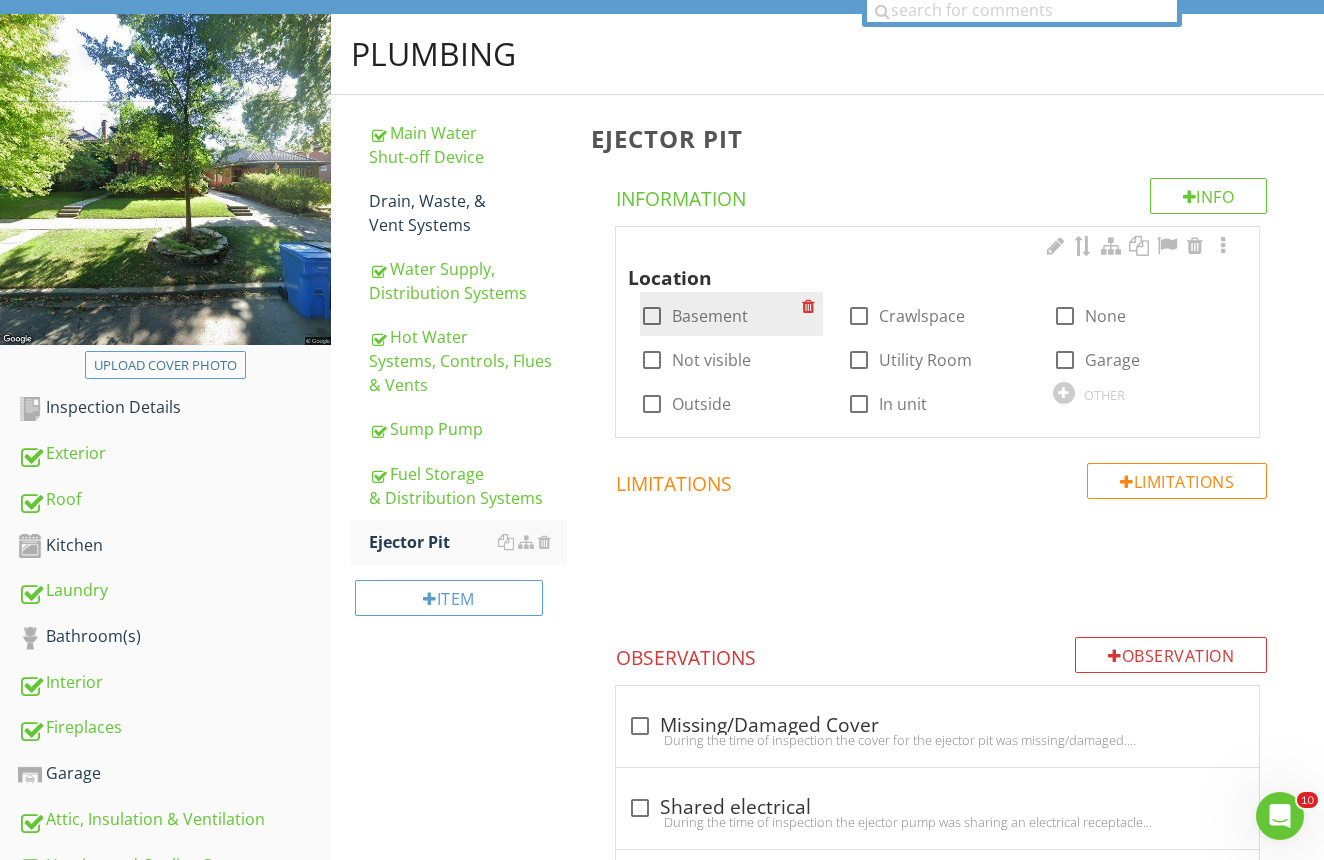click at bounding box center [652, 316] 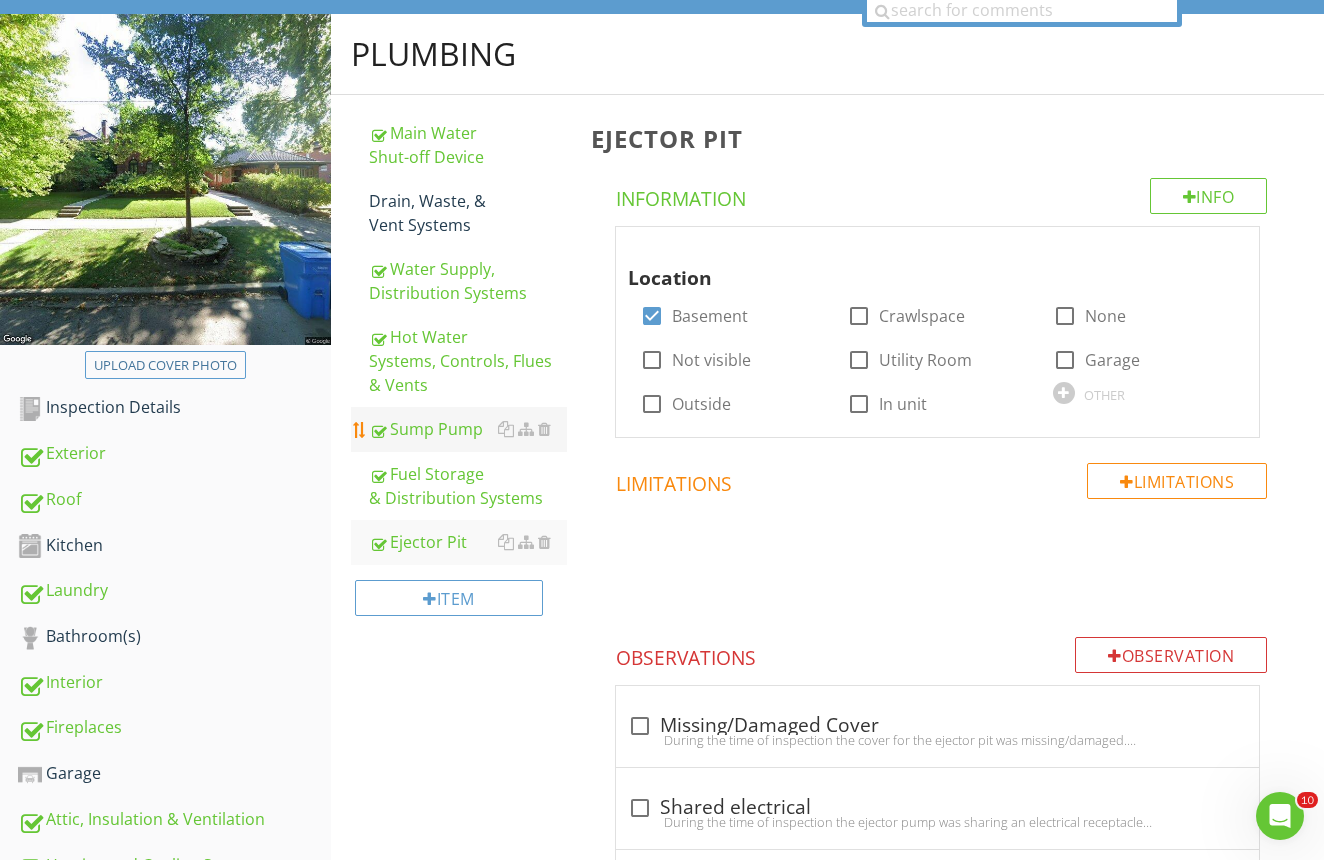 click on "Sump Pump" at bounding box center [468, 429] 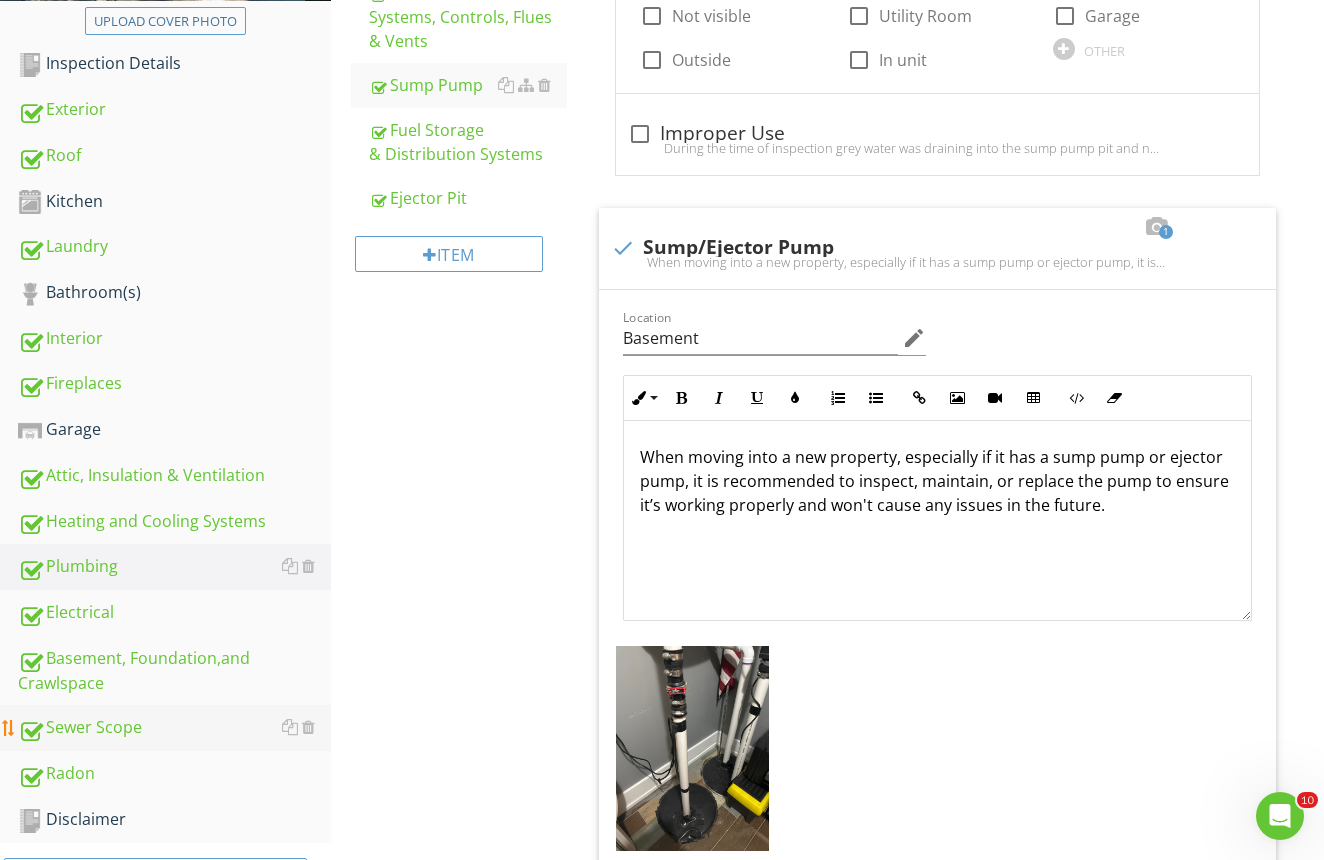 scroll, scrollTop: 533, scrollLeft: 1, axis: both 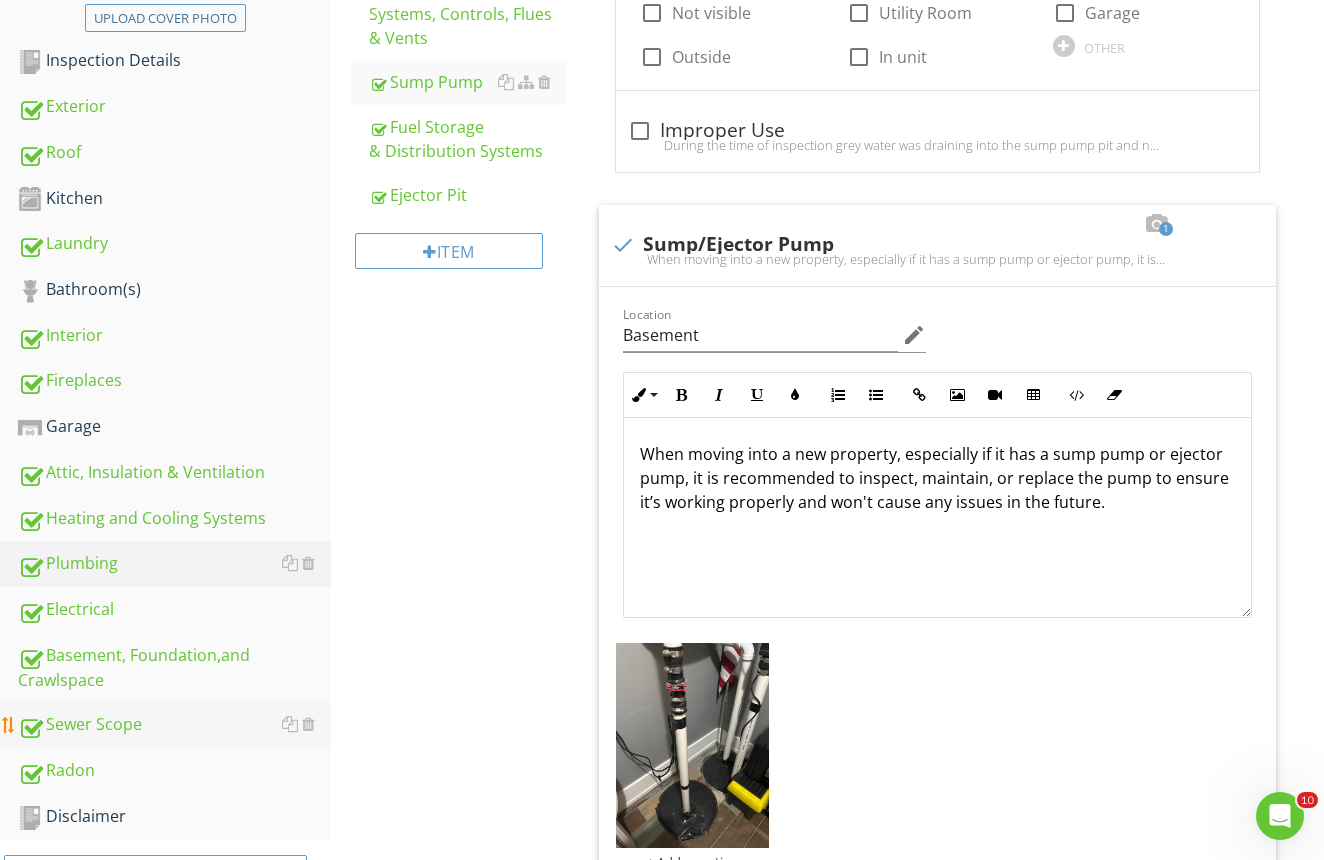 click on "Sewer Scope" at bounding box center [174, 725] 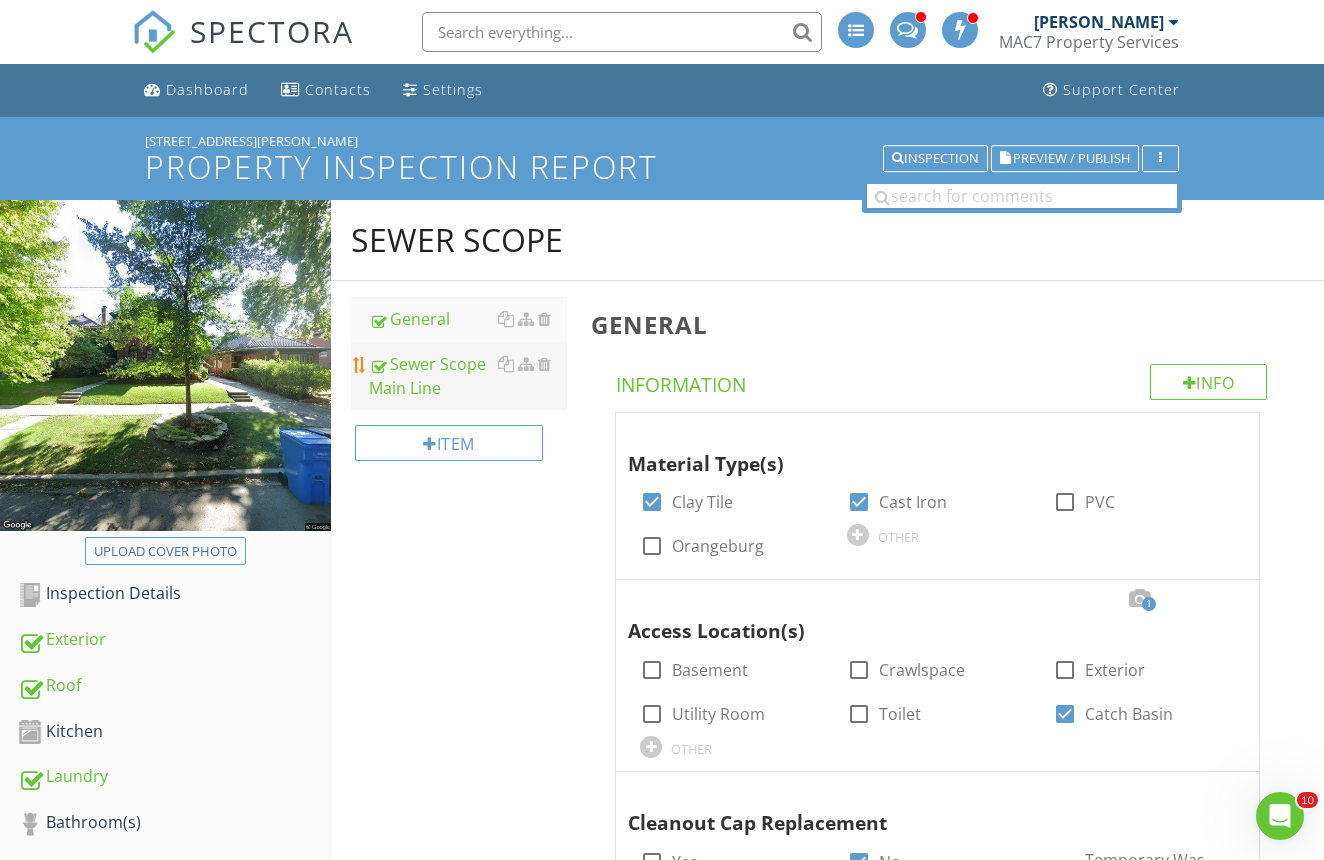 scroll, scrollTop: 0, scrollLeft: 0, axis: both 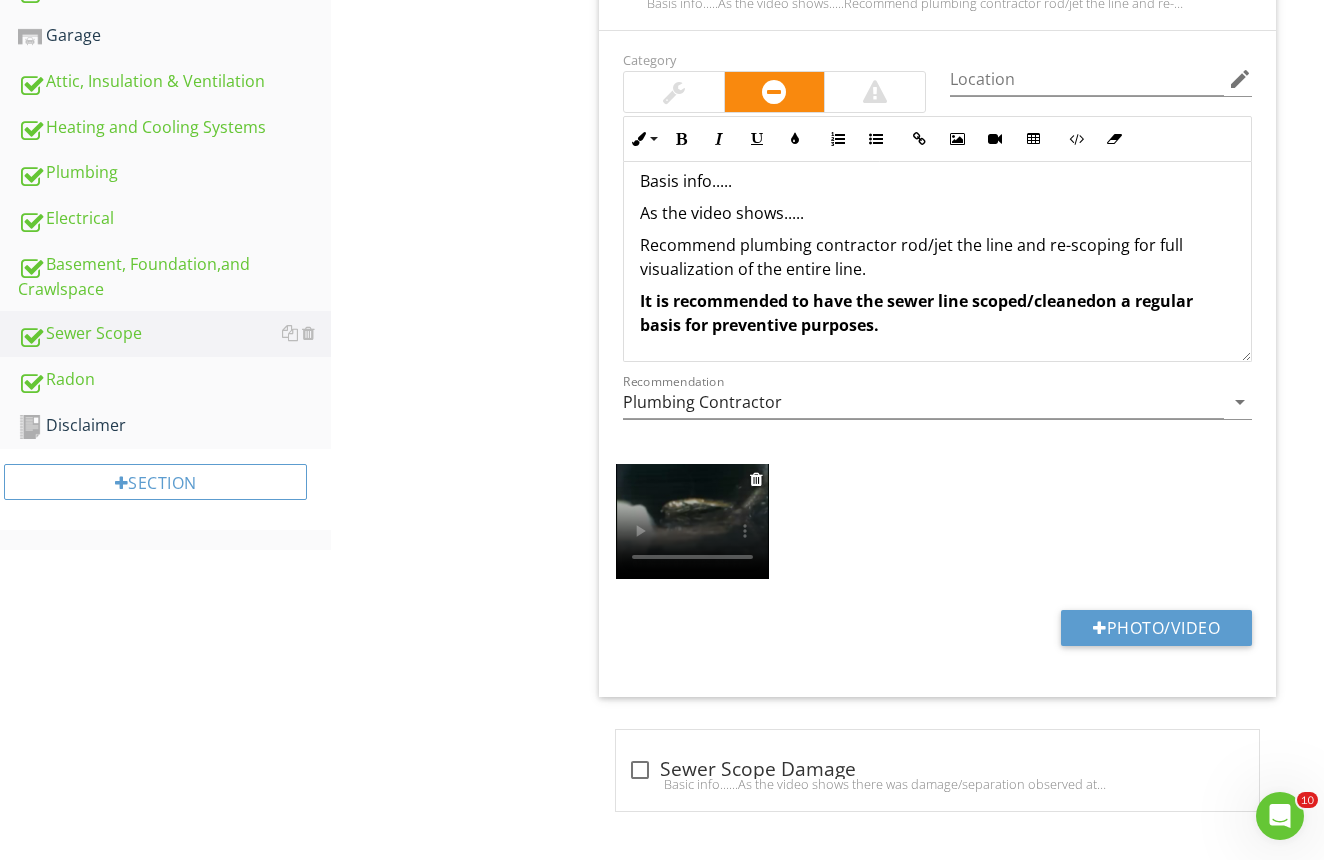 click at bounding box center [692, 521] 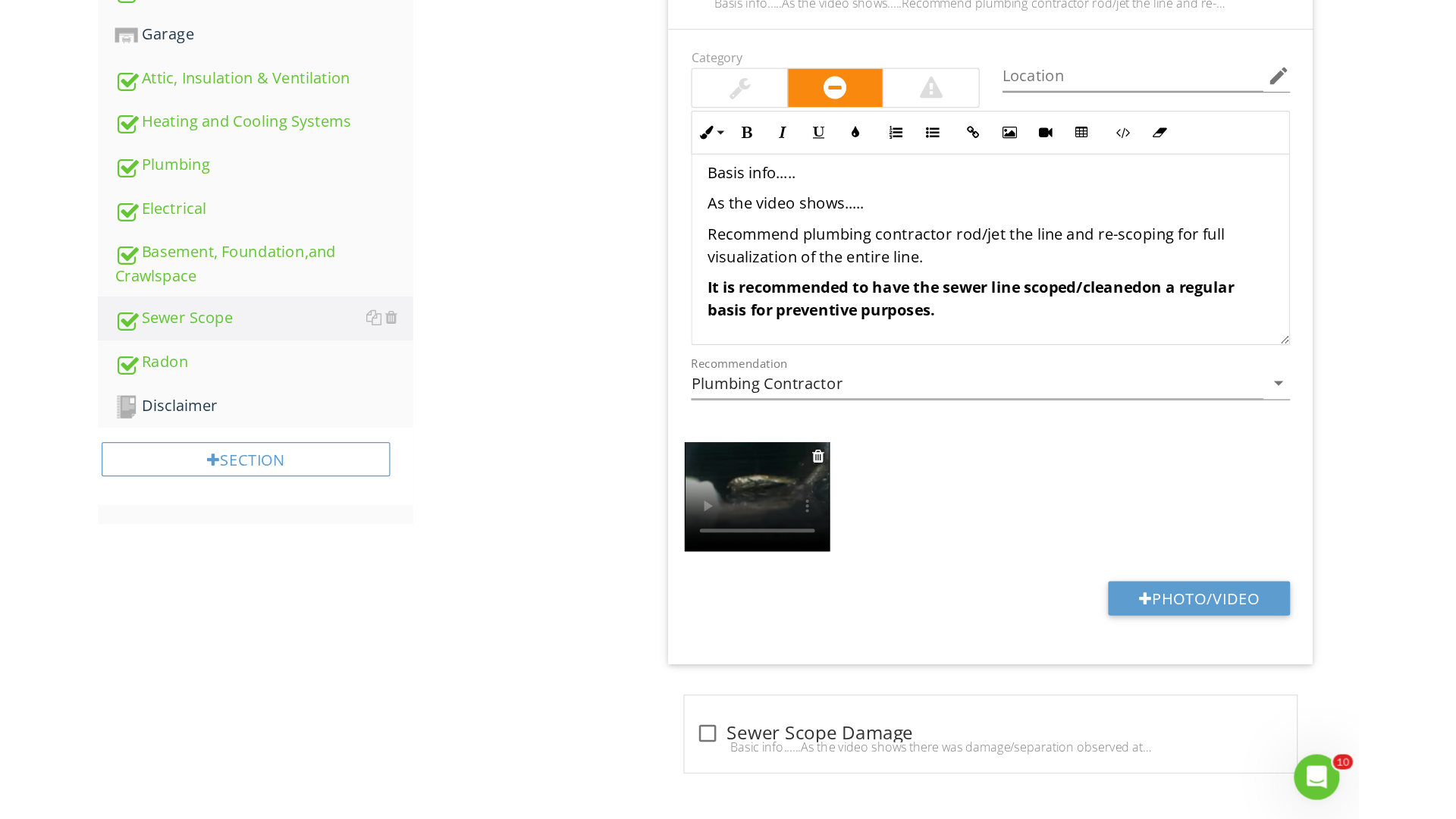 scroll, scrollTop: 472, scrollLeft: 0, axis: vertical 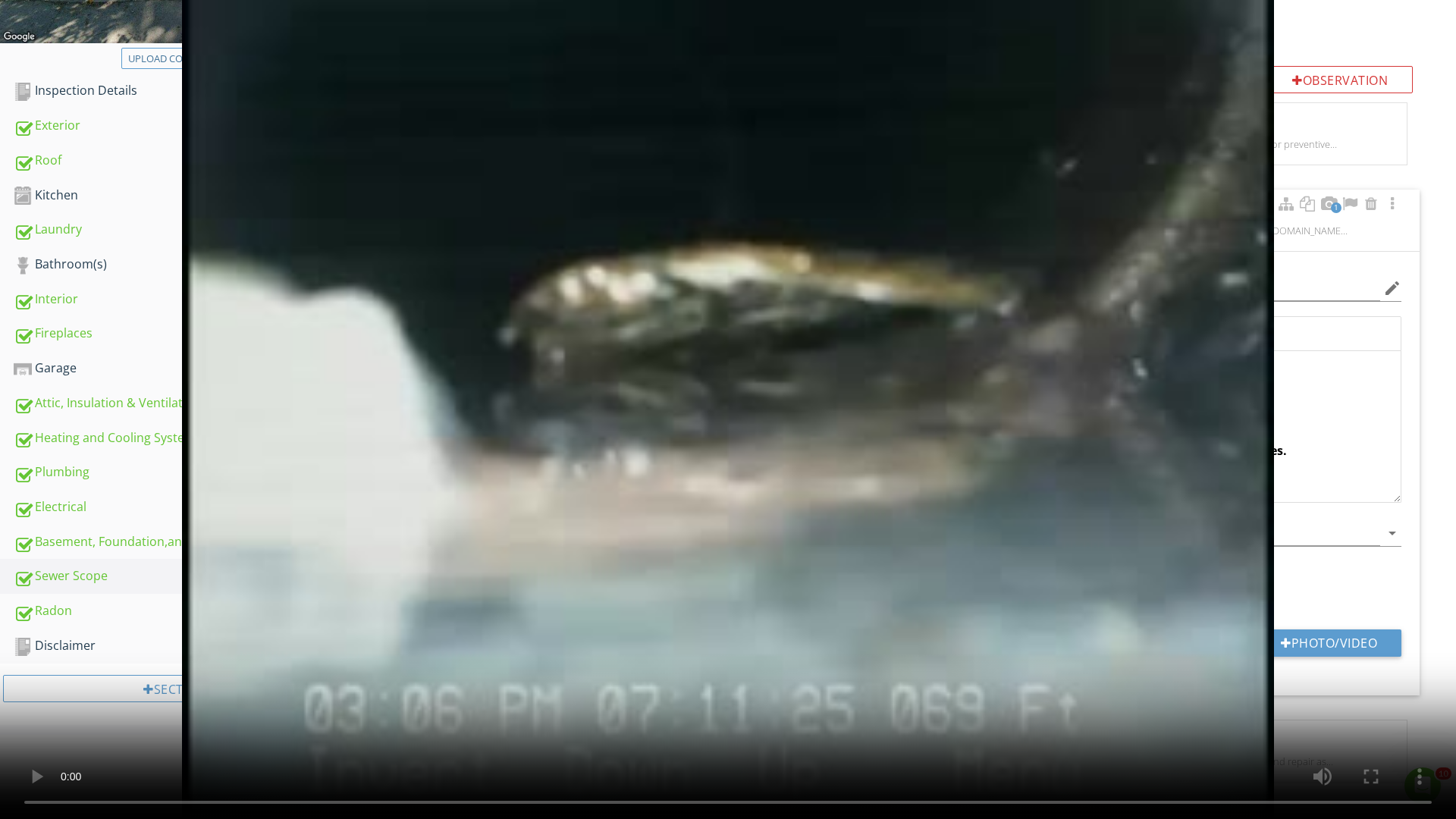 type 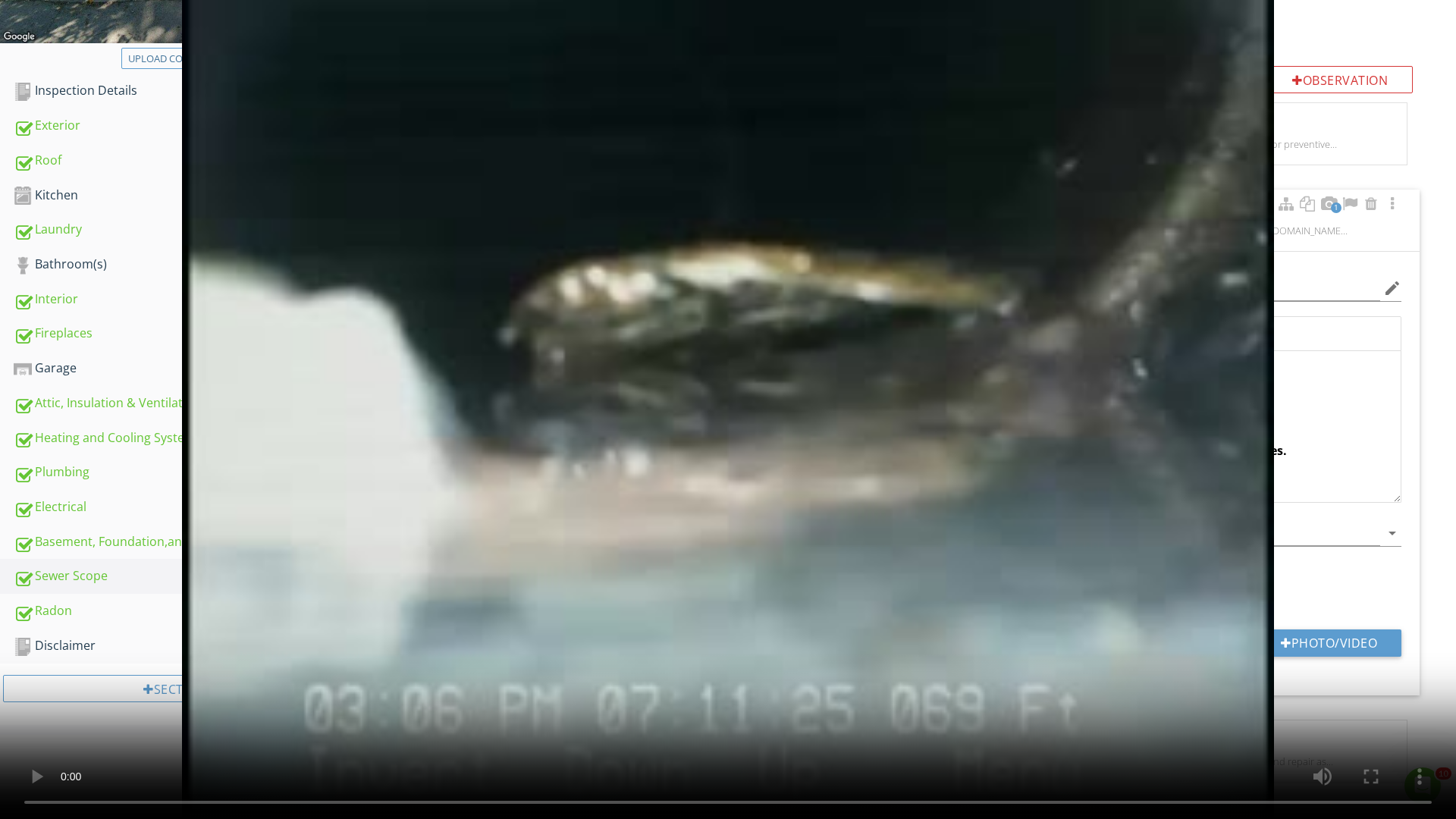 drag, startPoint x: 589, startPoint y: 792, endPoint x: 381, endPoint y: 777, distance: 208.54016 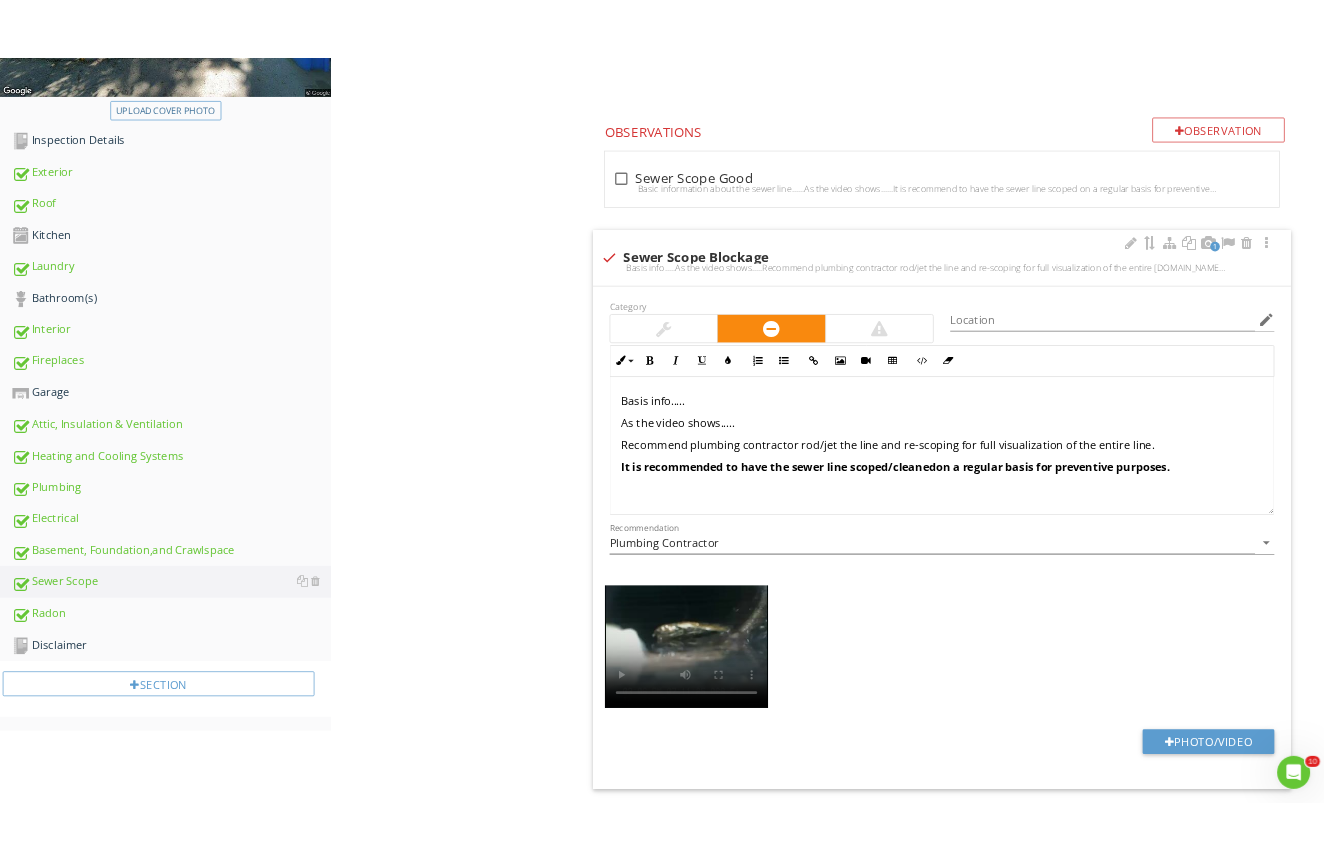 scroll, scrollTop: 844, scrollLeft: 0, axis: vertical 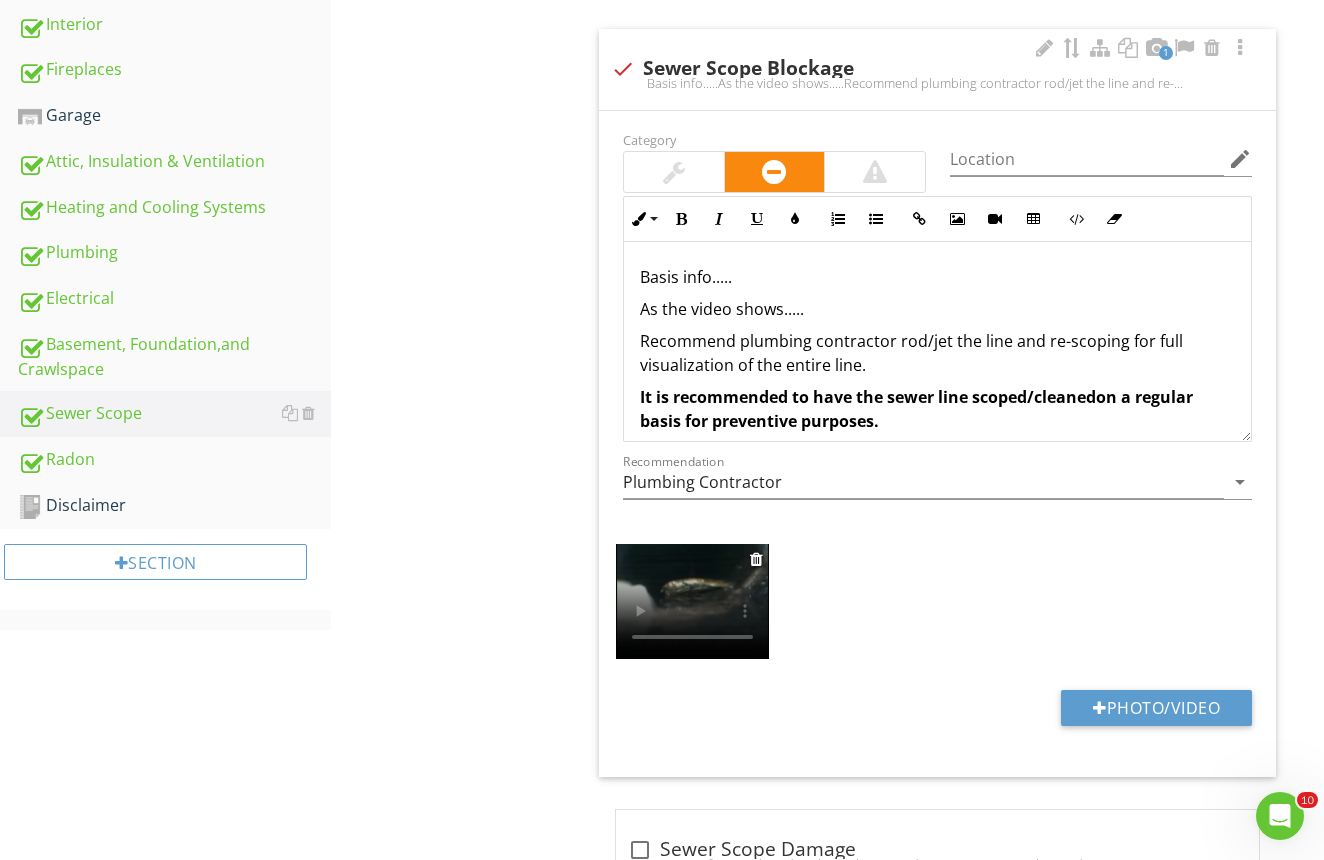 click at bounding box center (692, 601) 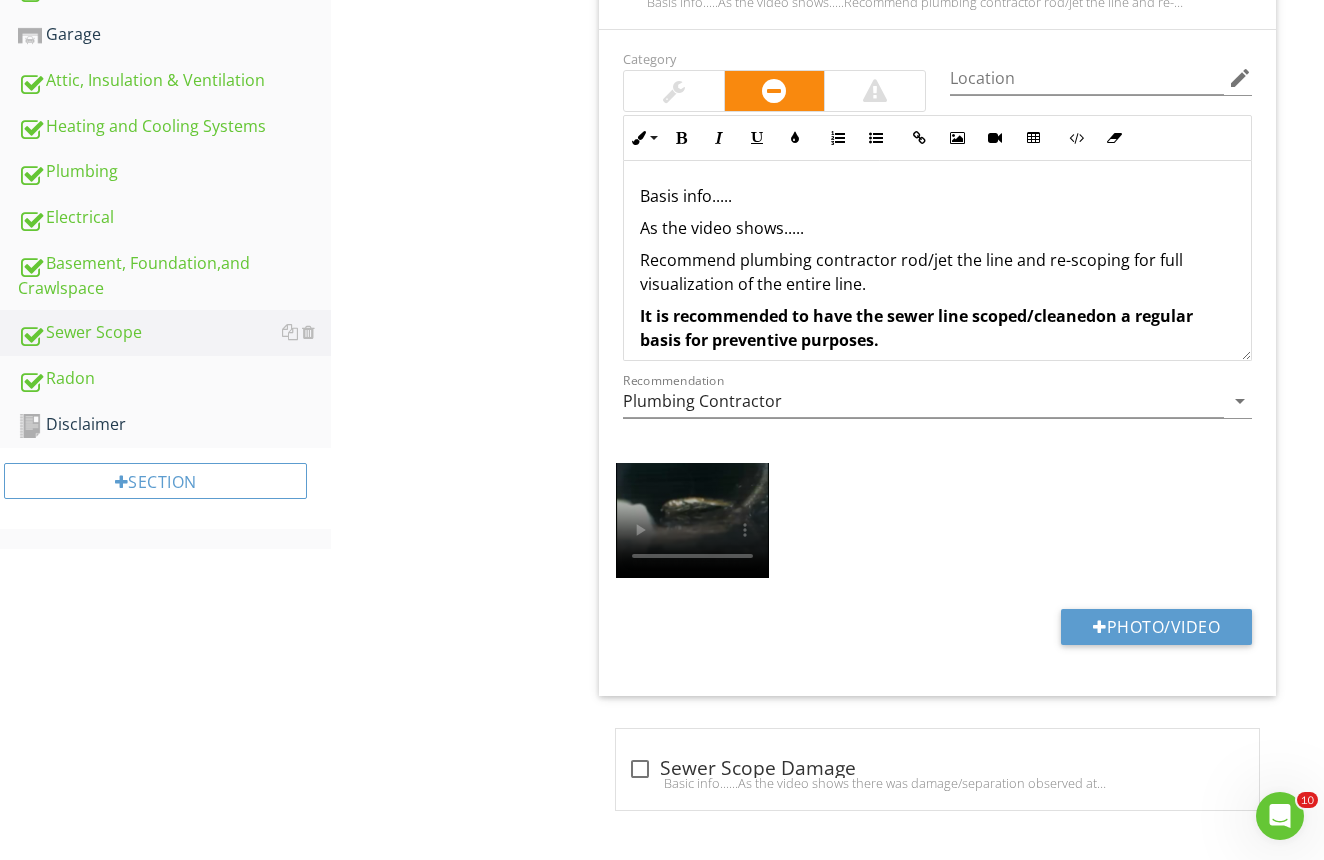 scroll, scrollTop: 924, scrollLeft: 0, axis: vertical 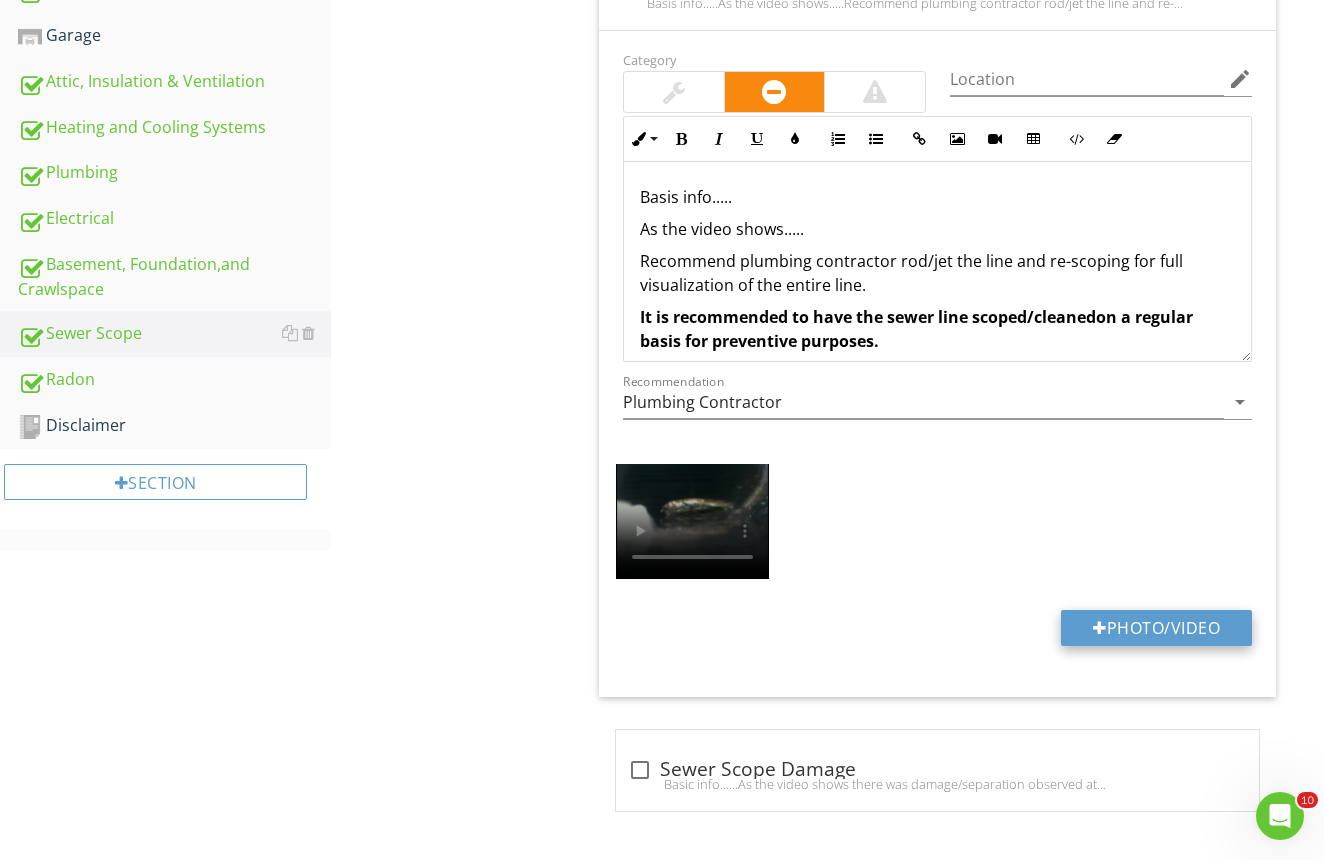 click on "Photo/Video" at bounding box center (1156, 628) 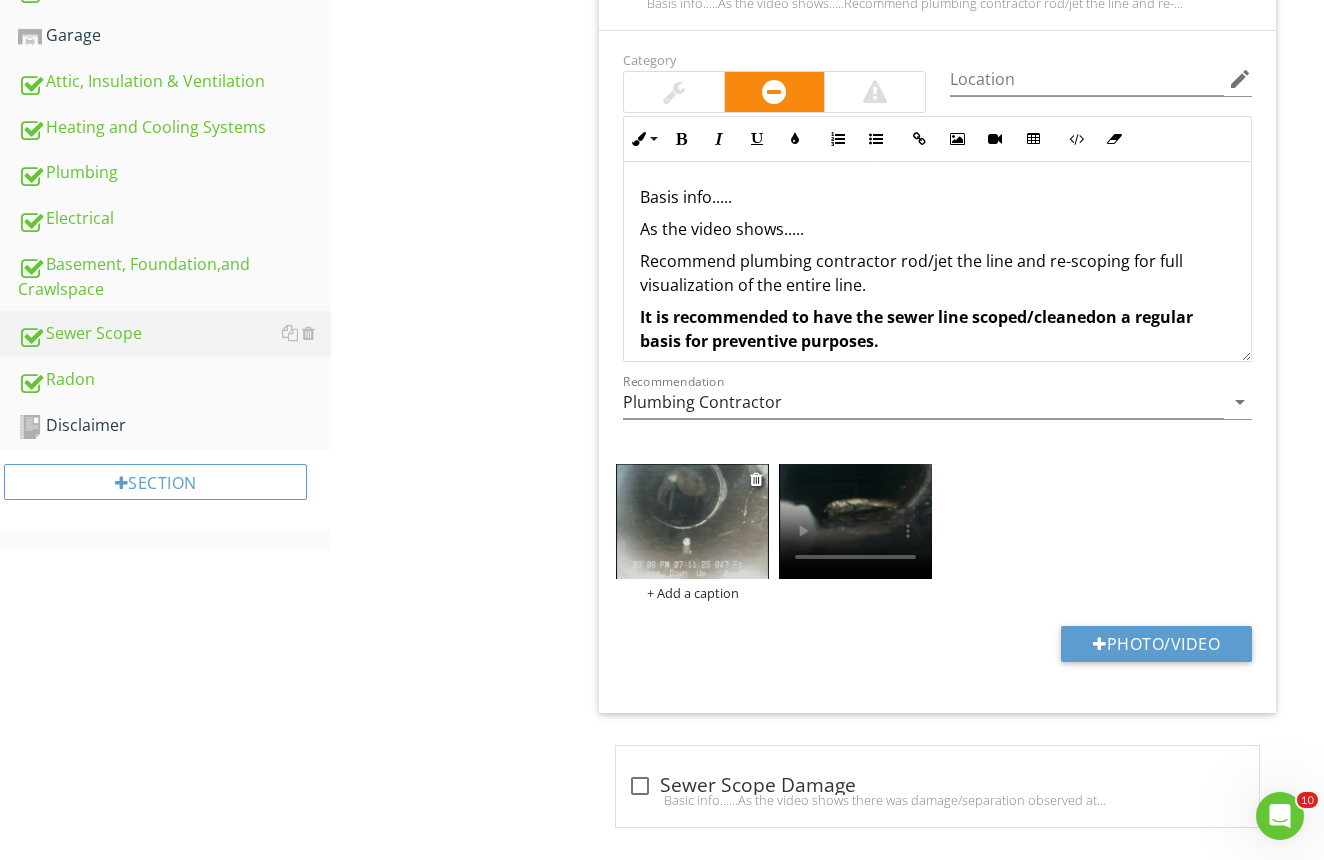 click at bounding box center [692, 521] 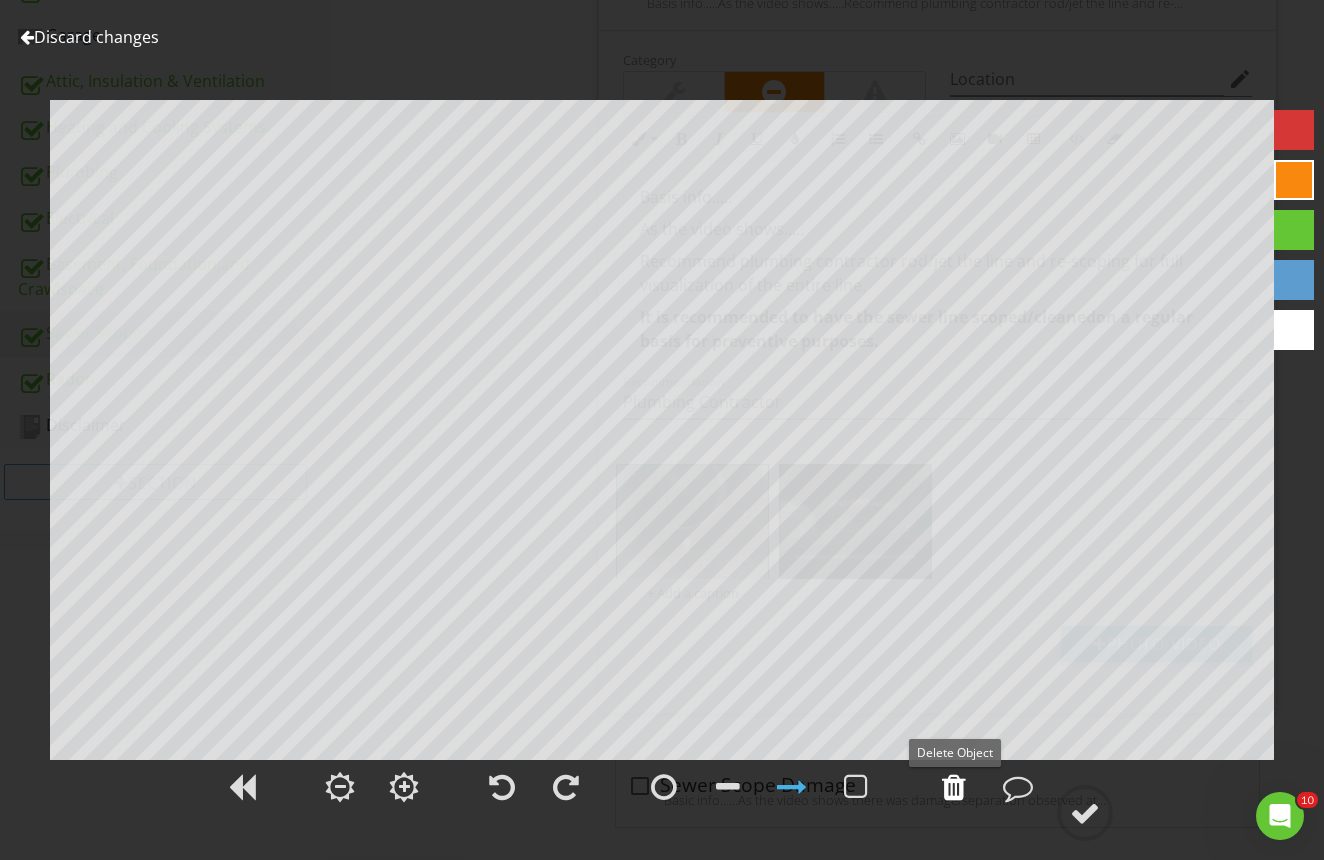 click at bounding box center (954, 787) 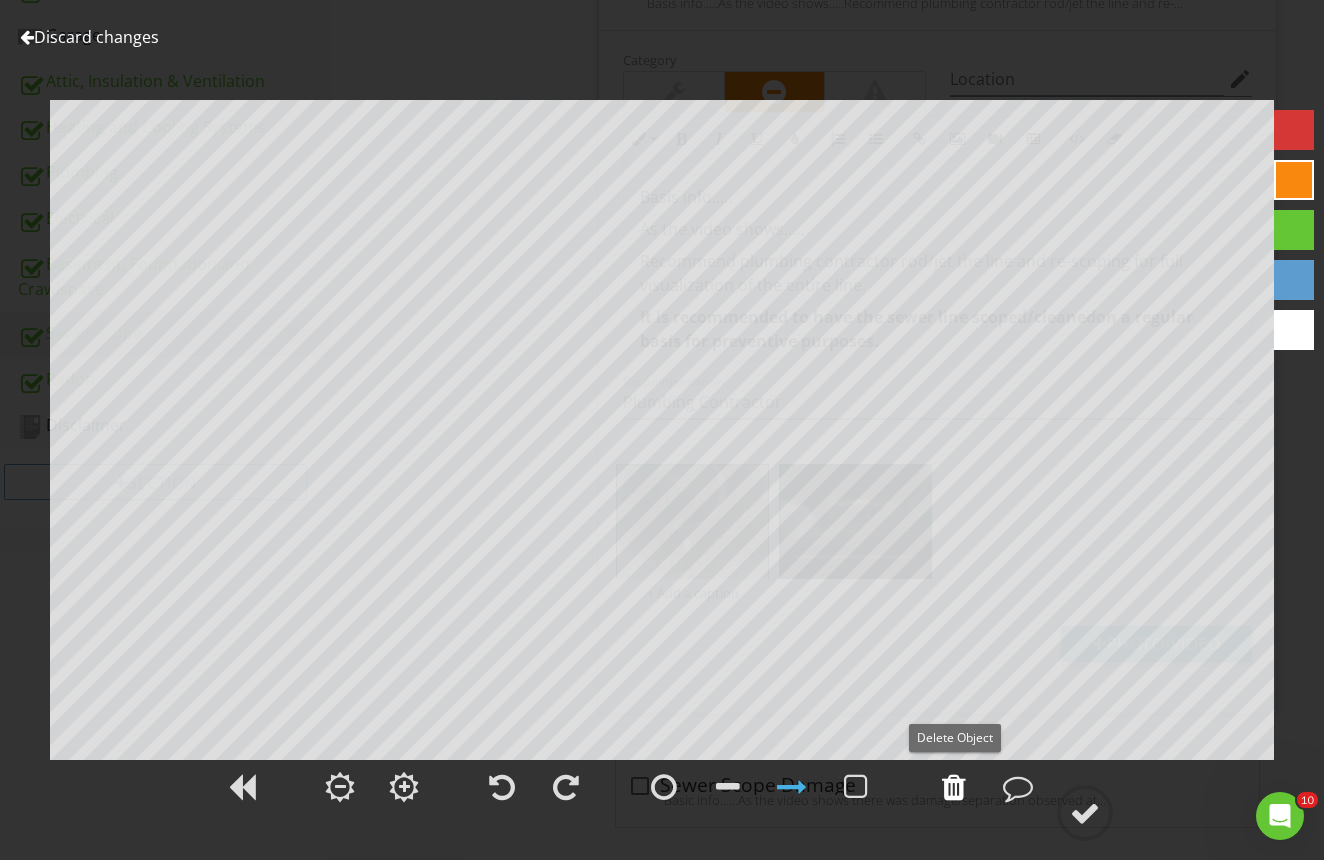 click at bounding box center (954, 787) 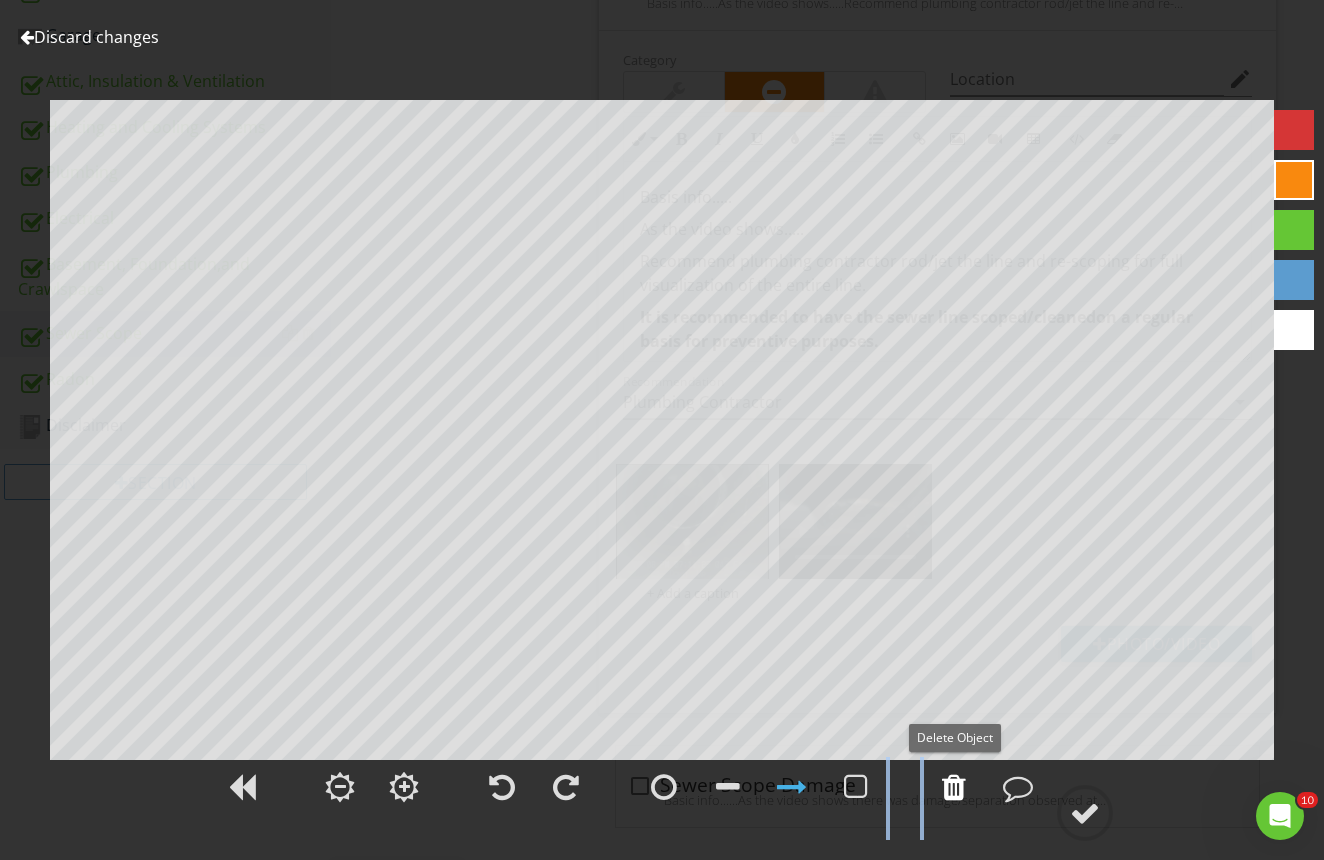 click at bounding box center (954, 787) 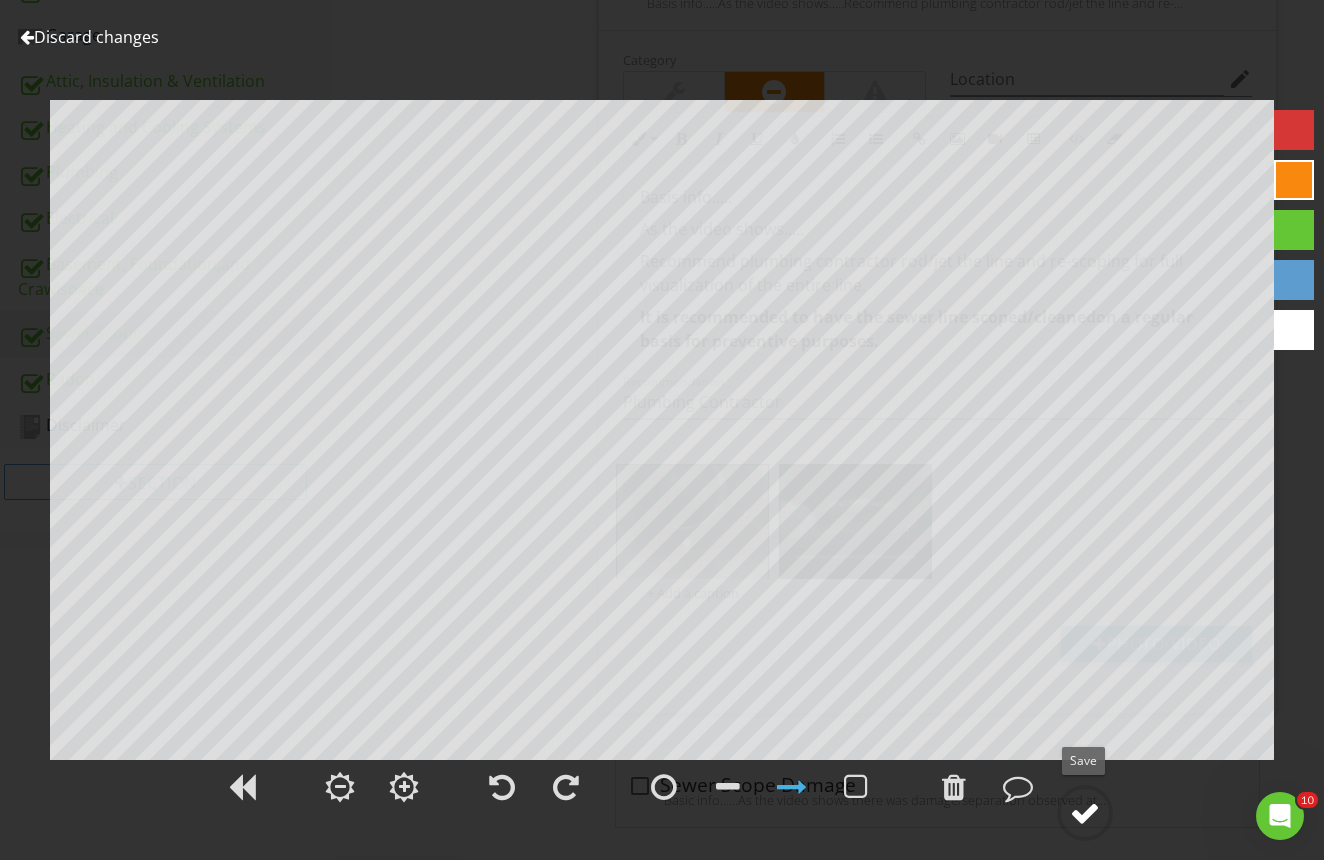 click at bounding box center [1085, 813] 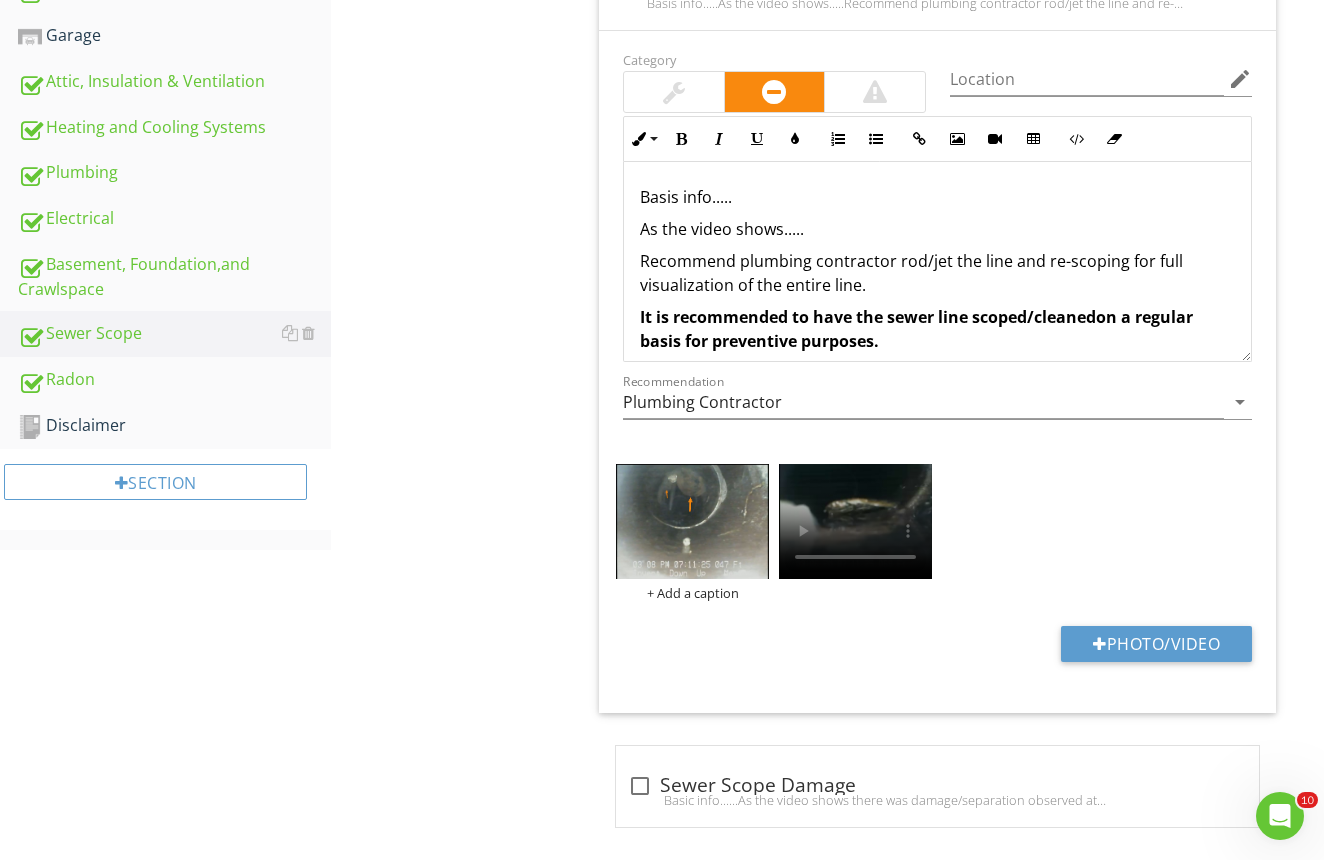 scroll, scrollTop: 919, scrollLeft: 0, axis: vertical 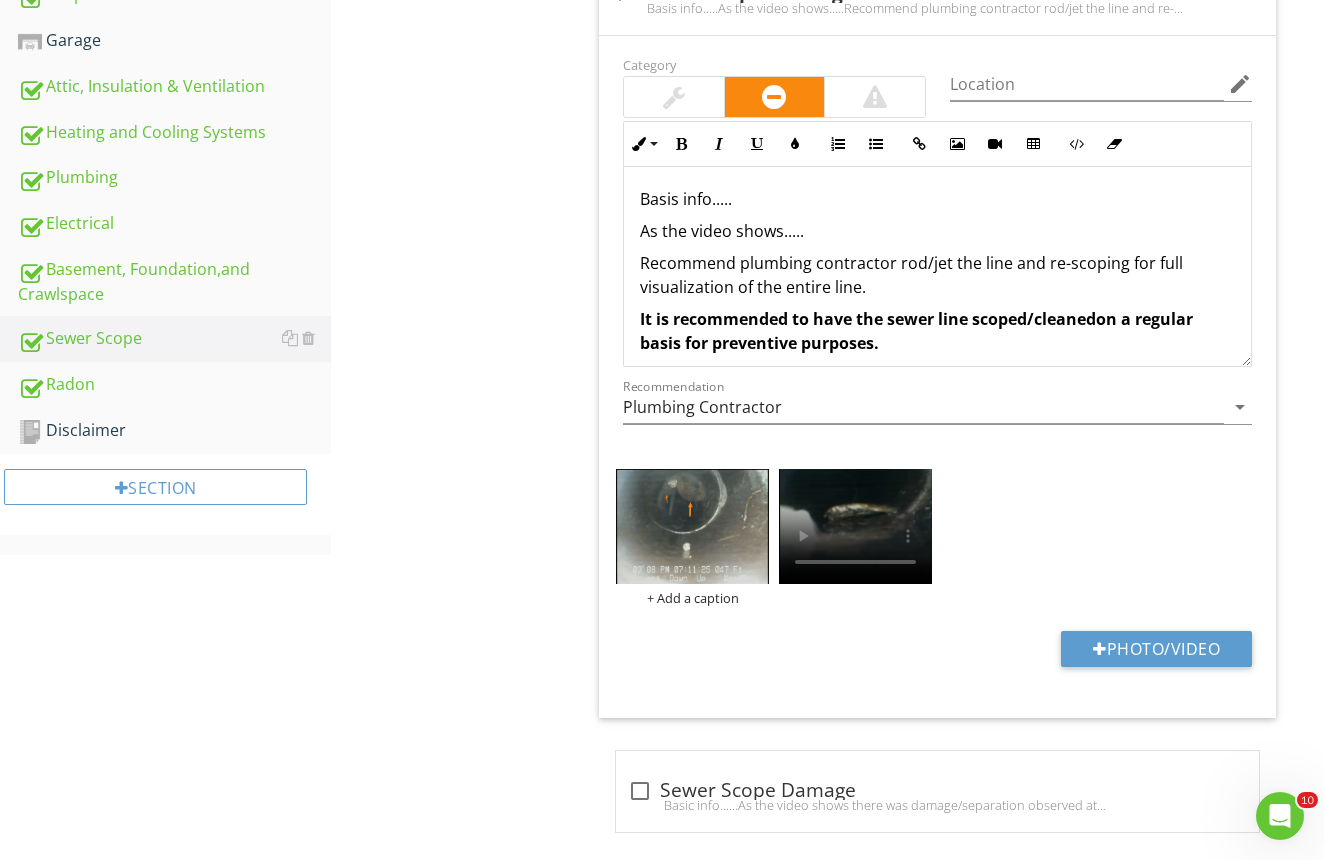 click on "Basis info..... As the video shows..... Recommend plumbing contractor rod/jet the line and re-scoping for full visualization of the entire line. It is recommended to have the sewer line scoped/cleaned  on a regular basis for preventive purposes." at bounding box center [937, 271] 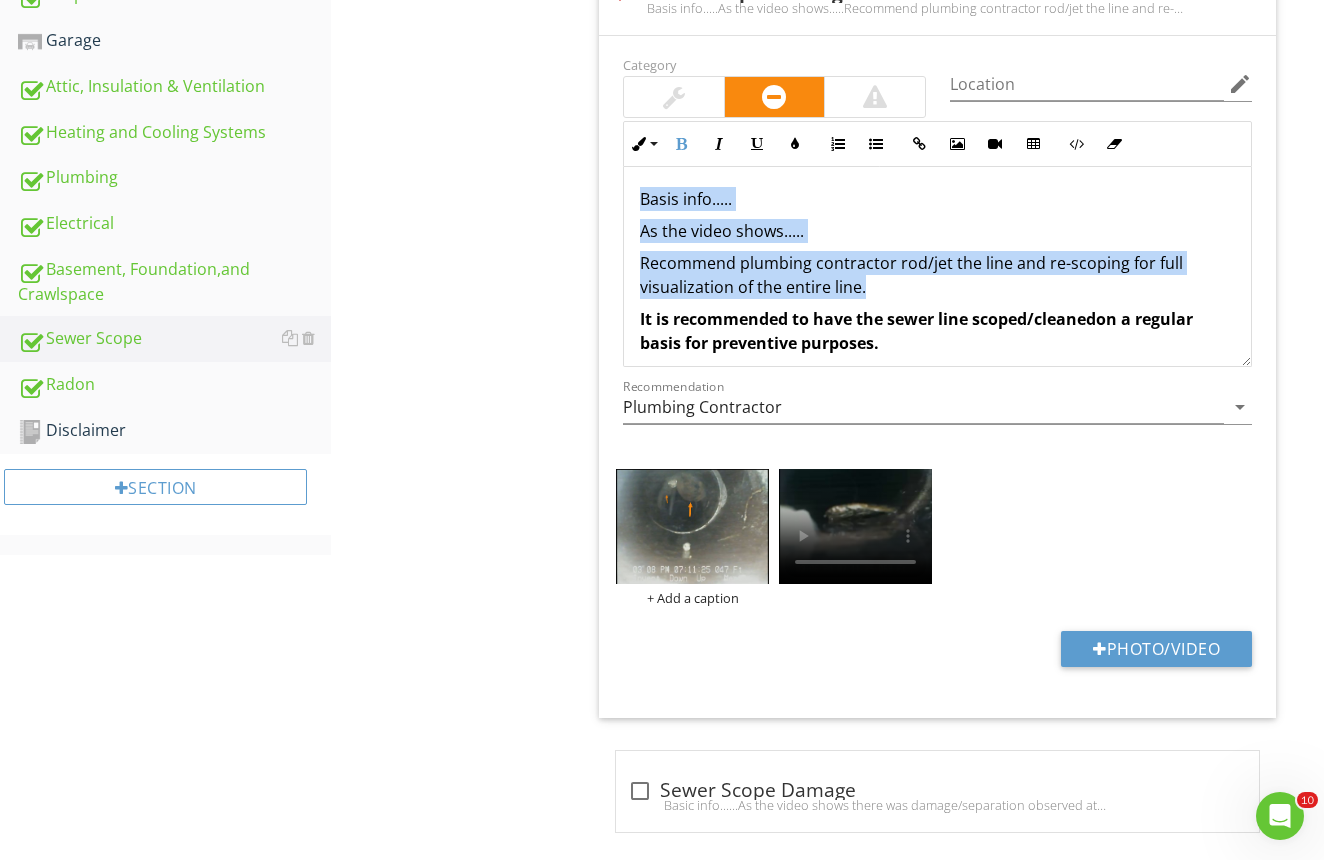 drag, startPoint x: 886, startPoint y: 280, endPoint x: 627, endPoint y: 187, distance: 275.19086 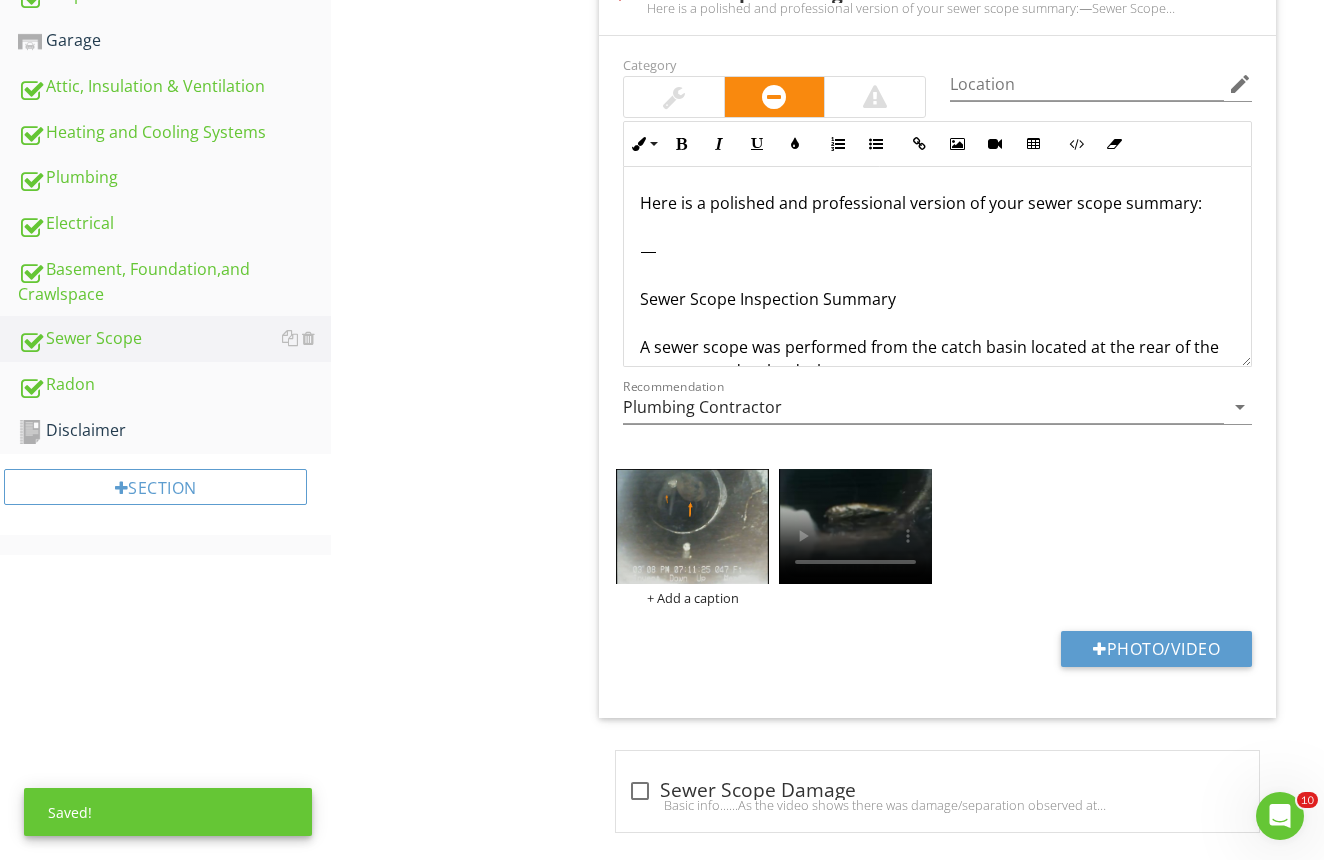 scroll, scrollTop: 0, scrollLeft: 0, axis: both 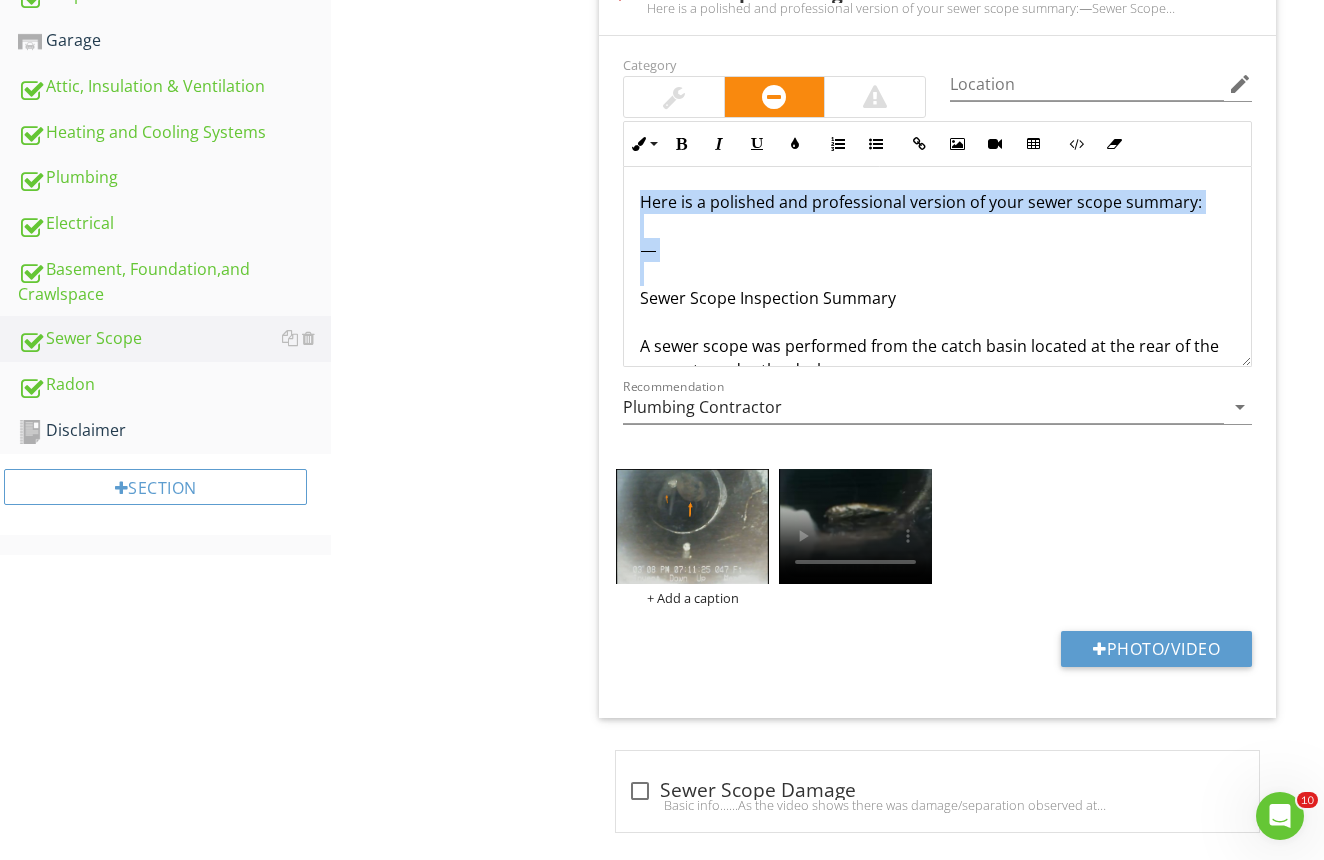 drag, startPoint x: 639, startPoint y: 297, endPoint x: 625, endPoint y: 185, distance: 112.871605 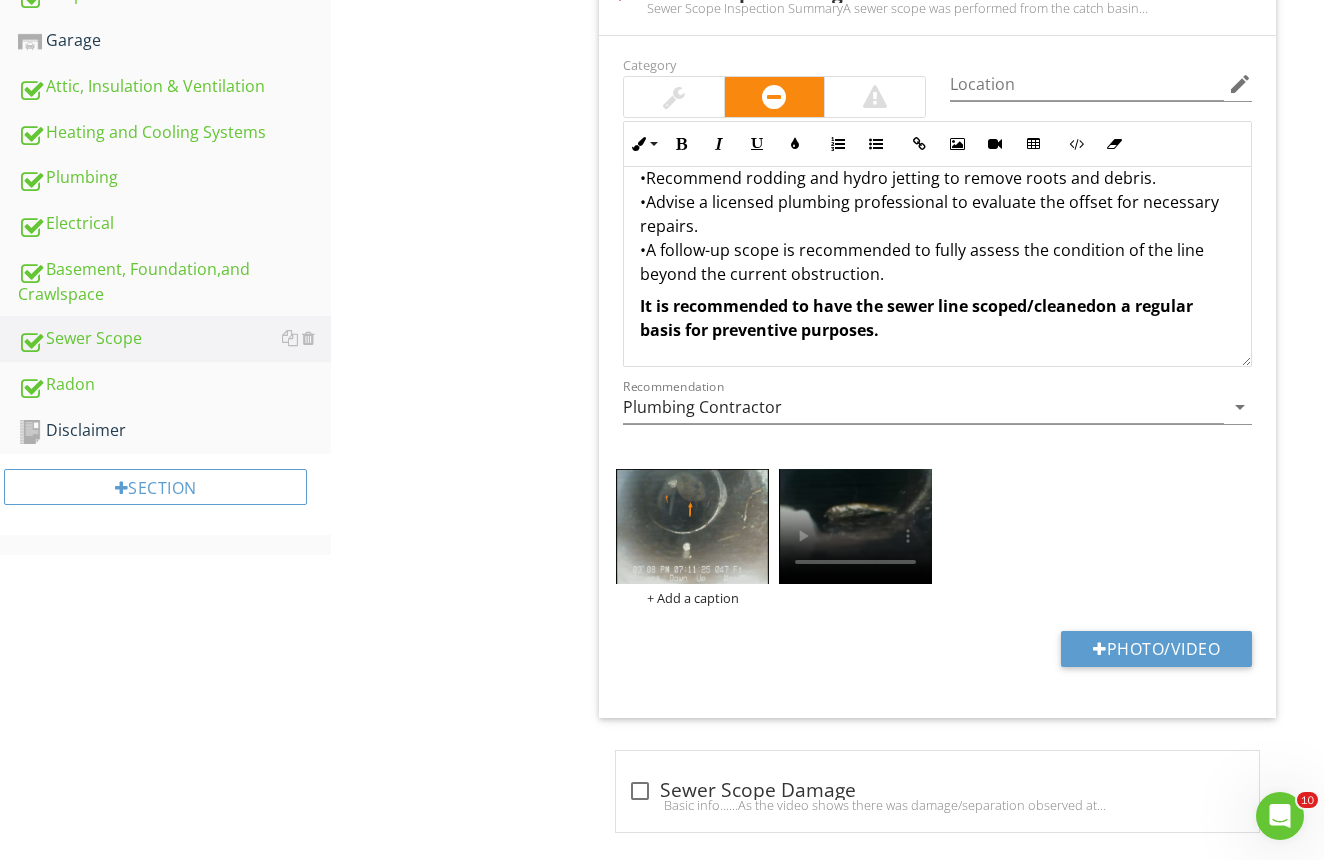 scroll, scrollTop: 289, scrollLeft: 0, axis: vertical 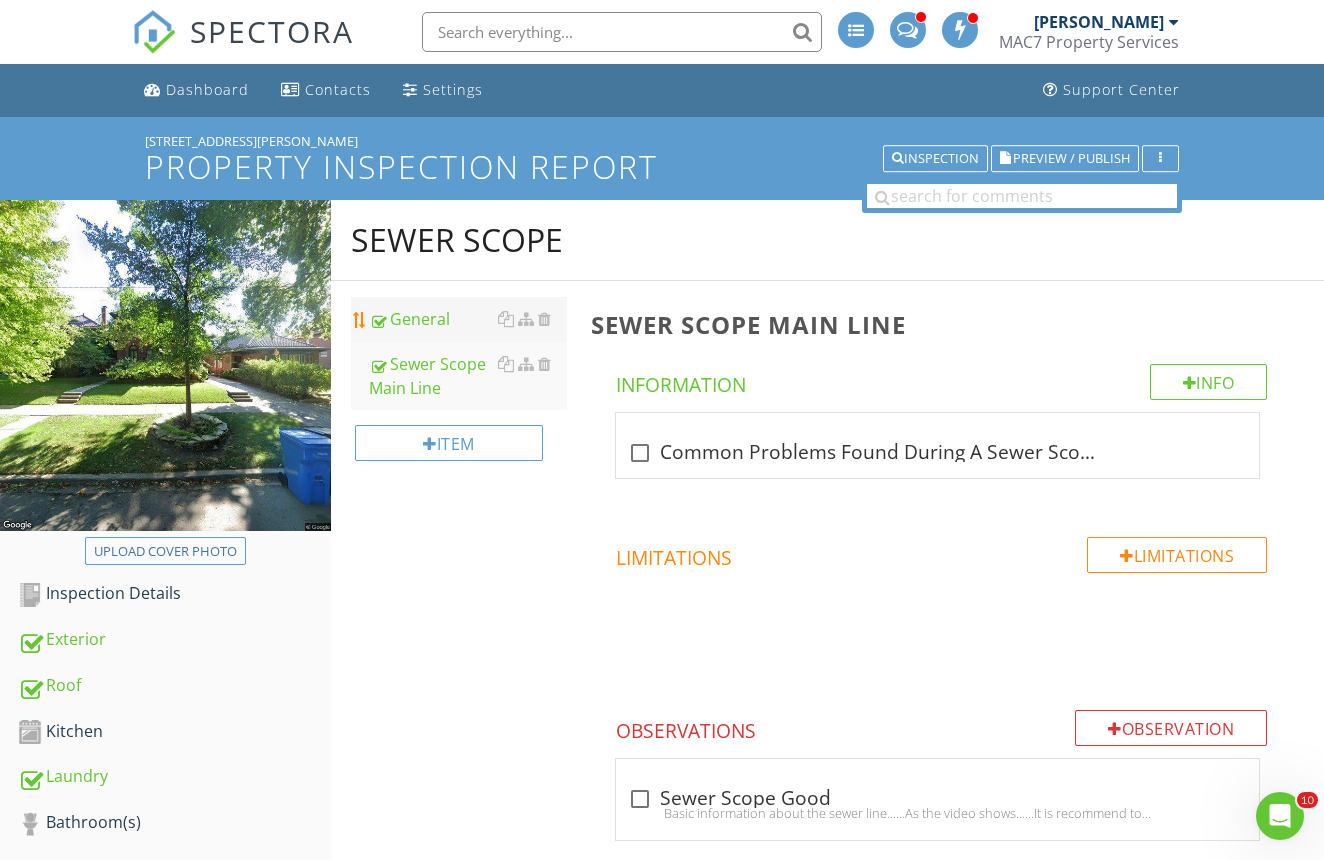 click on "General" at bounding box center (468, 319) 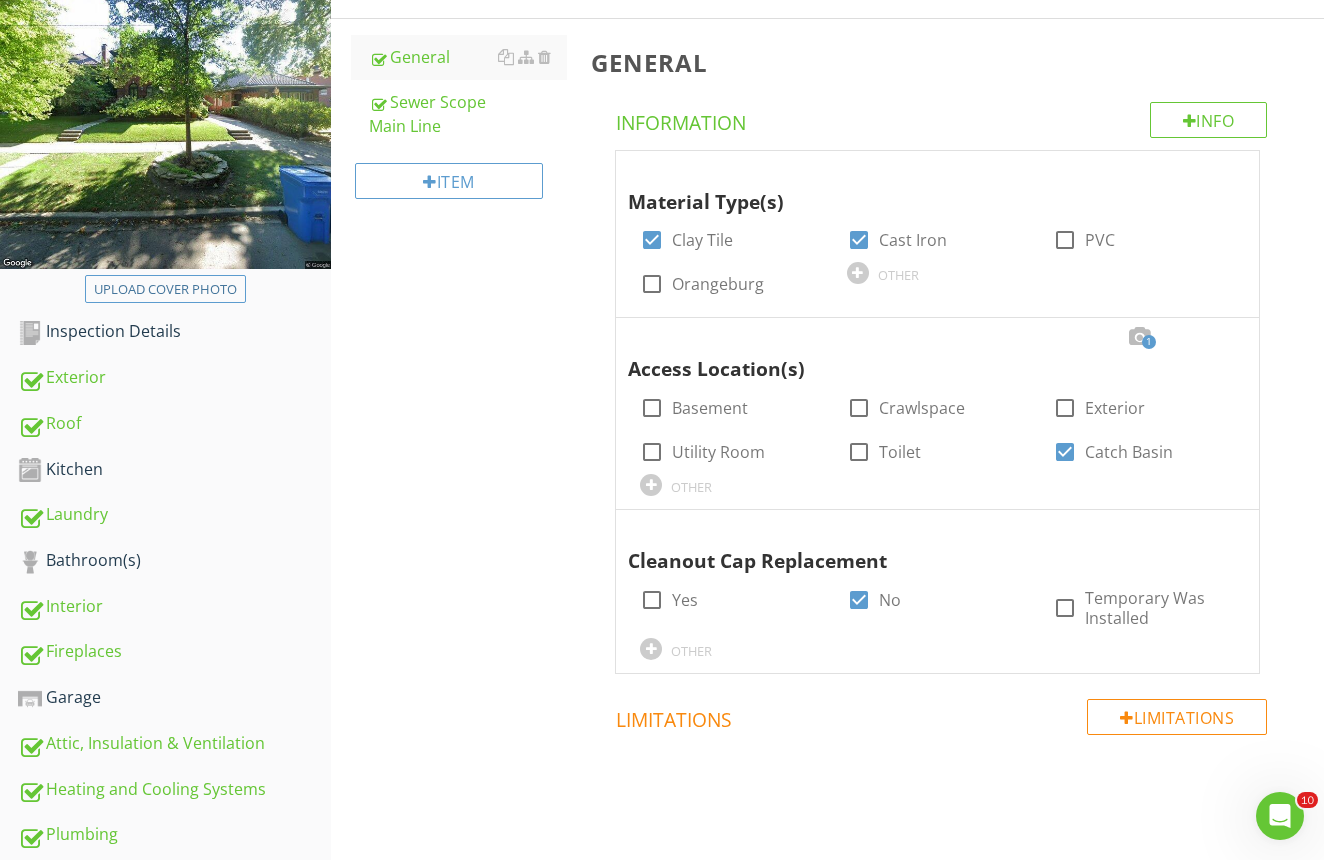 scroll, scrollTop: 316, scrollLeft: 0, axis: vertical 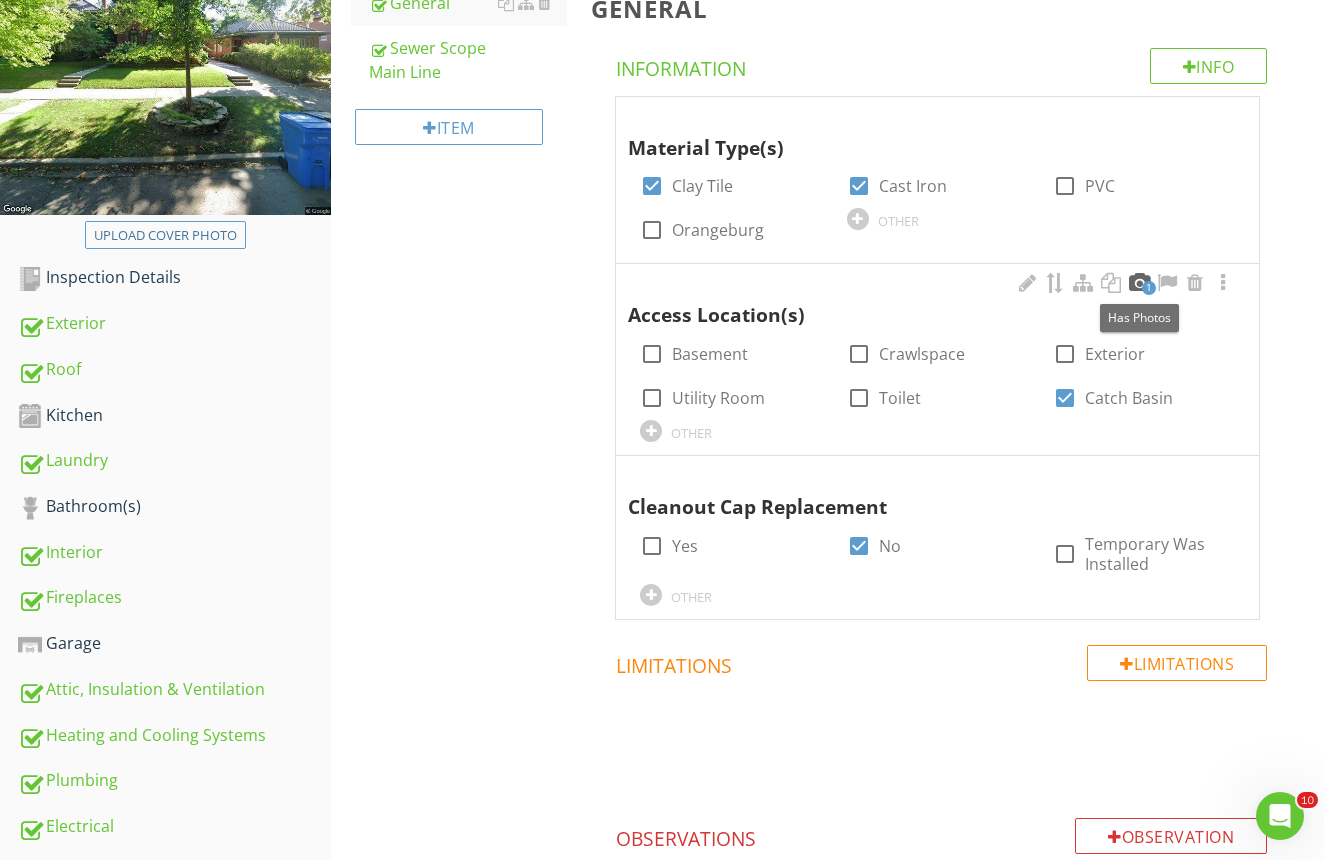 click at bounding box center (1139, 283) 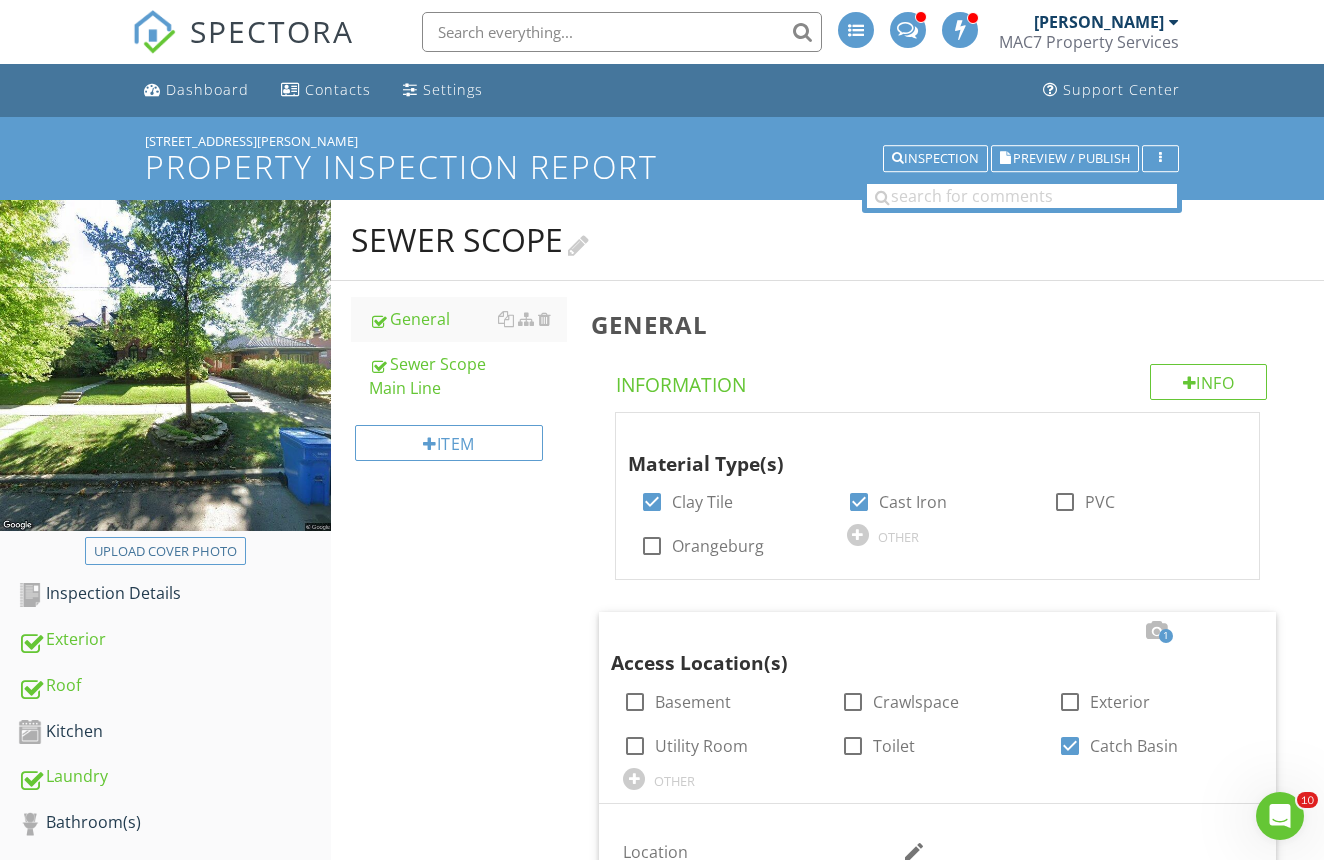 scroll, scrollTop: 0, scrollLeft: 0, axis: both 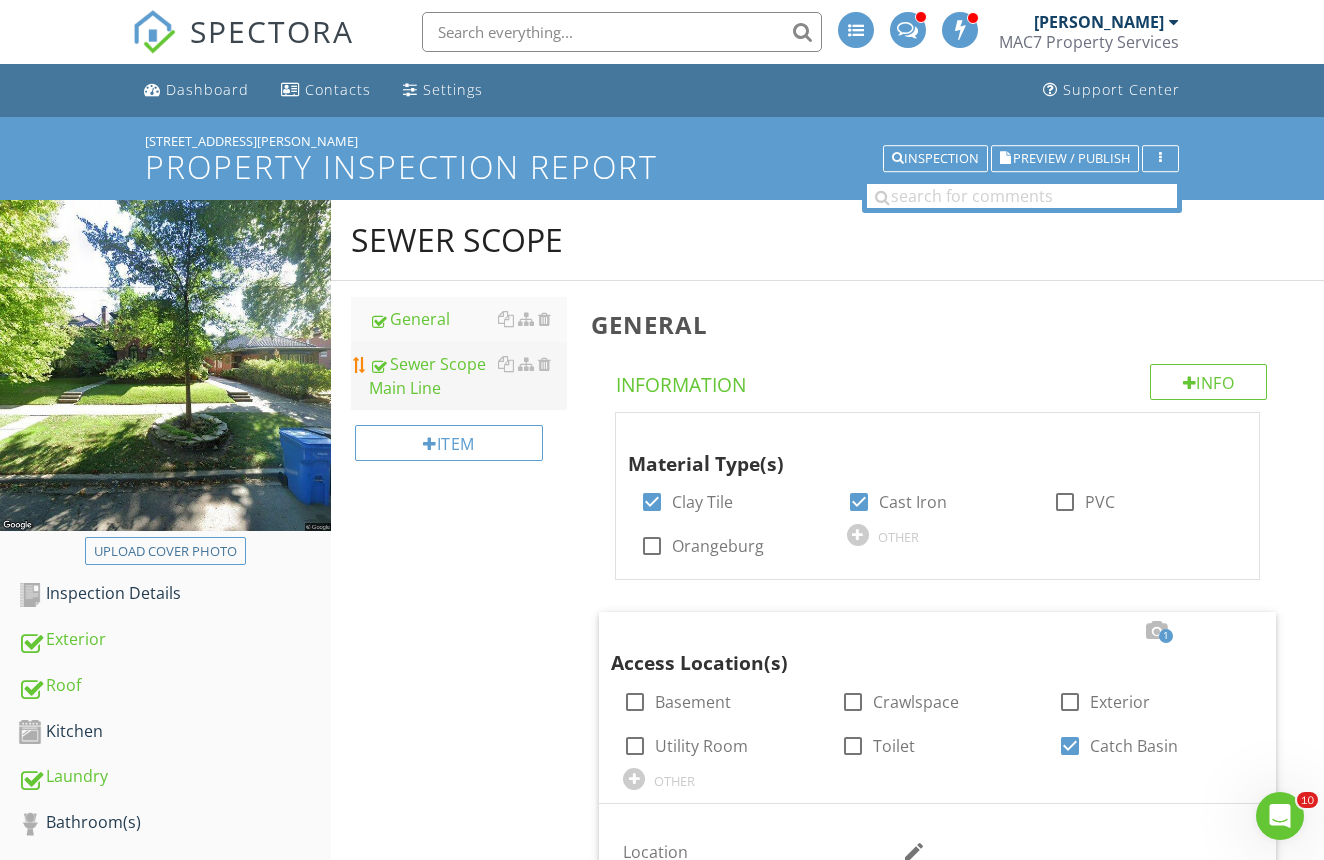 click on "Sewer Scope Main Line" at bounding box center [468, 376] 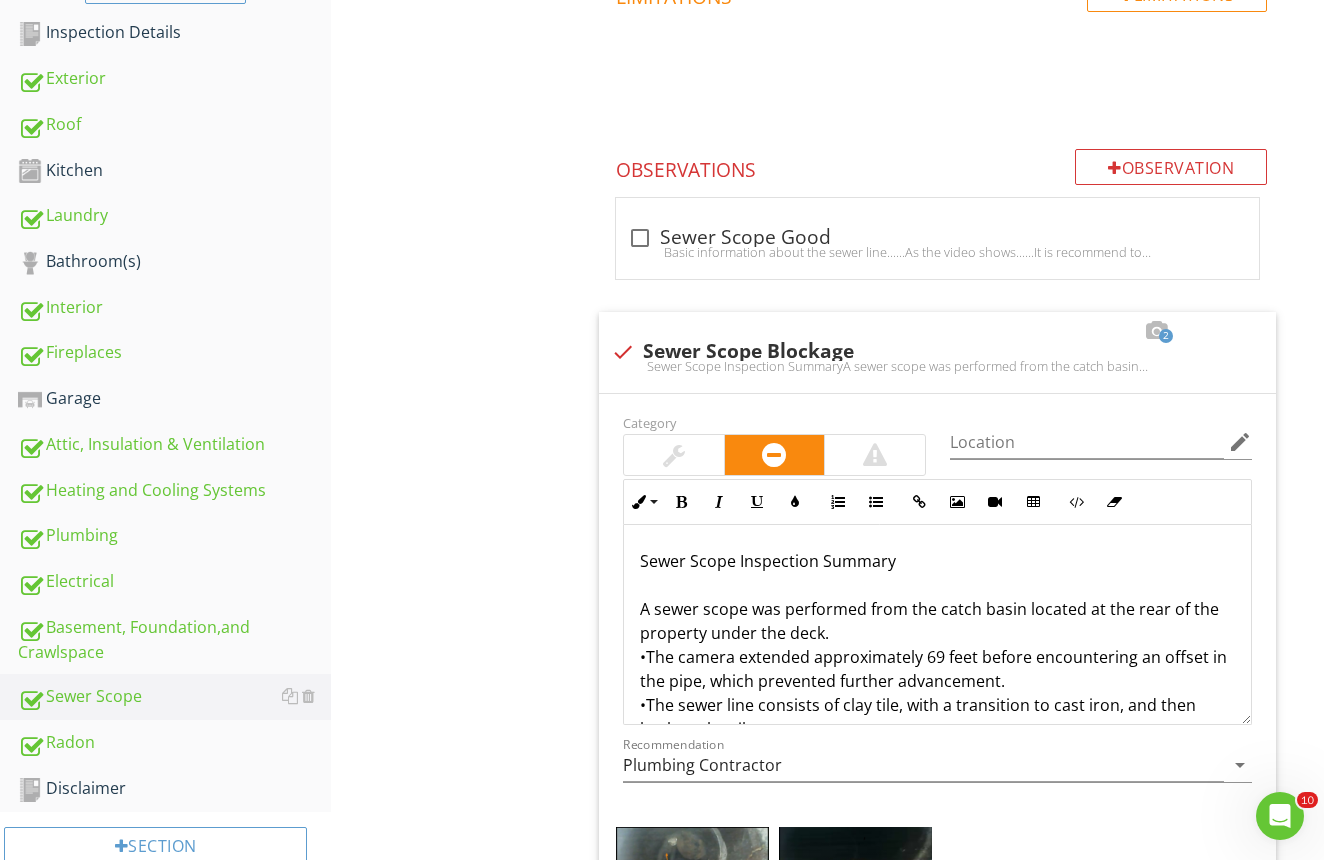 scroll, scrollTop: 561, scrollLeft: 0, axis: vertical 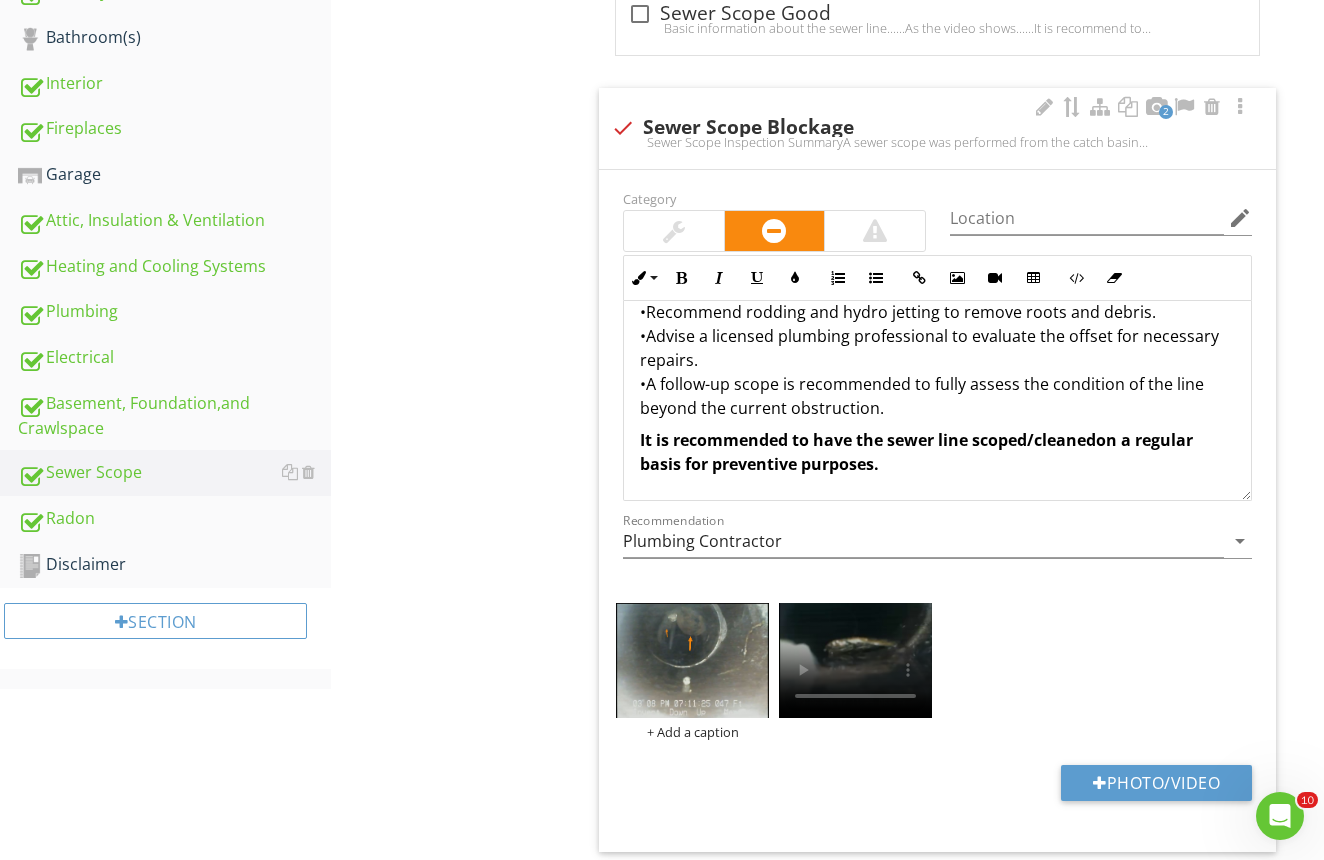 click on "Sewer Scope Inspection Summary A sewer scope was performed from the catch basin located at the rear of the property under the deck. •The camera extended approximately 69 feet before encountering an offset in the pipe, which prevented further advancement. •The sewer line consists of clay tile, with a transition to cast iron, and then back to clay tile. •Tree root intrusion and standing water were observed along the line. Recommendation: •Recommend rodding and hydro jetting to remove roots and debris. •Advise a licensed plumbing professional to evaluate the offset for necessary repairs. •A follow-up scope is recommended to fully assess the condition of the line beyond the current obstruction." at bounding box center [937, 228] 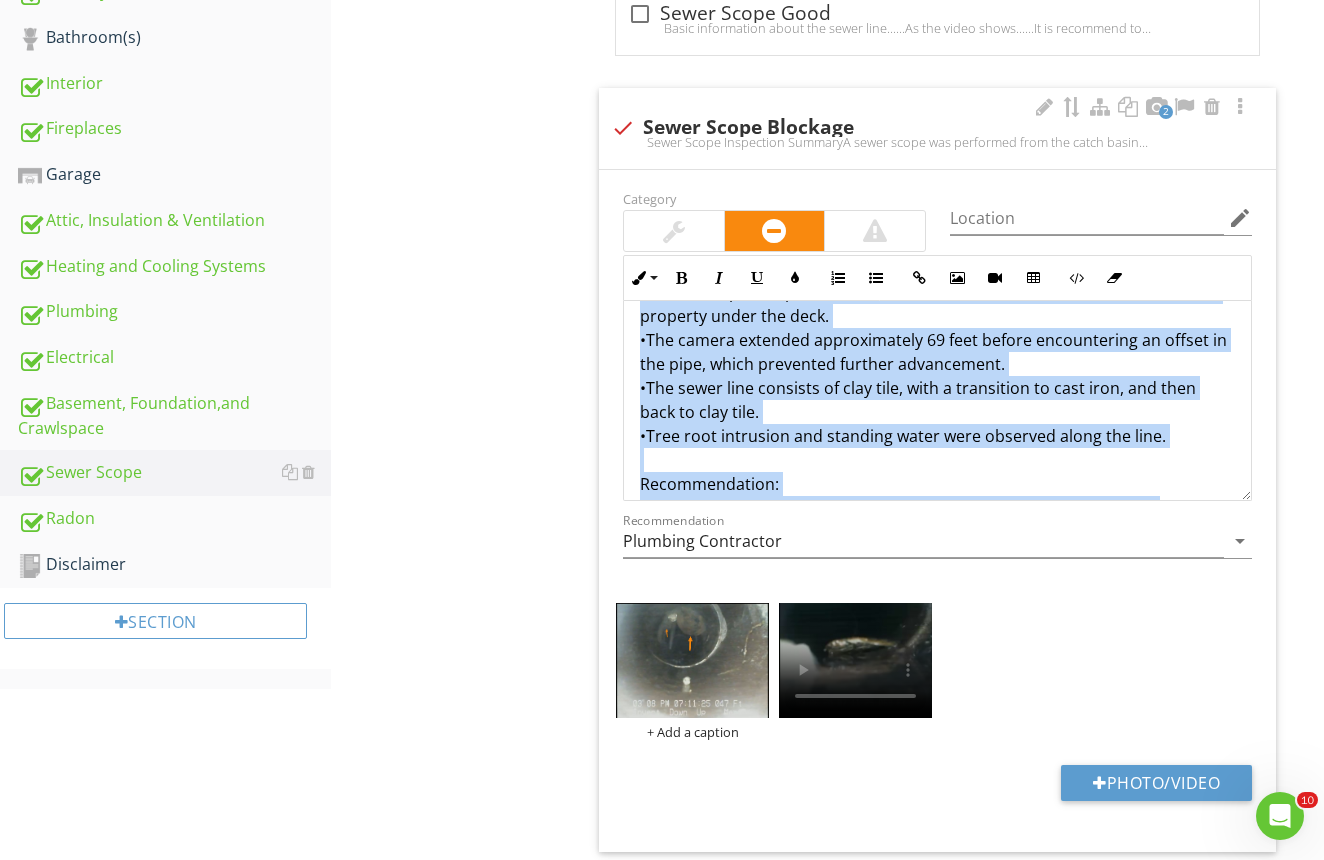 scroll, scrollTop: 0, scrollLeft: 0, axis: both 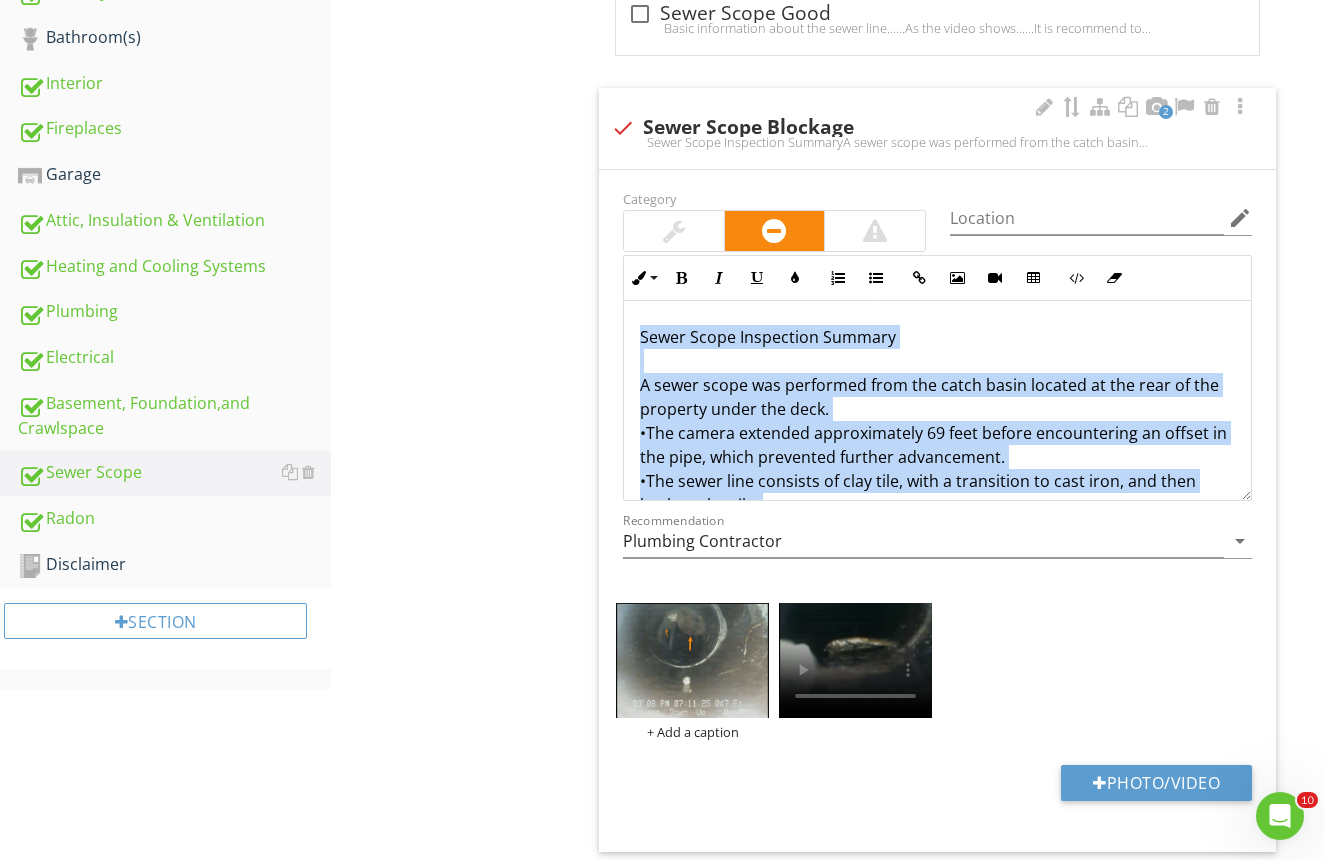 drag, startPoint x: 899, startPoint y: 412, endPoint x: 636, endPoint y: 217, distance: 327.40494 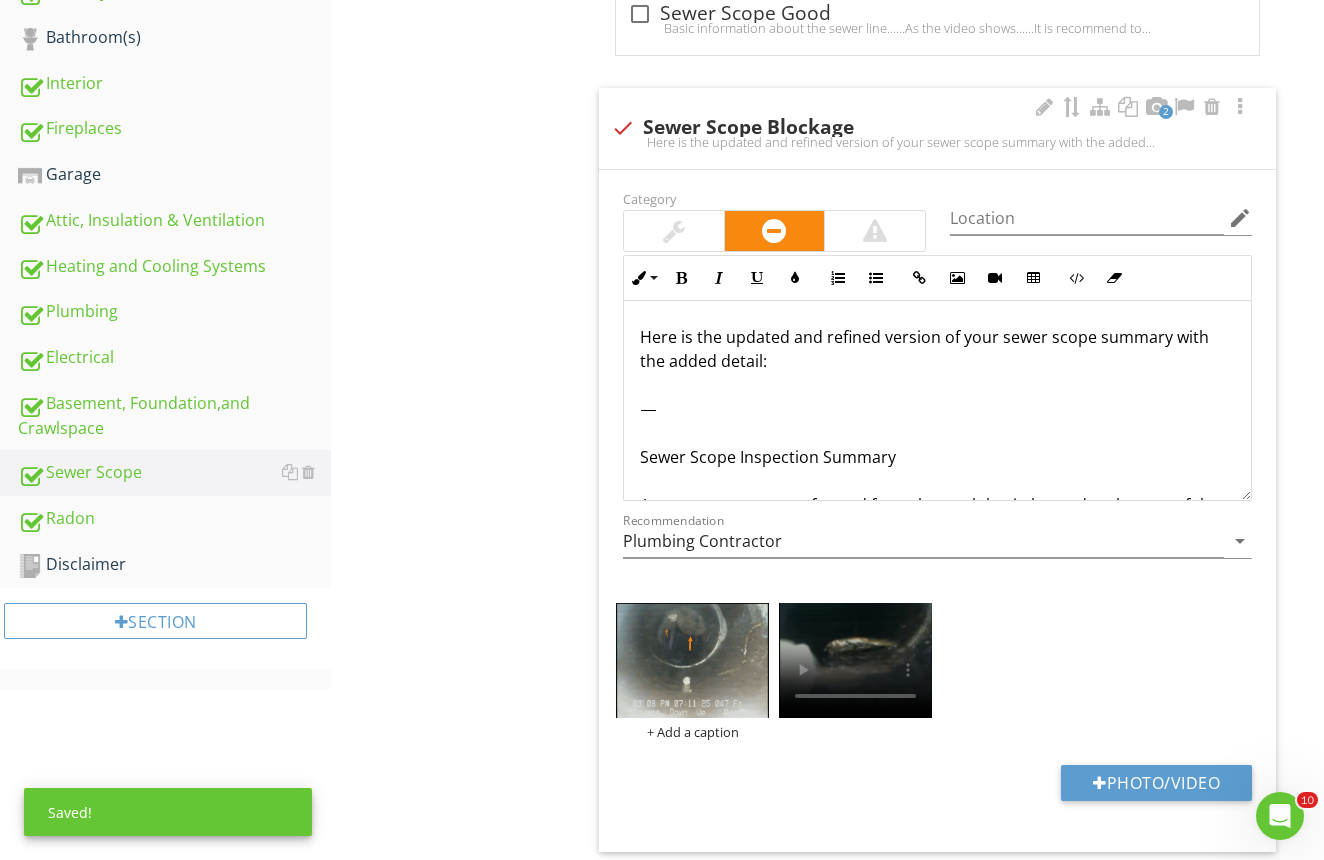 scroll, scrollTop: 0, scrollLeft: 0, axis: both 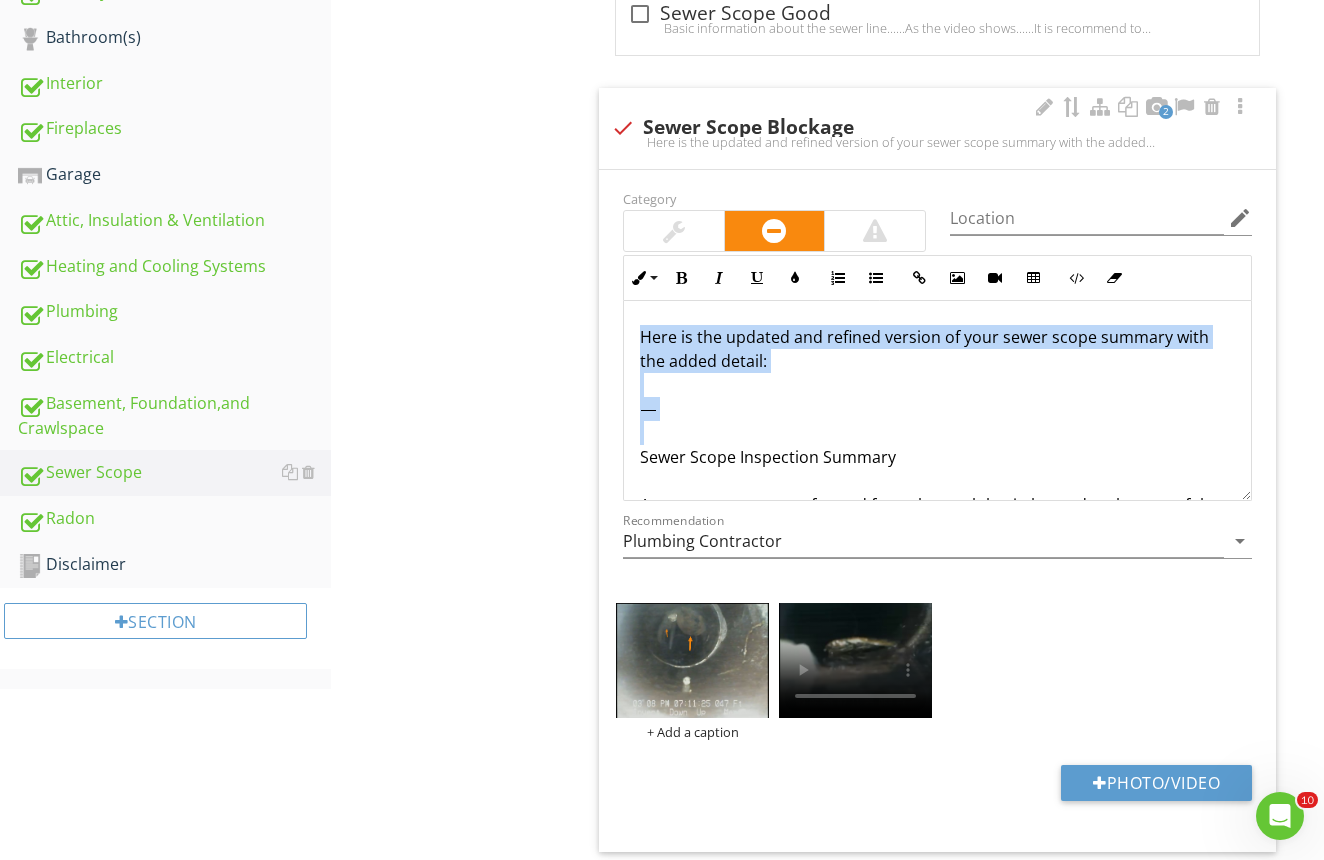 drag, startPoint x: 639, startPoint y: 456, endPoint x: 615, endPoint y: 316, distance: 142.04225 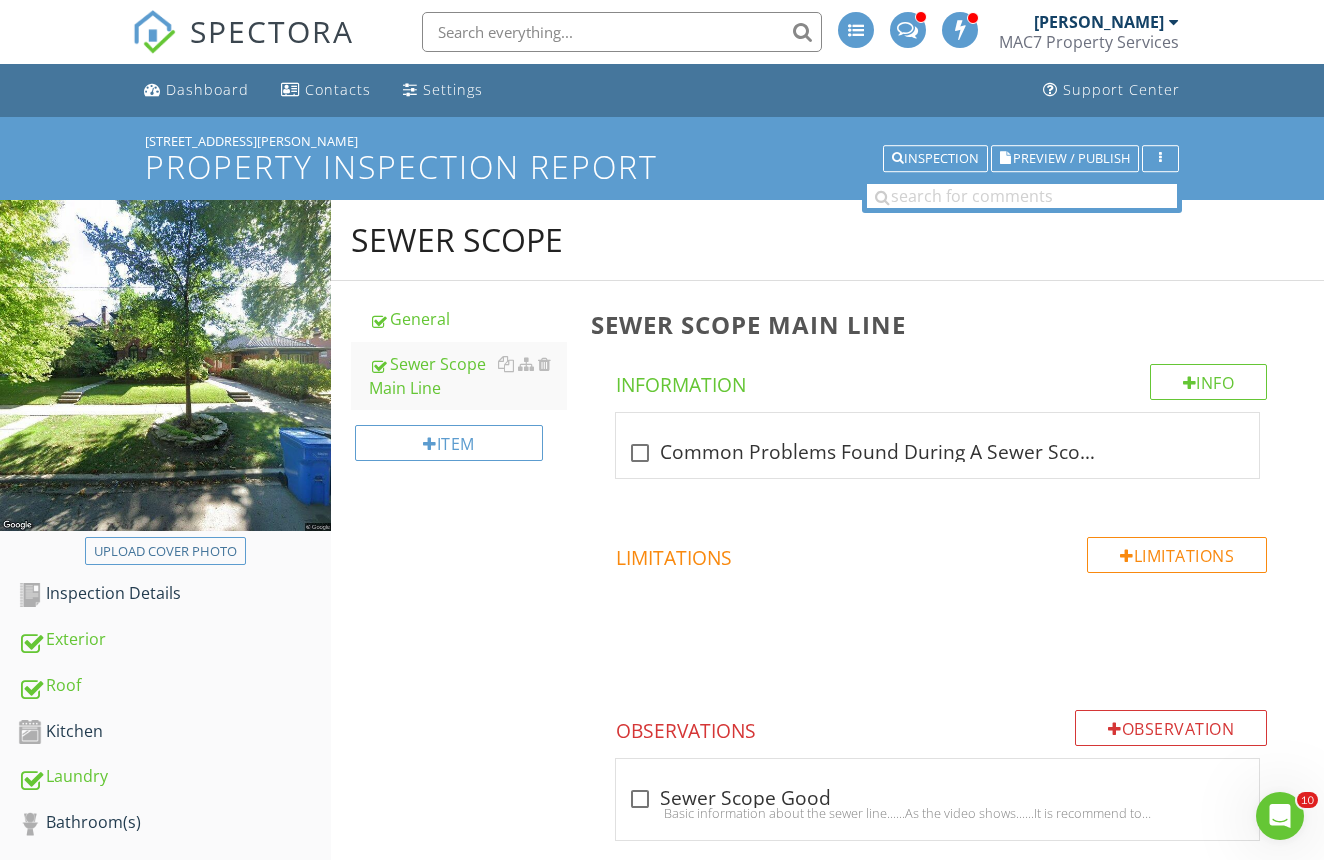 scroll, scrollTop: 0, scrollLeft: 0, axis: both 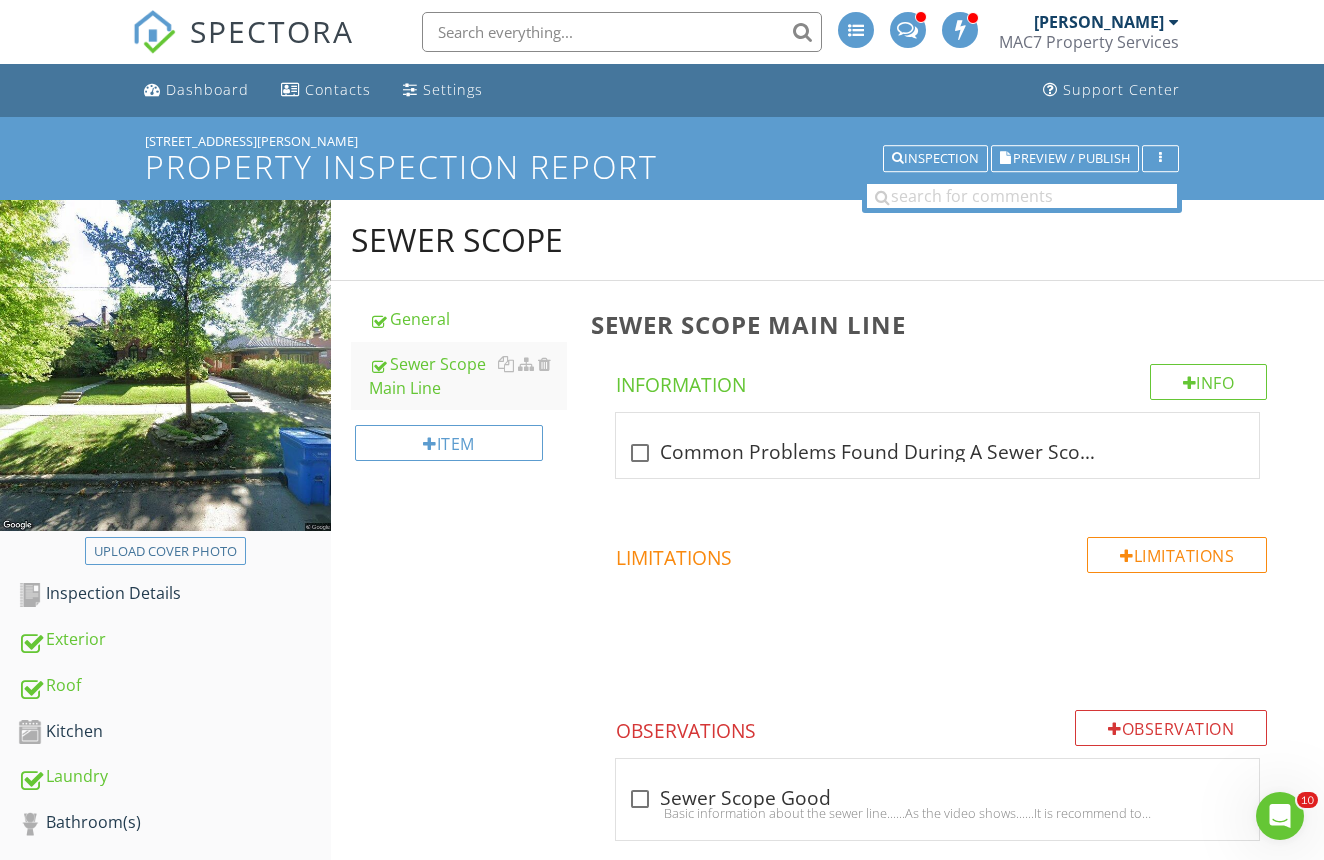 click on "SPECTORA" at bounding box center [272, 31] 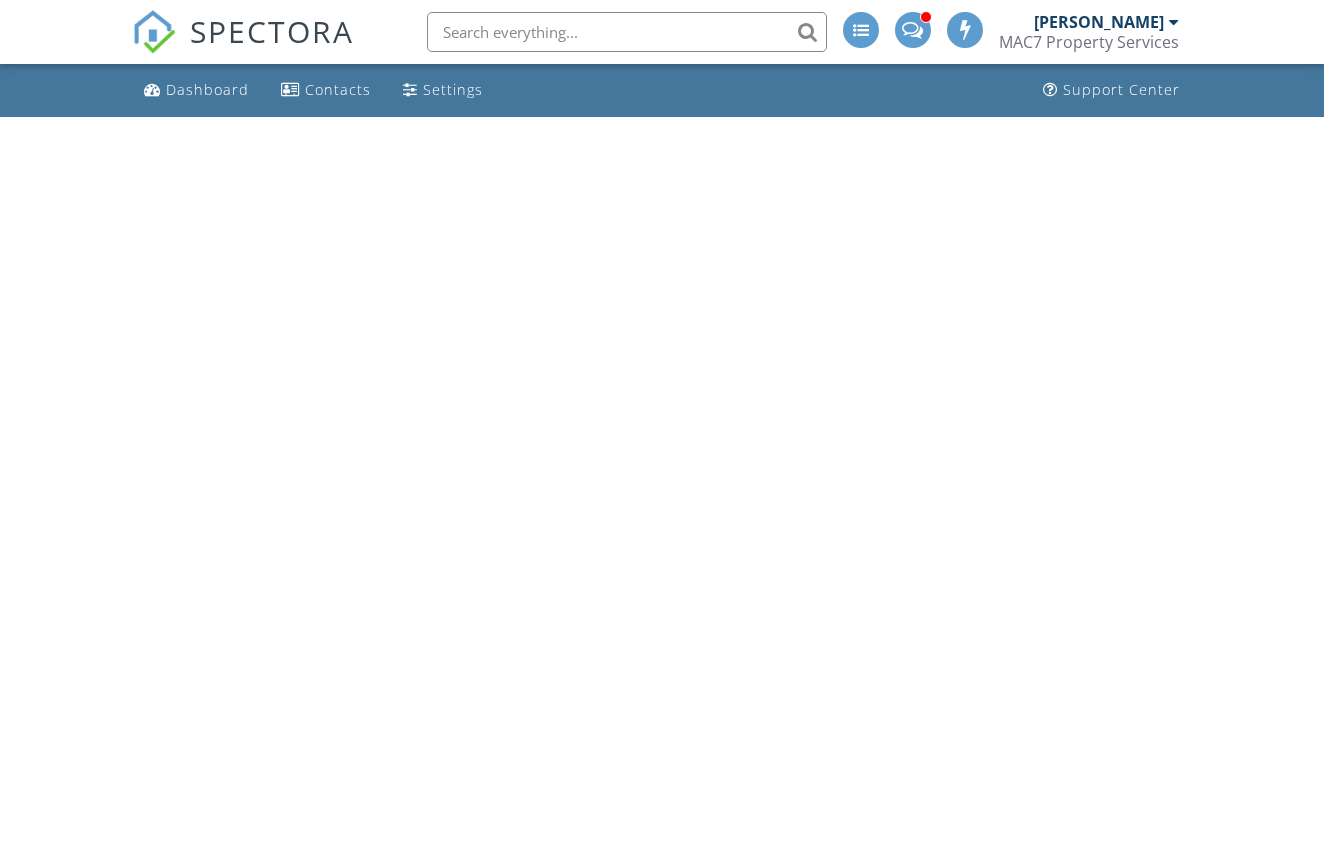 scroll, scrollTop: 0, scrollLeft: 0, axis: both 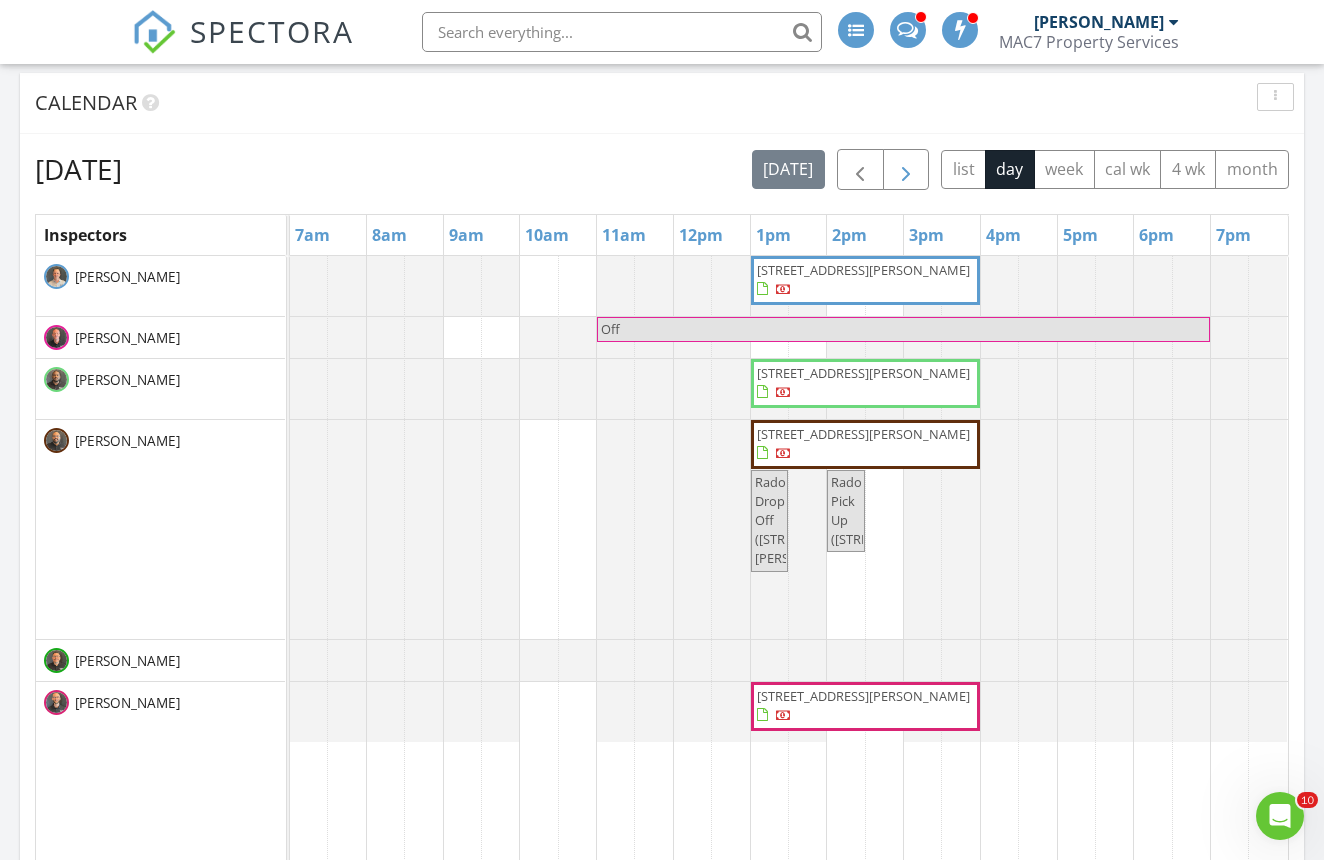 click at bounding box center (906, 170) 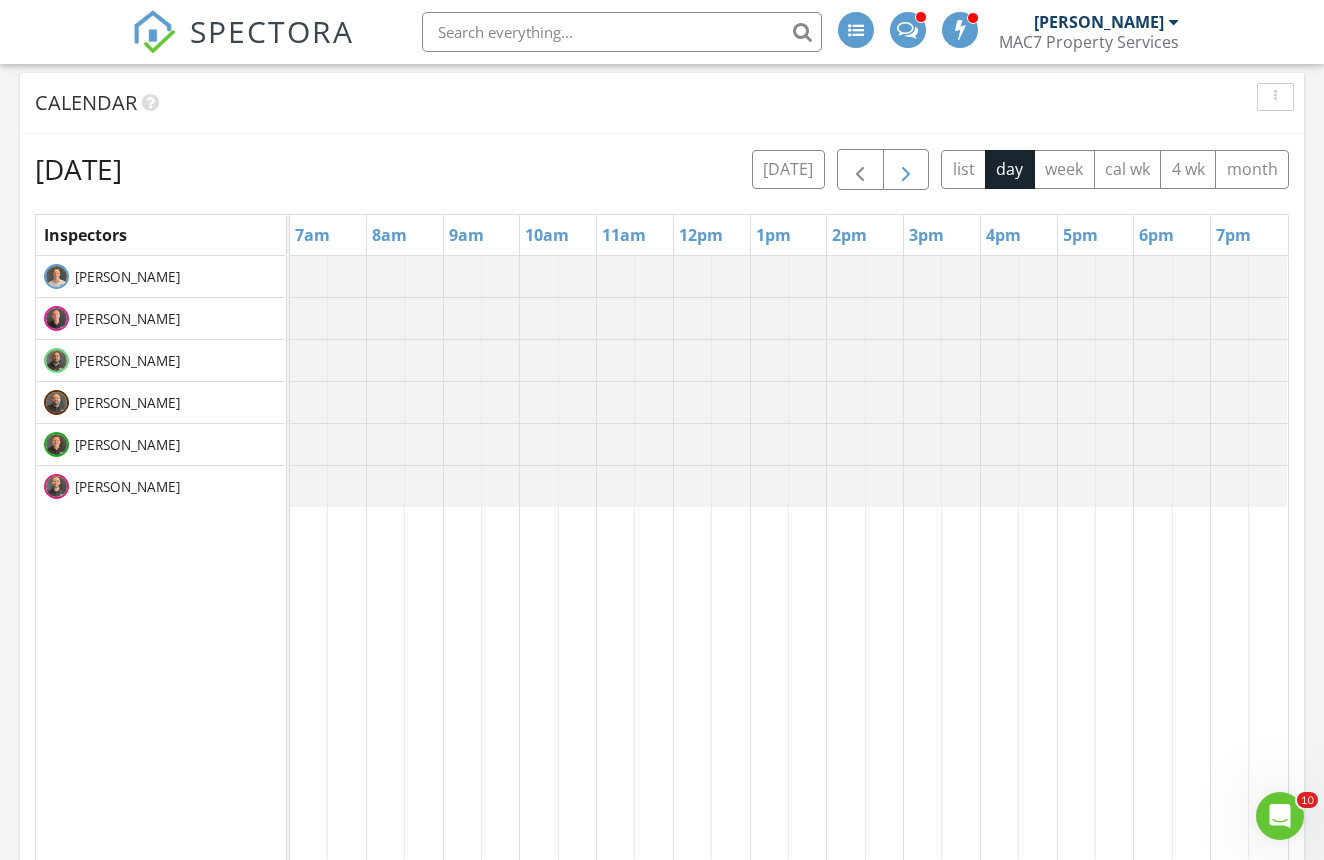 click at bounding box center (906, 170) 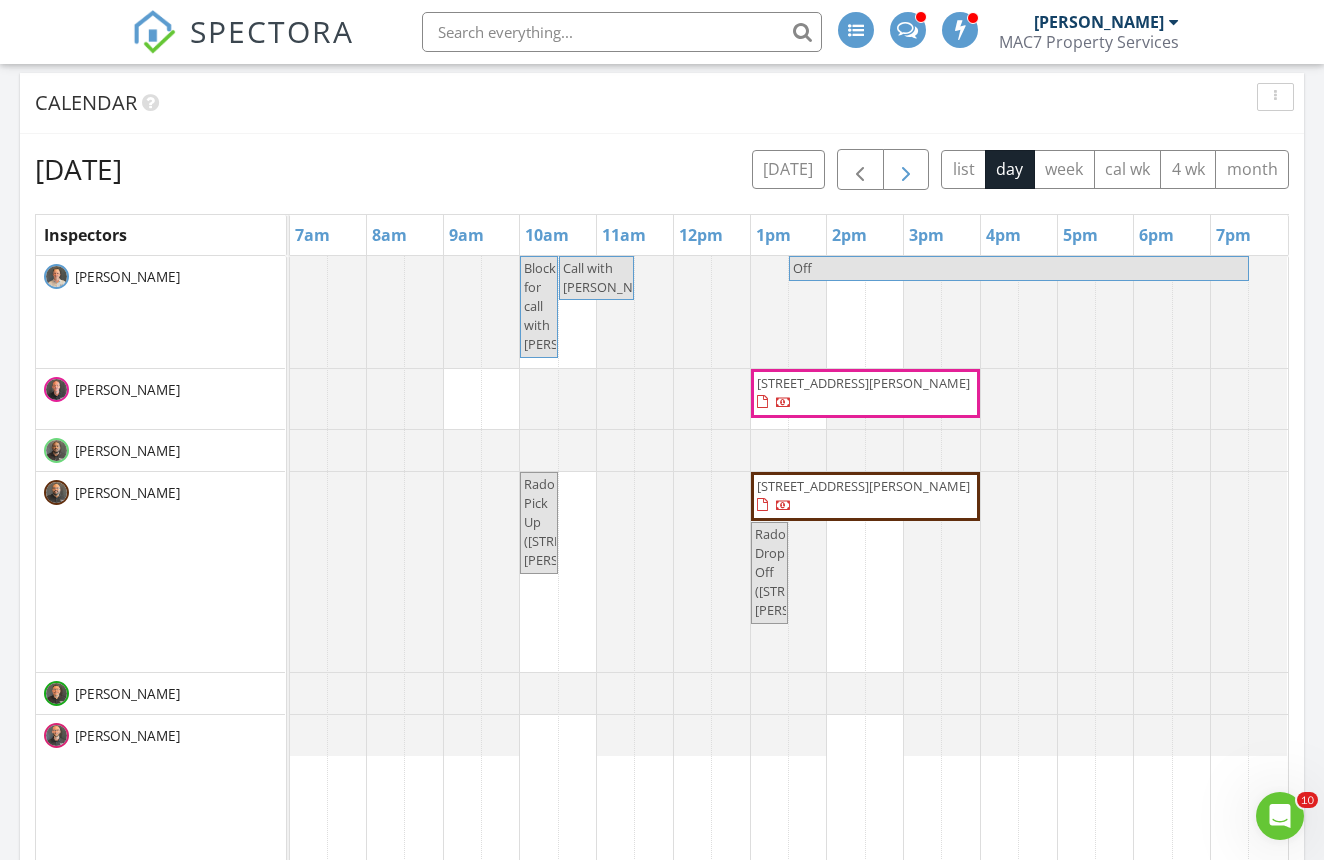 click at bounding box center (906, 169) 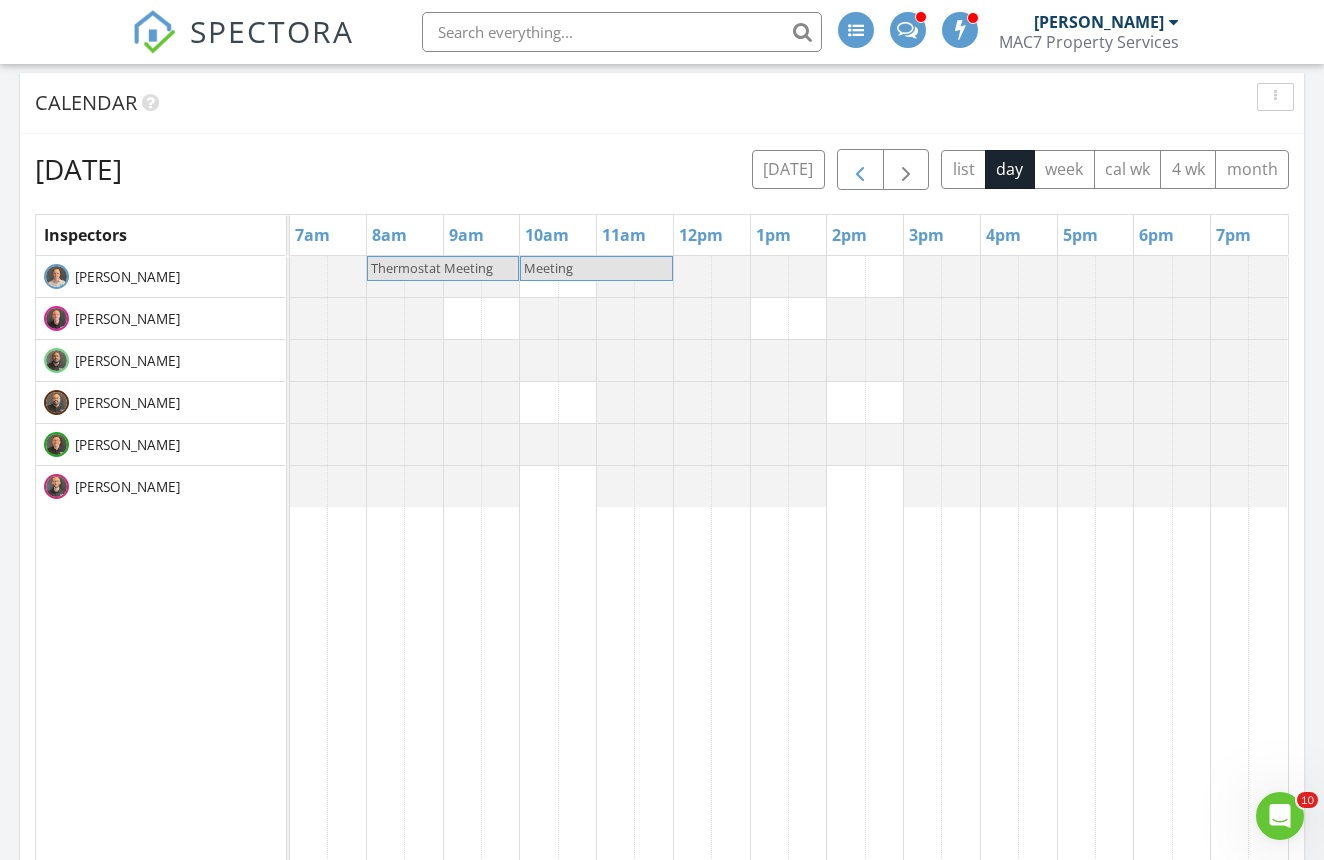 click at bounding box center [860, 170] 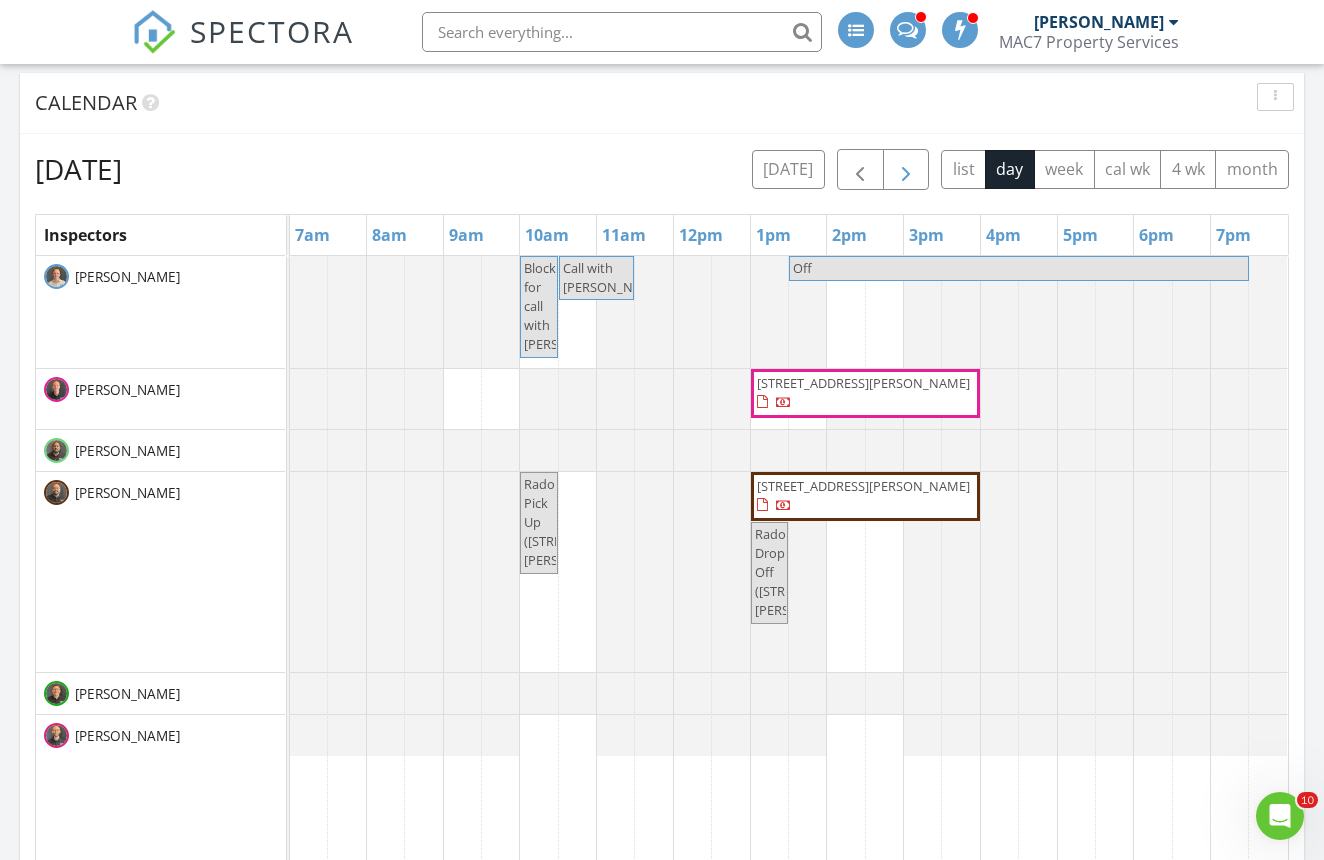 click at bounding box center (906, 170) 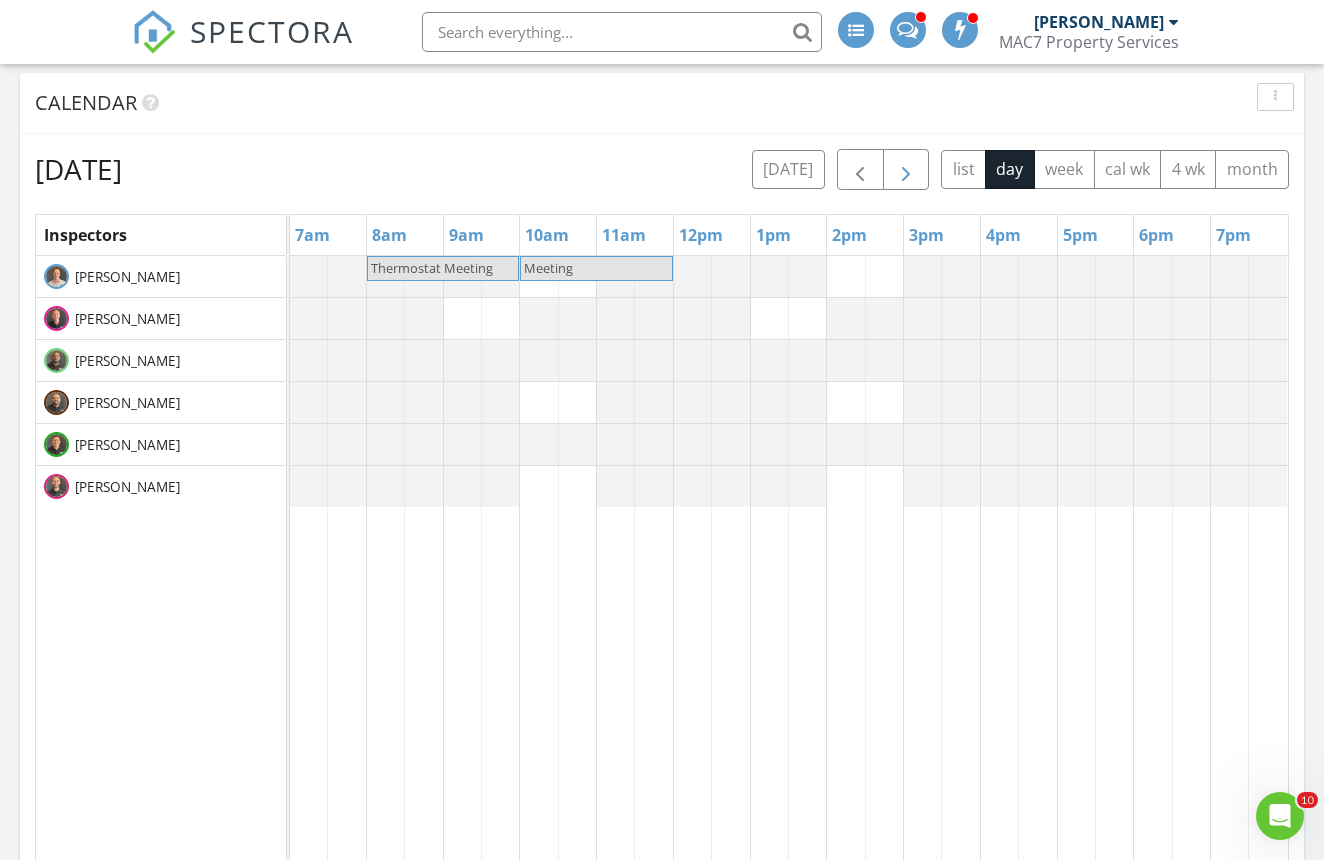 click at bounding box center (906, 170) 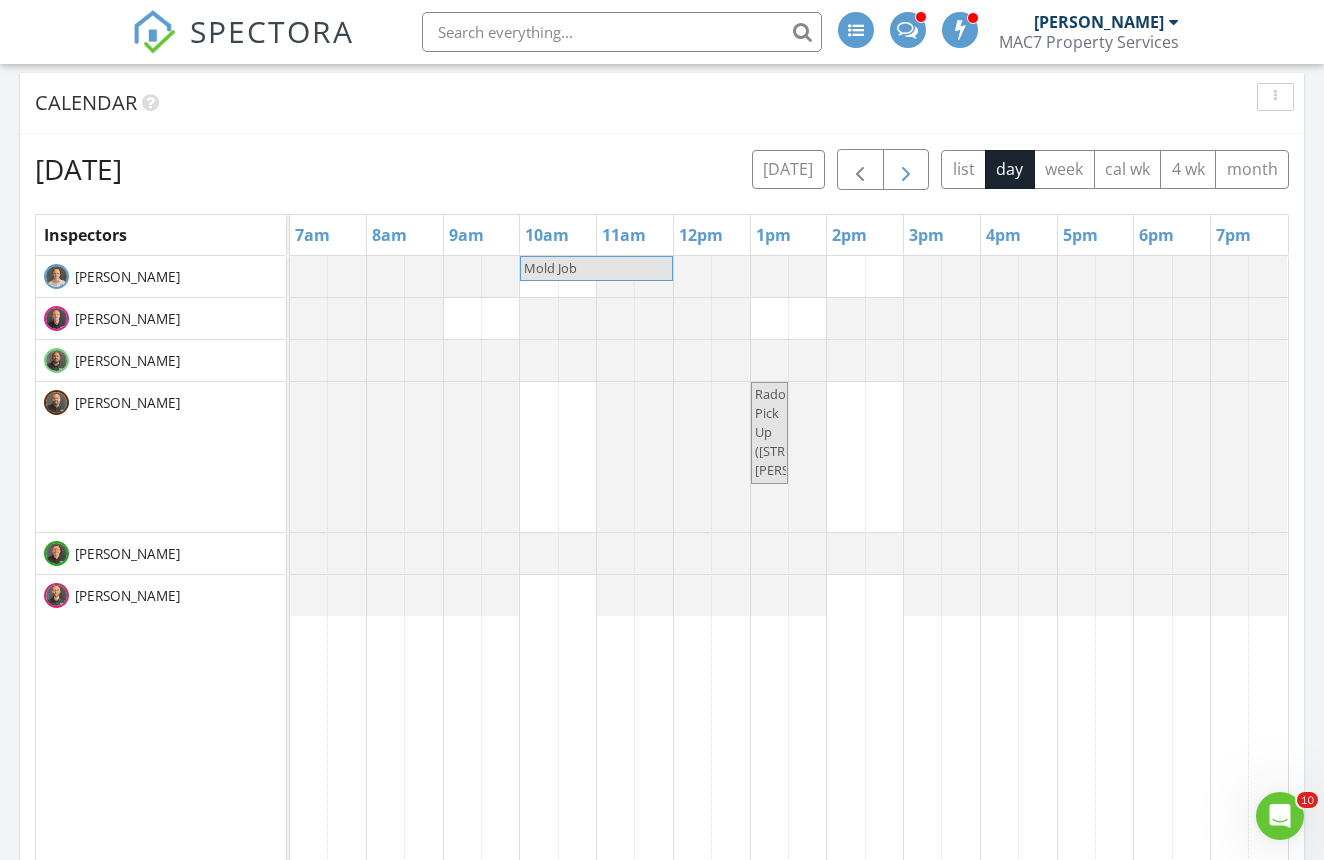click at bounding box center (906, 170) 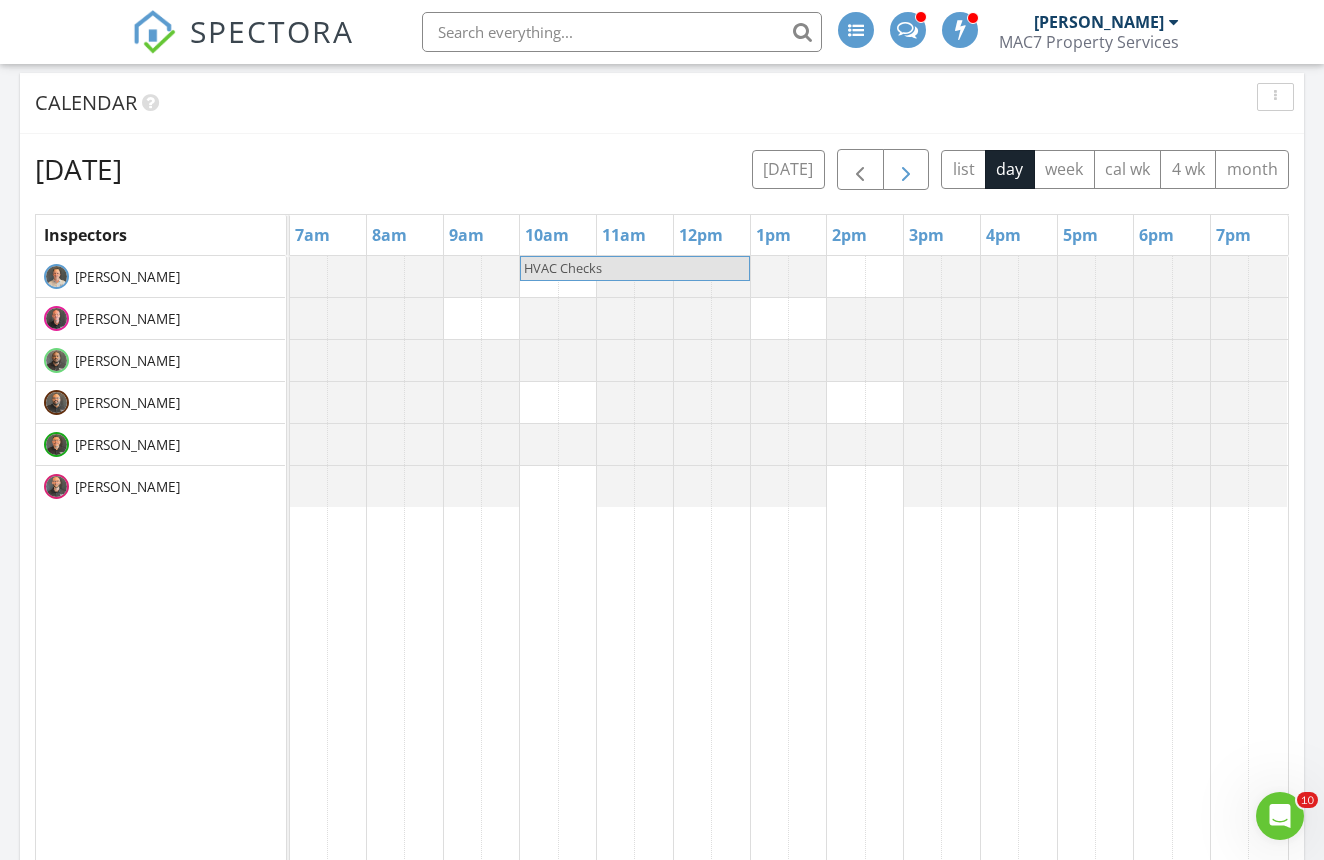 click at bounding box center (906, 170) 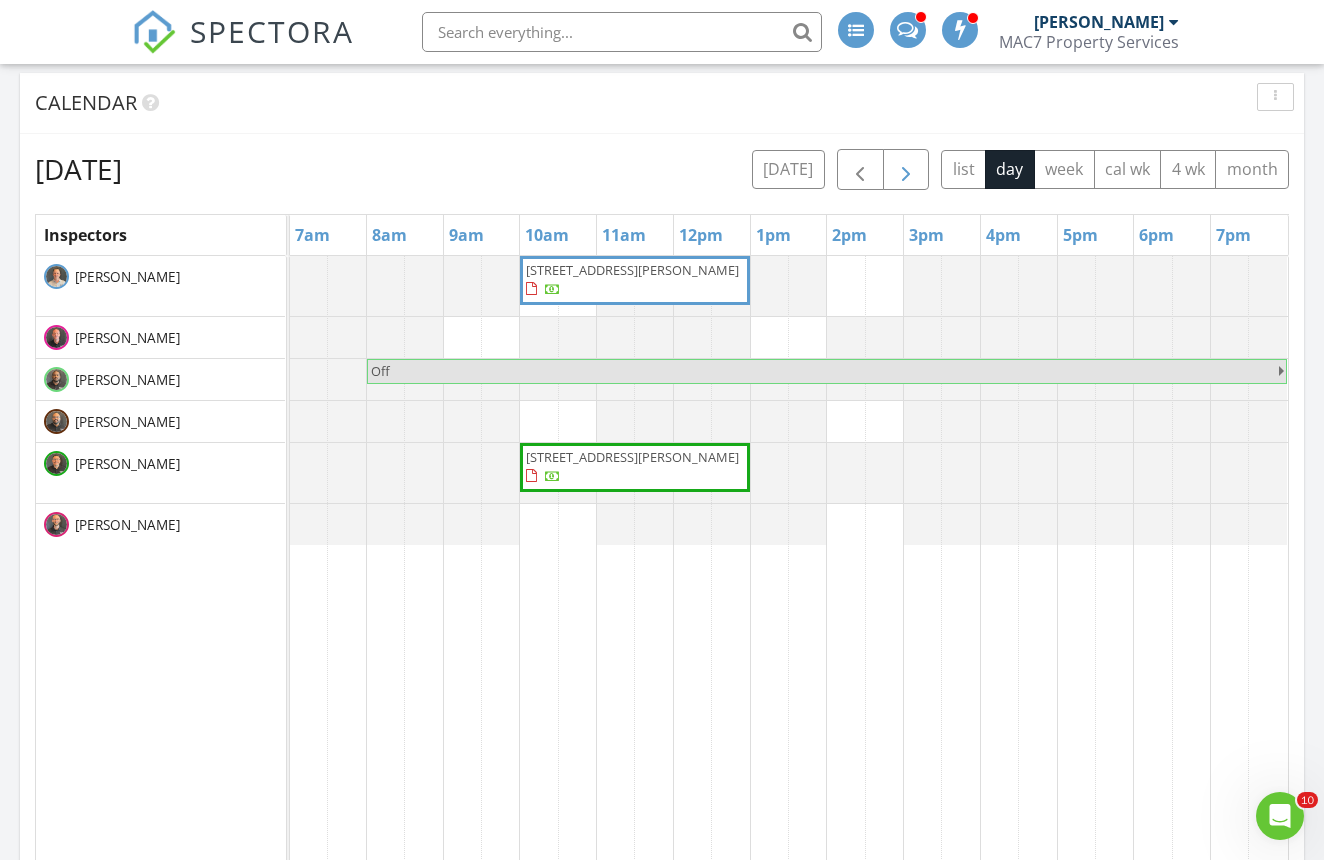 click at bounding box center (906, 170) 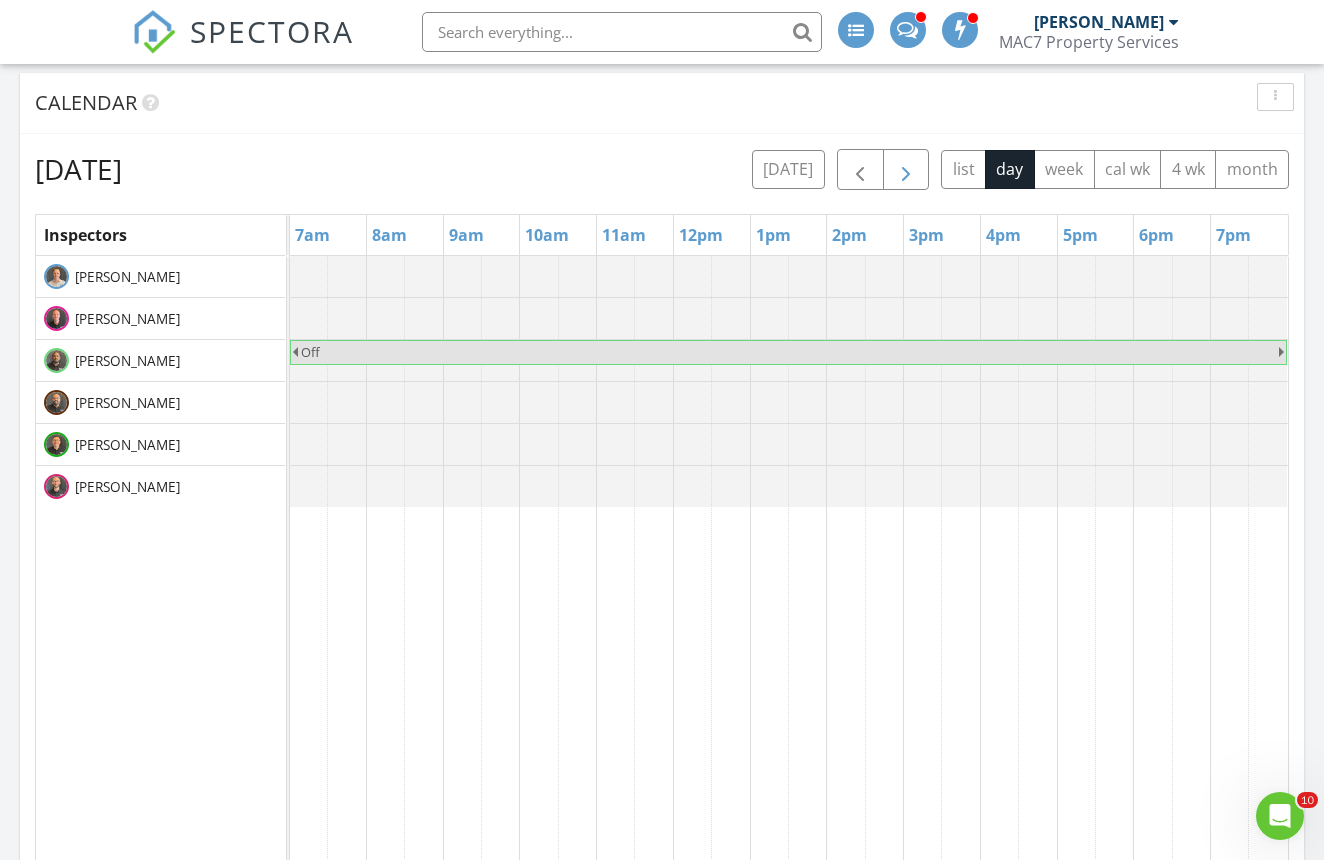 click at bounding box center (906, 170) 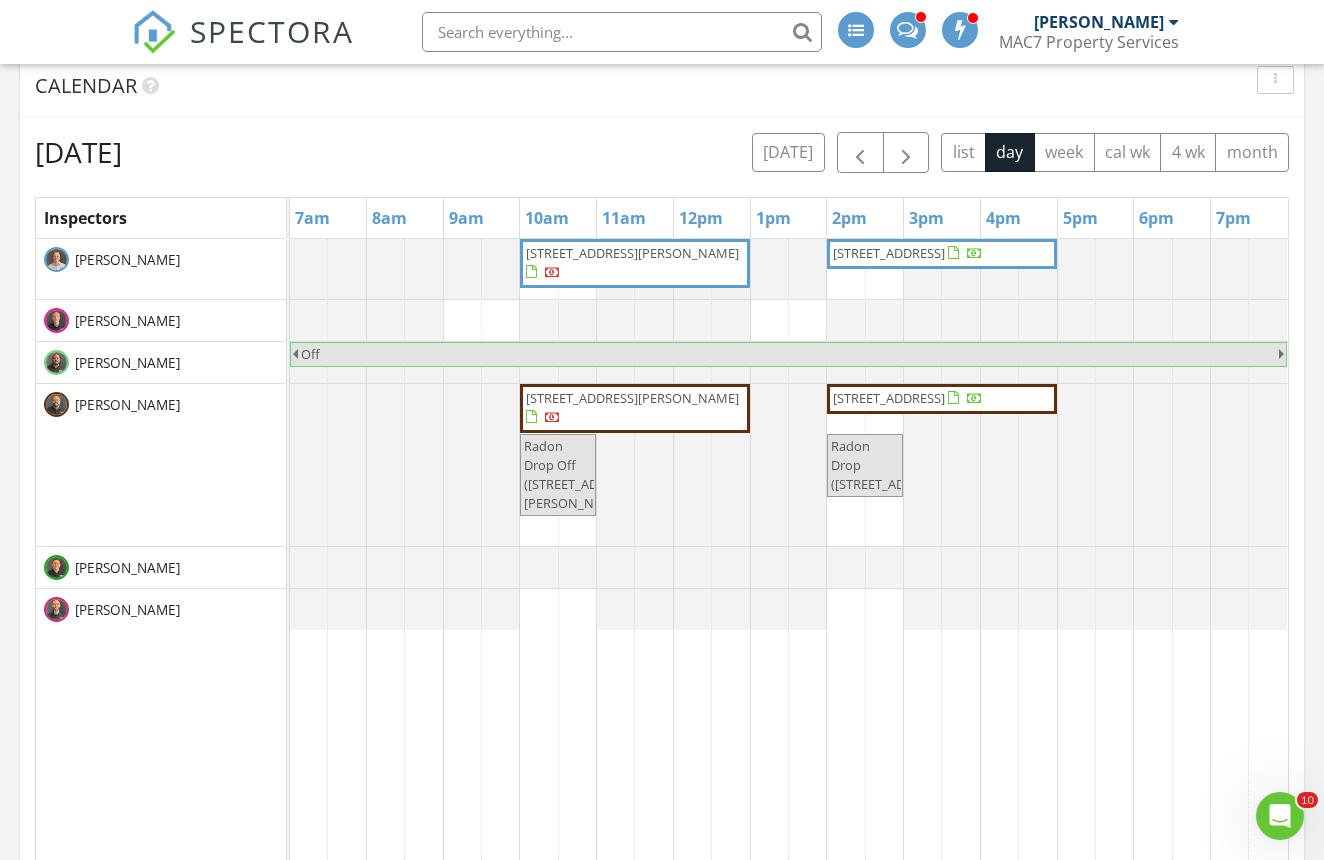 scroll, scrollTop: 745, scrollLeft: 0, axis: vertical 